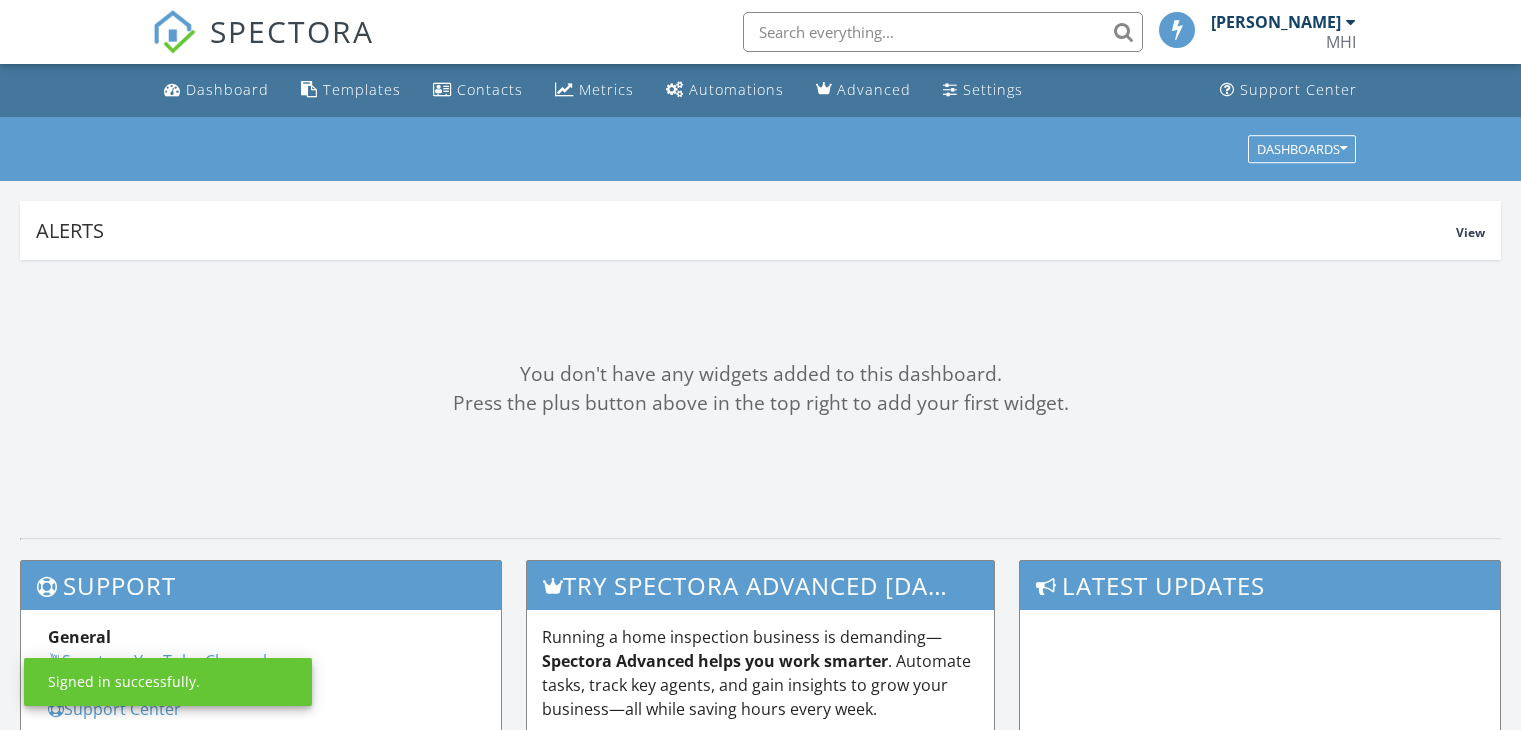 scroll, scrollTop: 0, scrollLeft: 0, axis: both 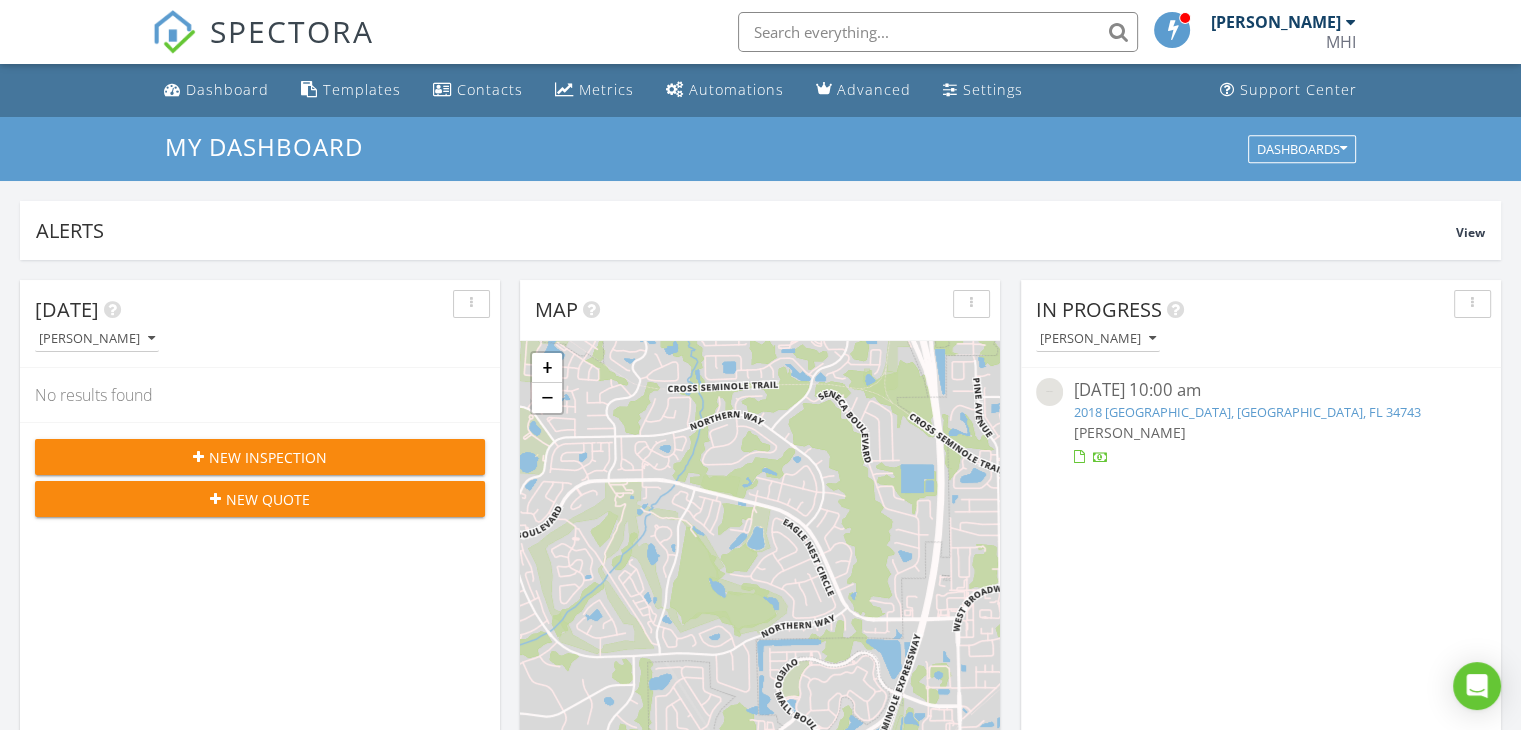 click on "New Inspection" at bounding box center [268, 457] 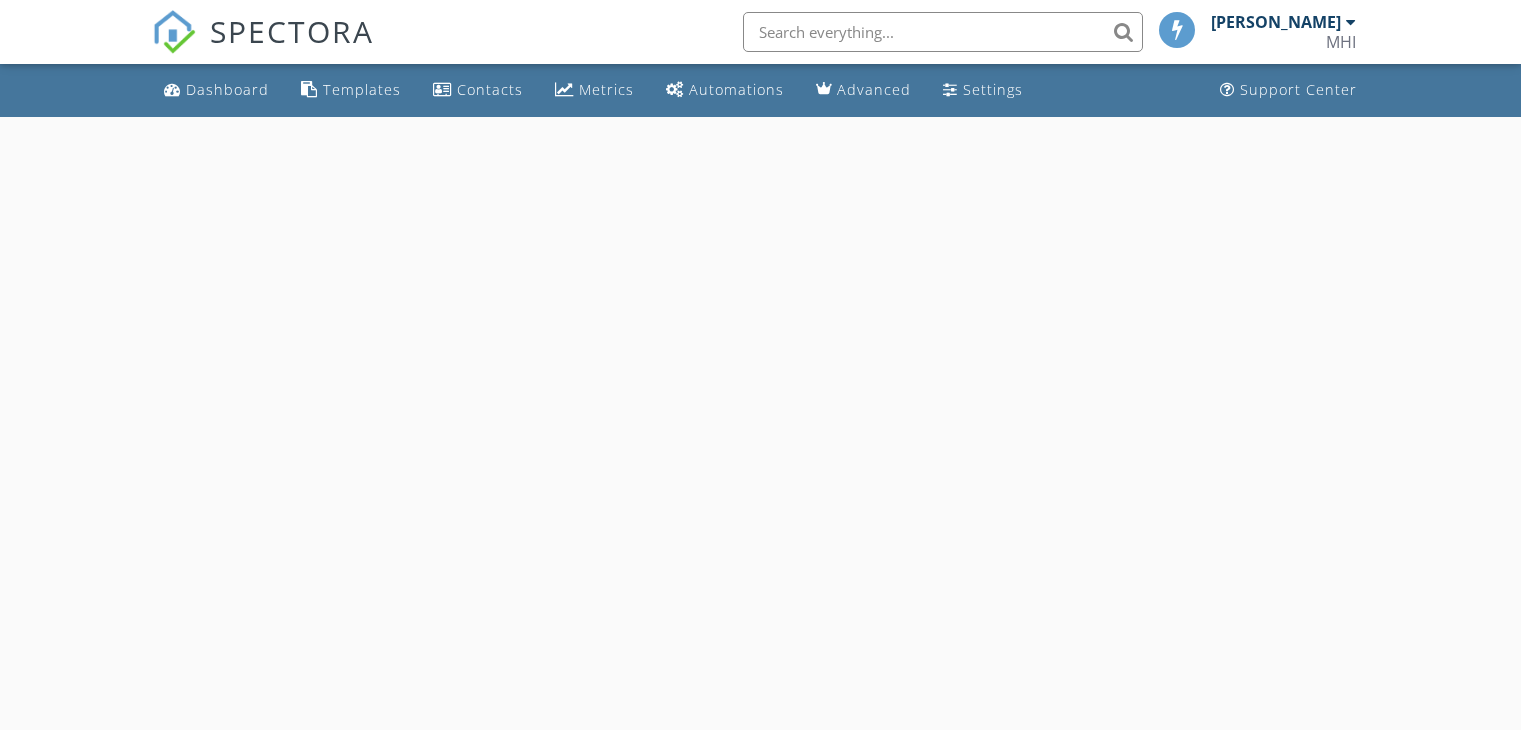 scroll, scrollTop: 0, scrollLeft: 0, axis: both 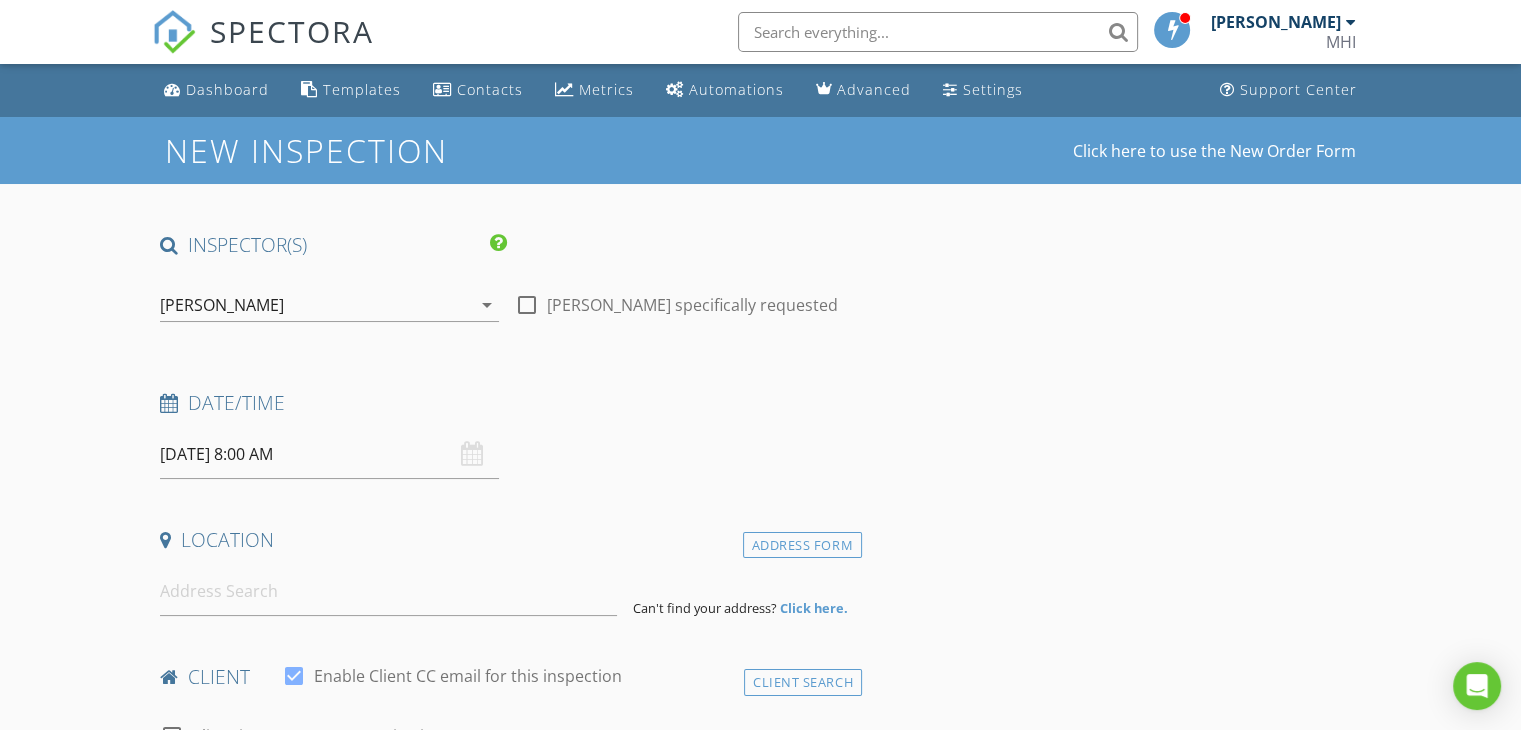 click on "Date/Time" at bounding box center [507, 403] 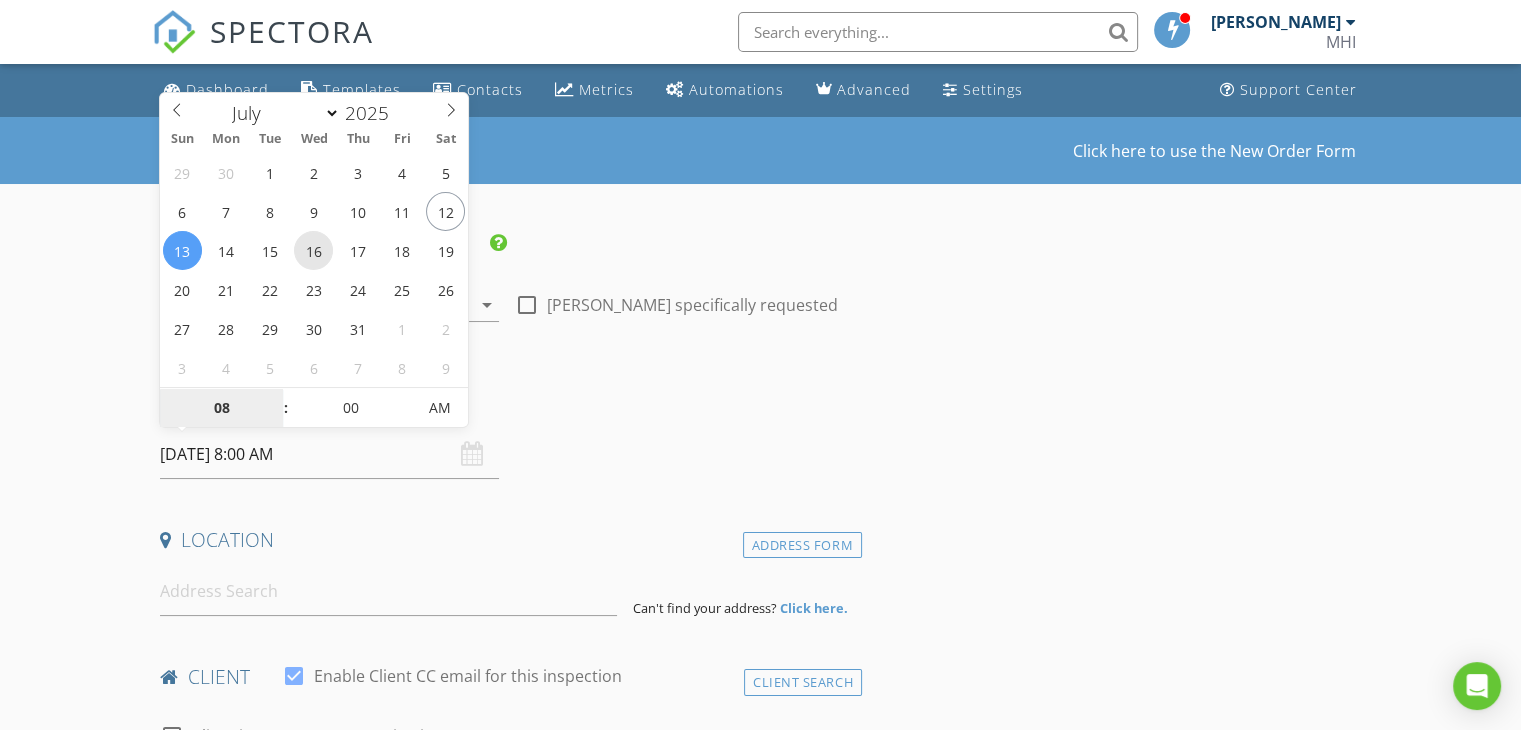 type on "07/16/2025 8:00 AM" 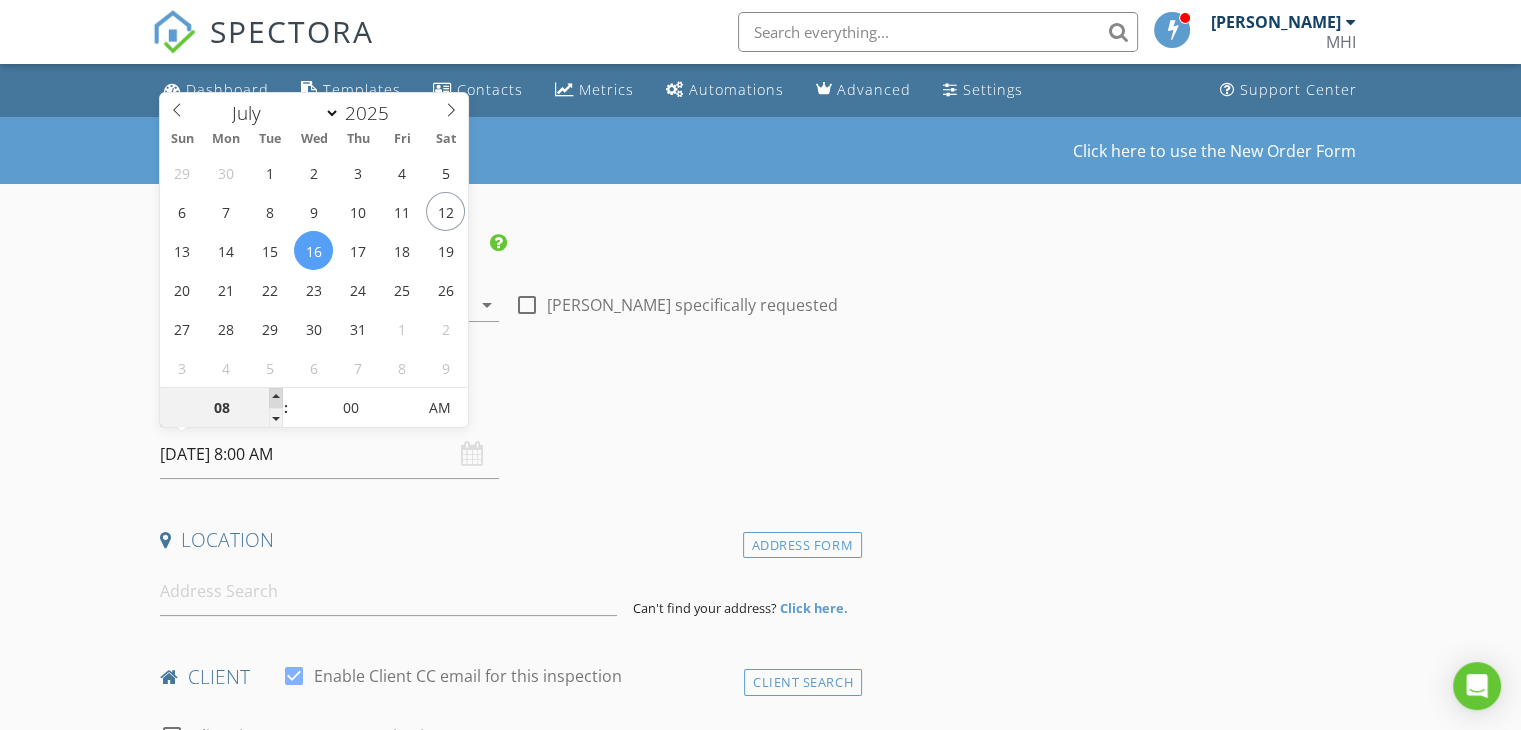 type on "09" 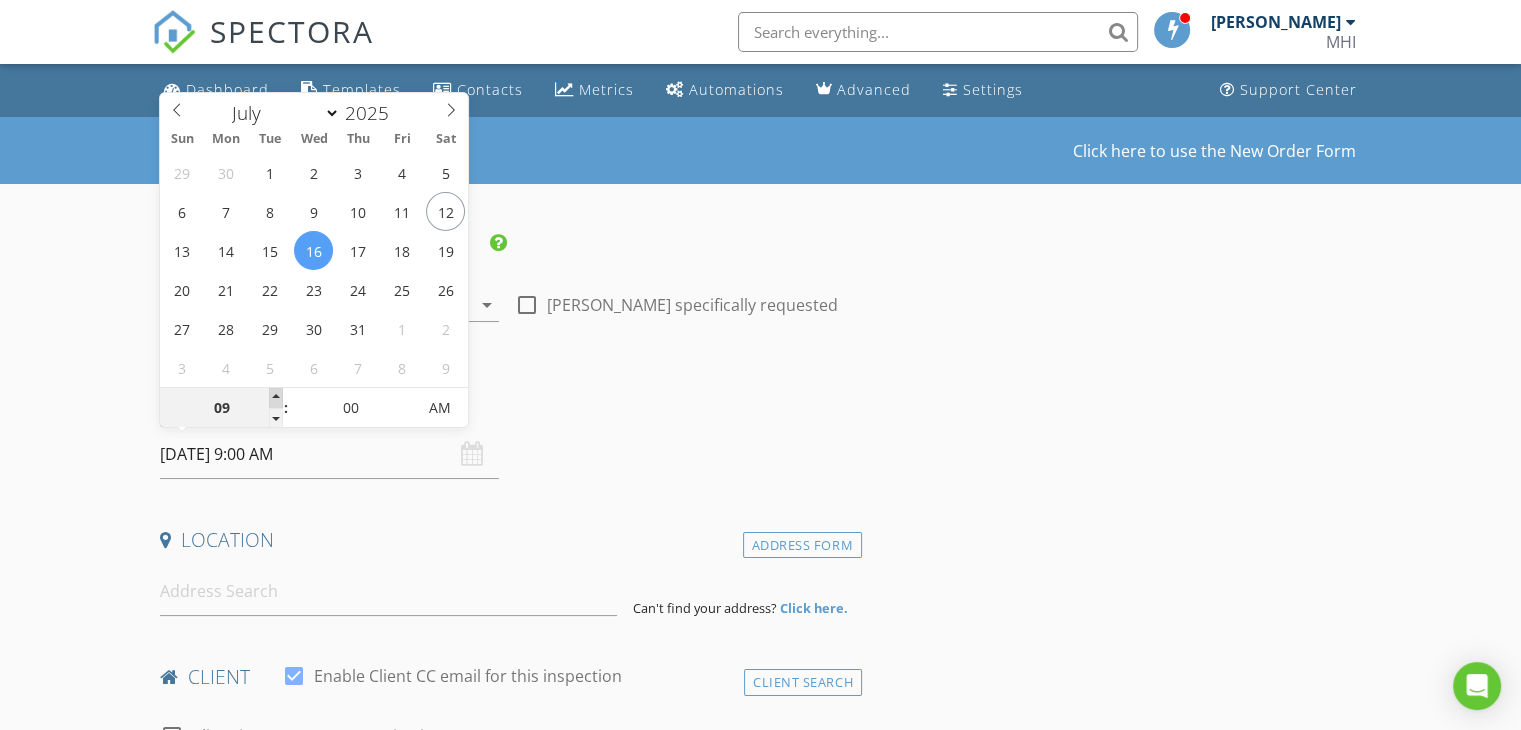 click at bounding box center [276, 398] 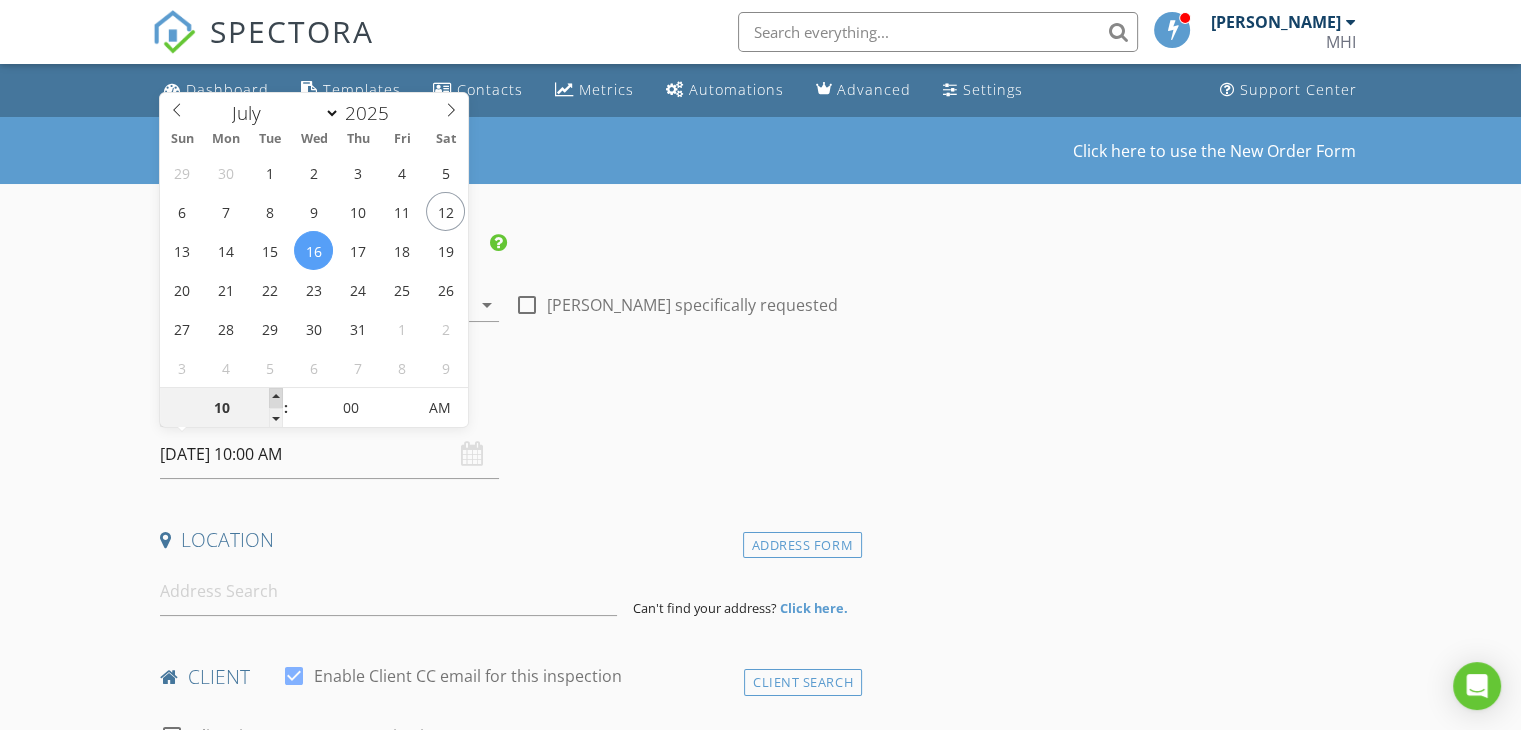 click at bounding box center (276, 398) 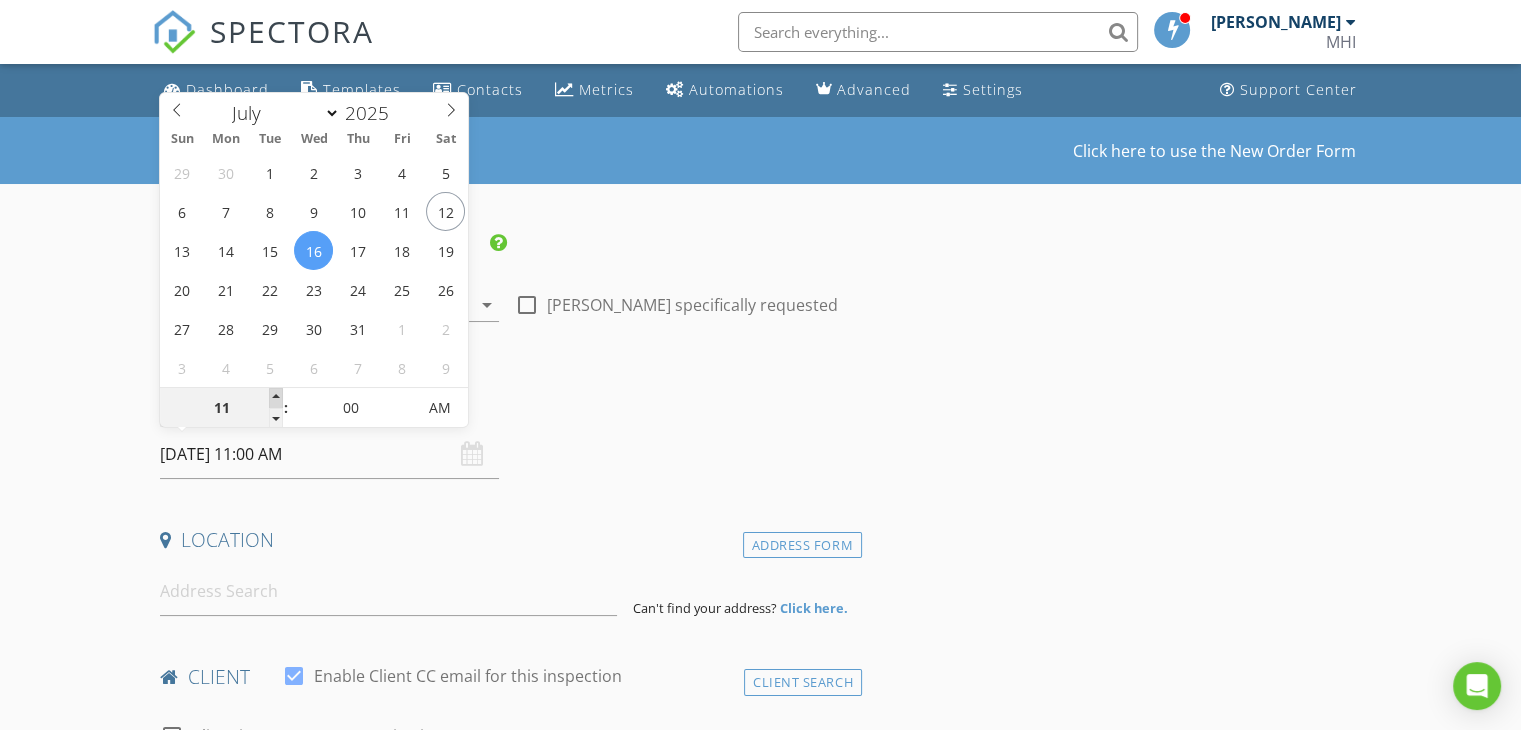 click at bounding box center [276, 398] 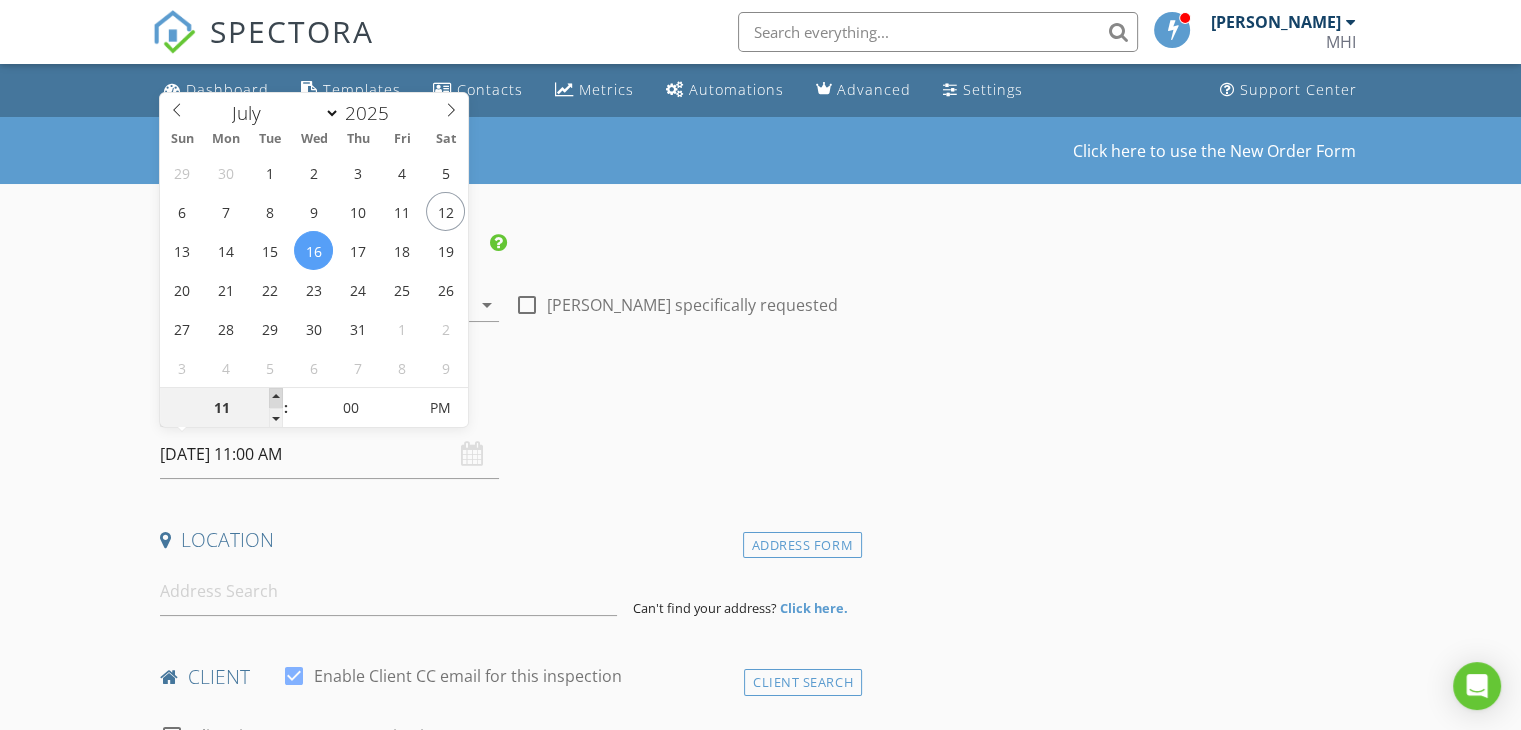 type on "12" 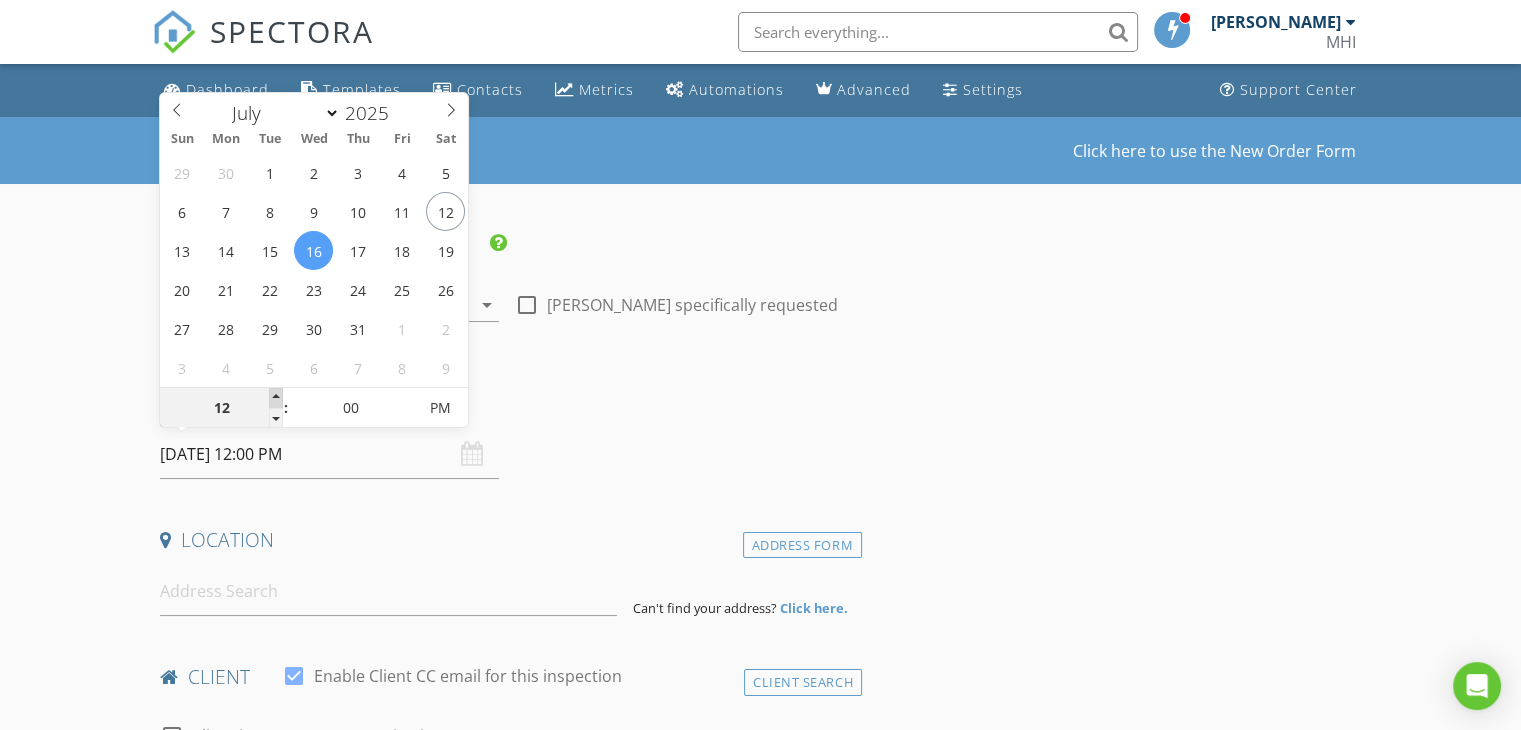 click at bounding box center [276, 398] 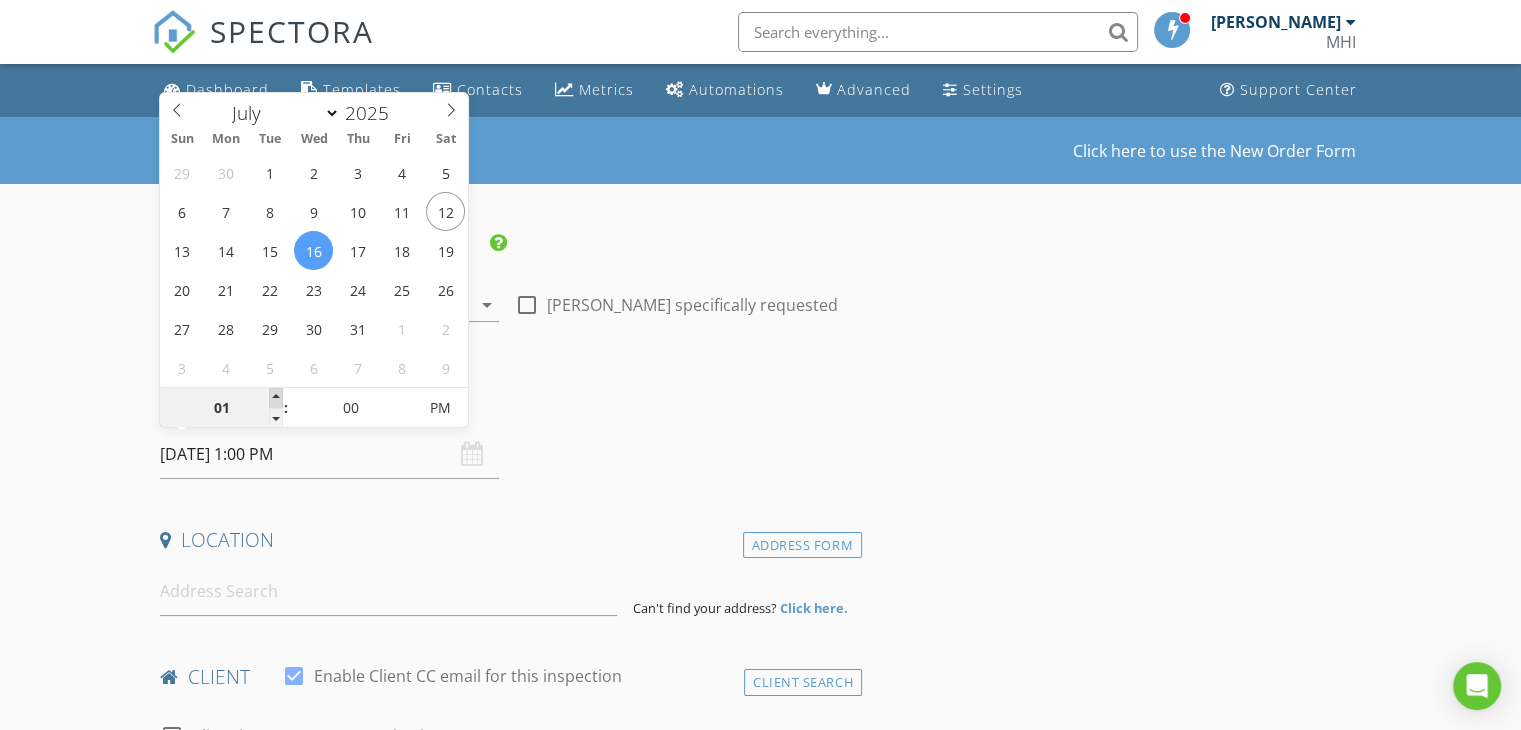 click at bounding box center (276, 398) 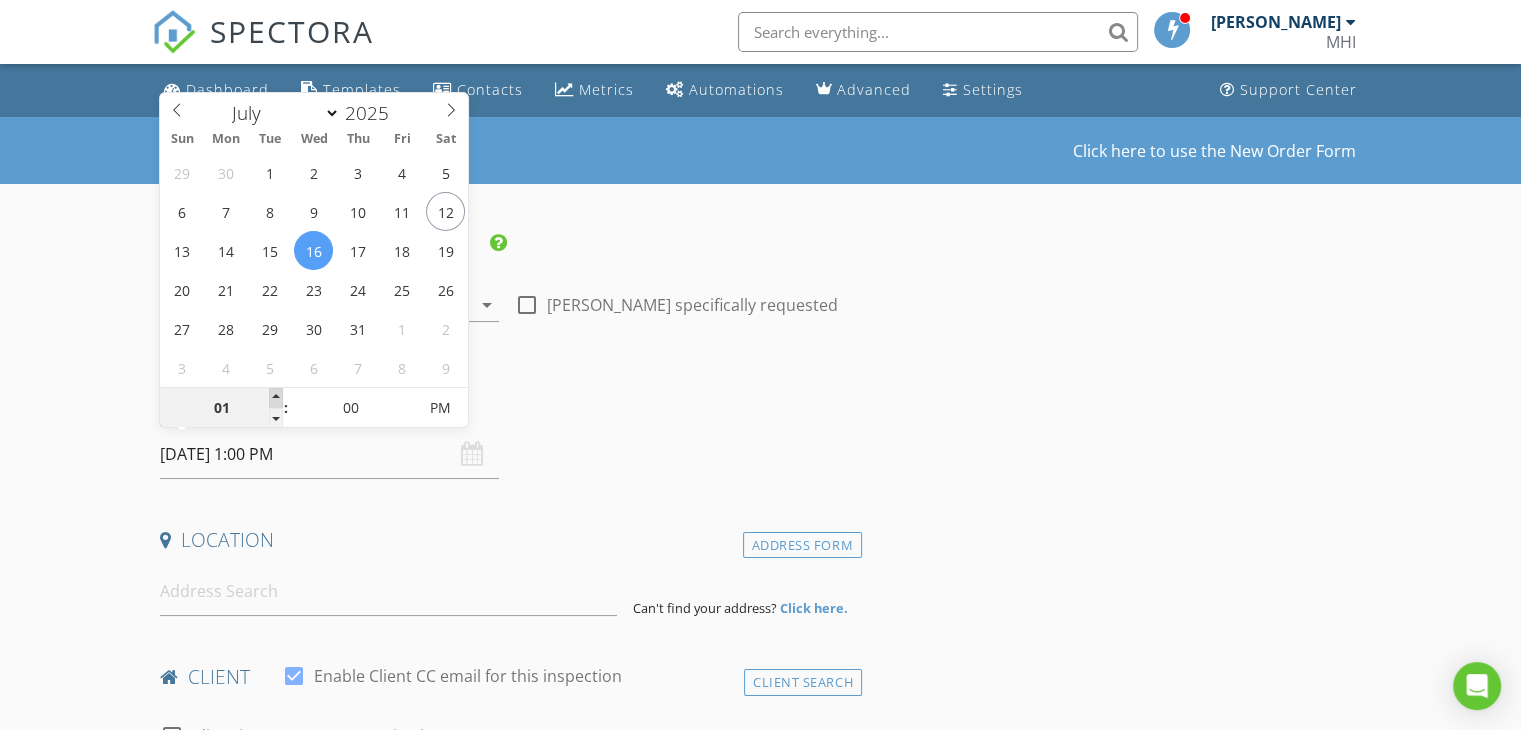 type on "02" 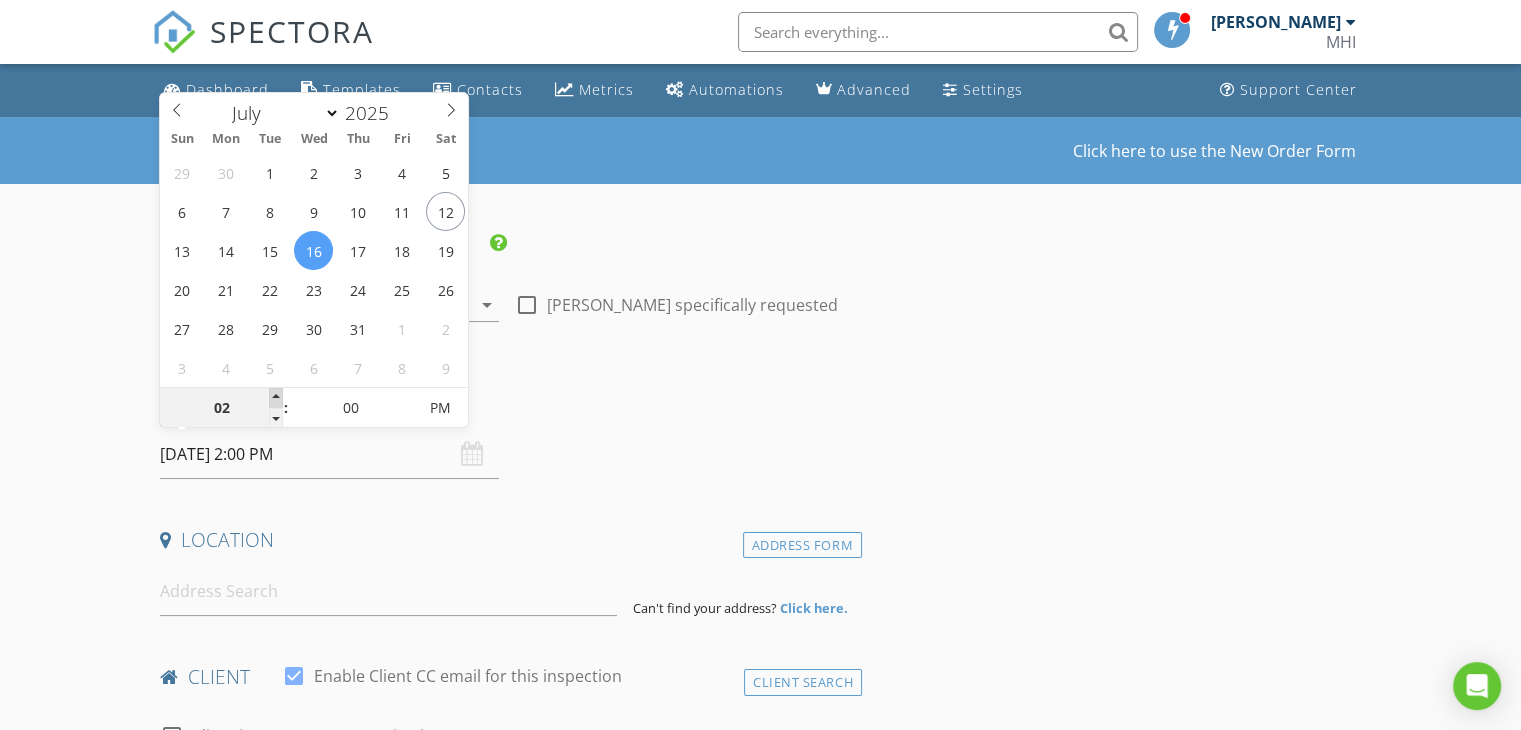 click at bounding box center [276, 398] 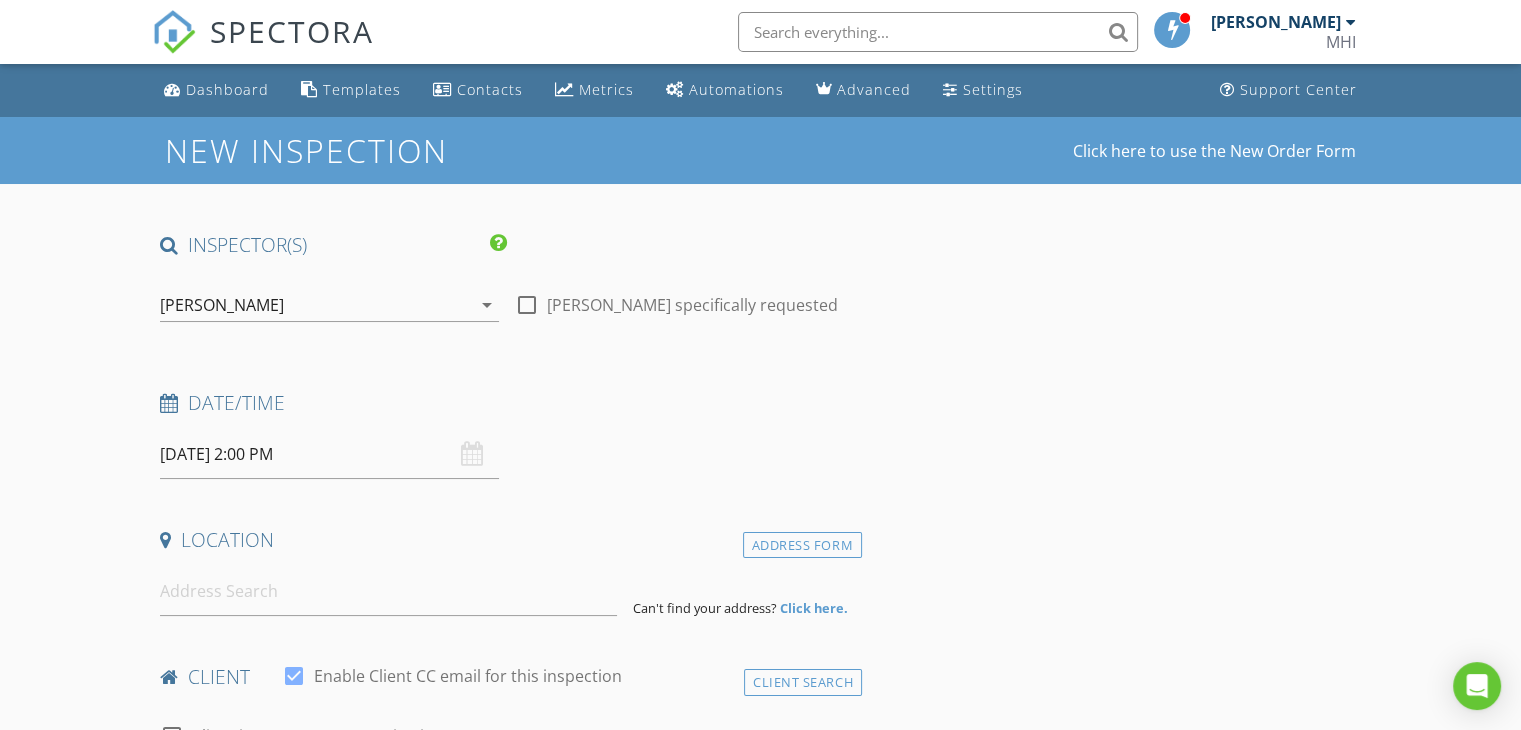 click on "Date/Time
07/16/2025 2:00 PM" at bounding box center [507, 434] 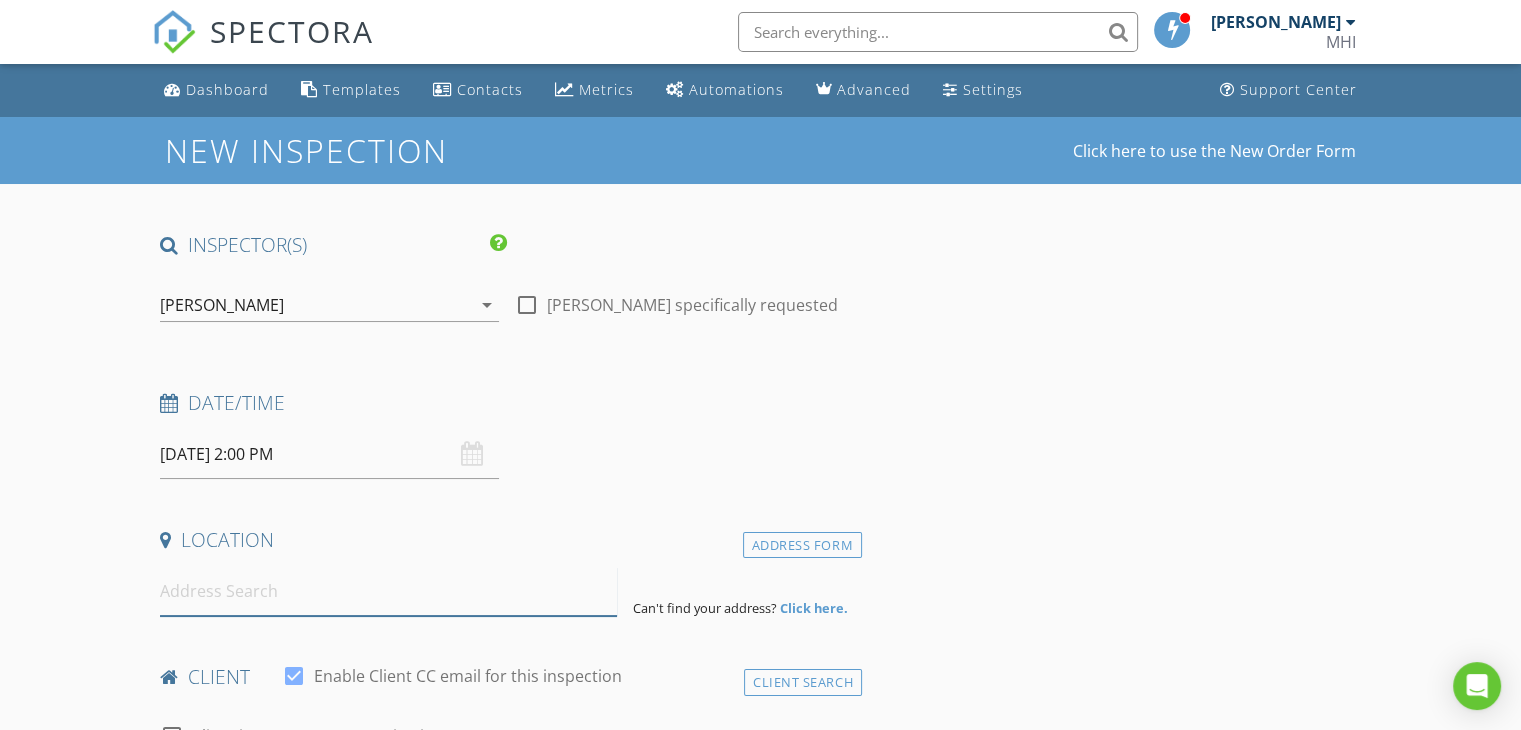 click at bounding box center [388, 591] 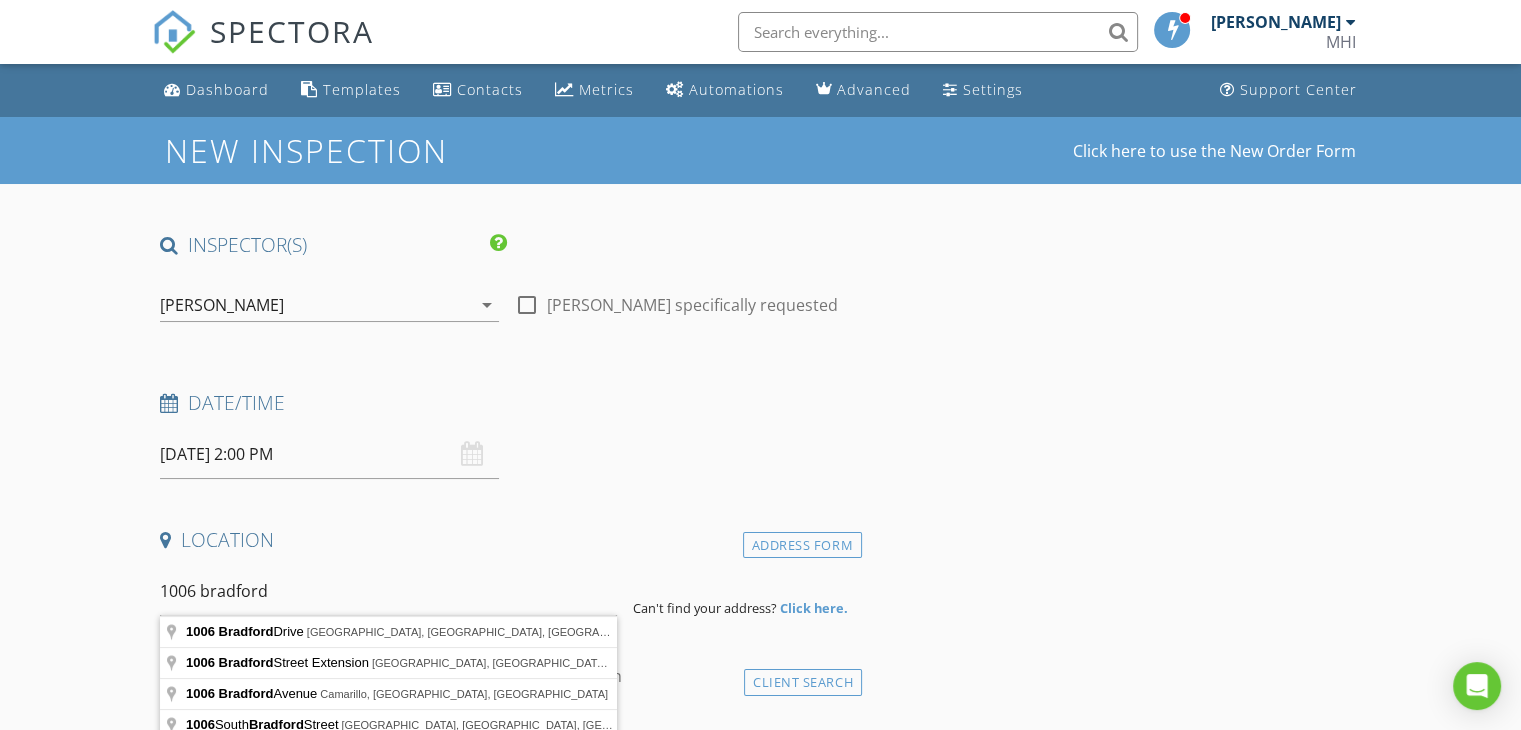 type on "1006 Bradford Drive, Winter Park, FL, USA" 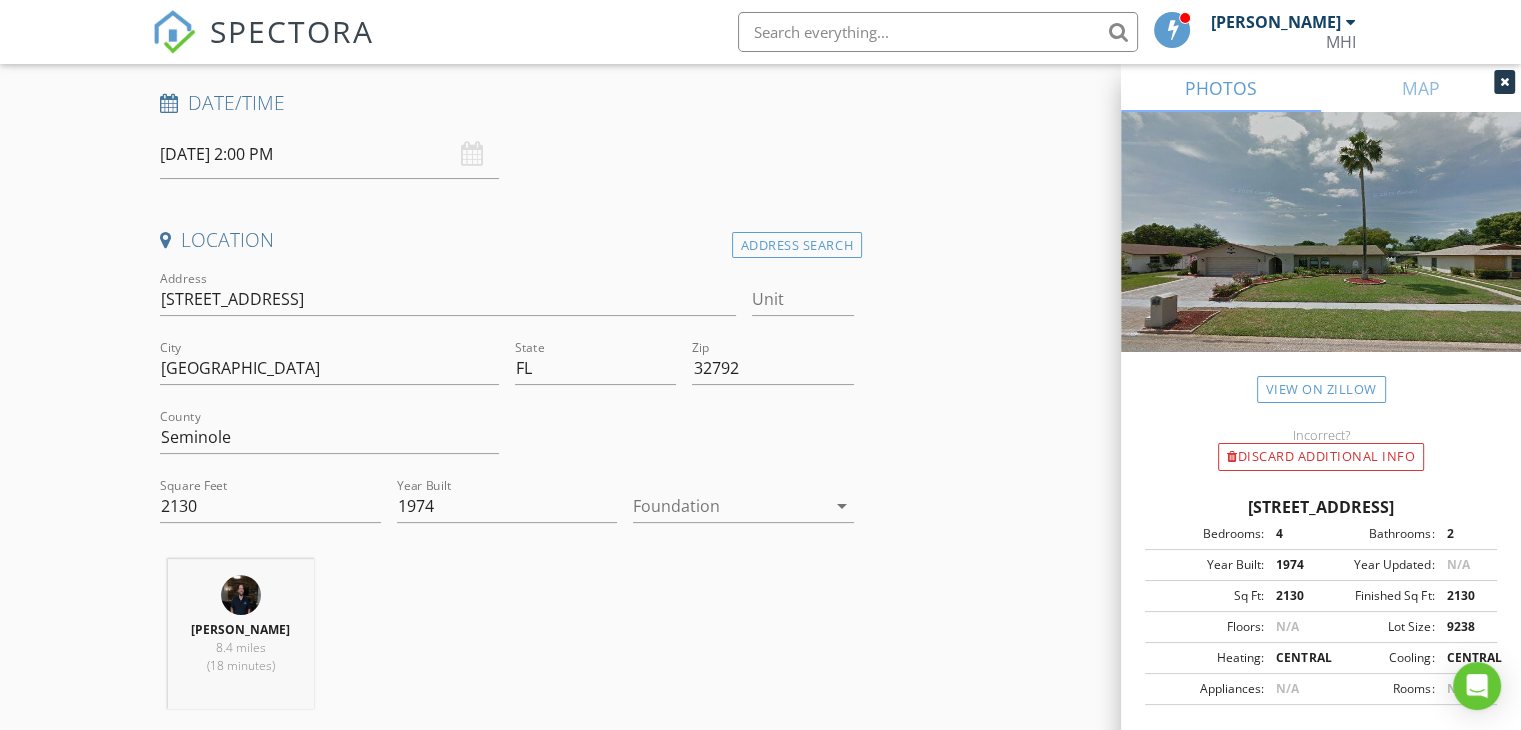 scroll, scrollTop: 400, scrollLeft: 0, axis: vertical 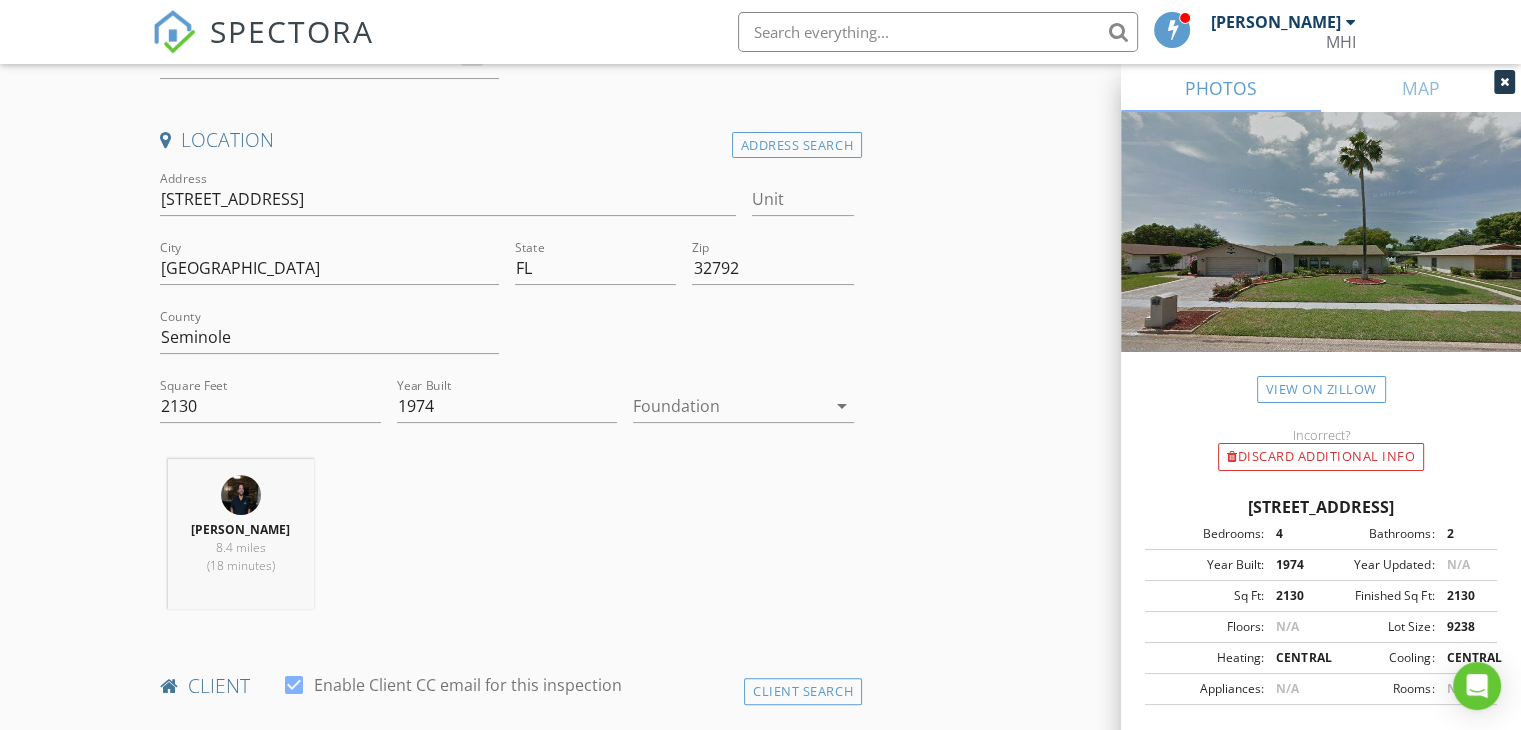 click at bounding box center (729, 406) 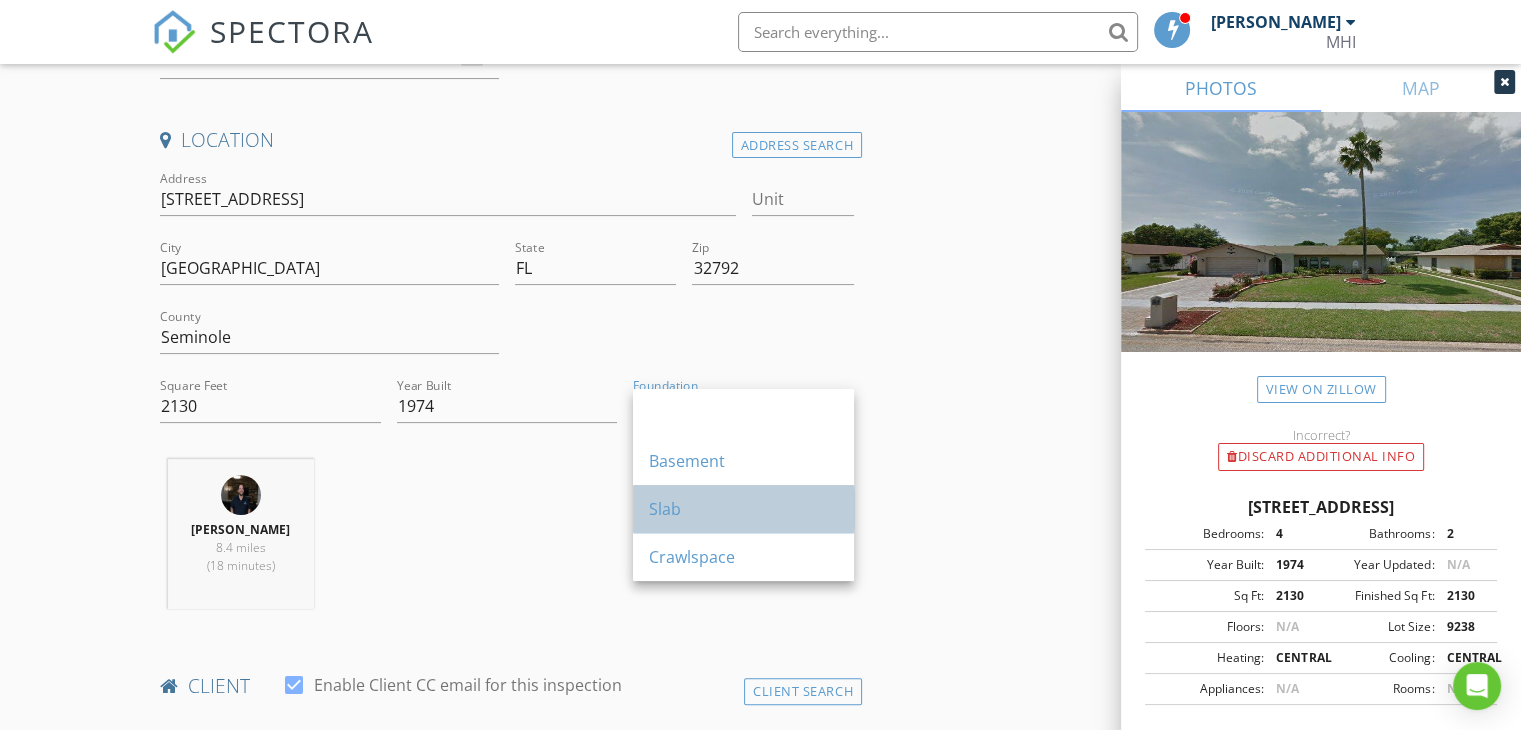 click on "Slab" at bounding box center [743, 509] 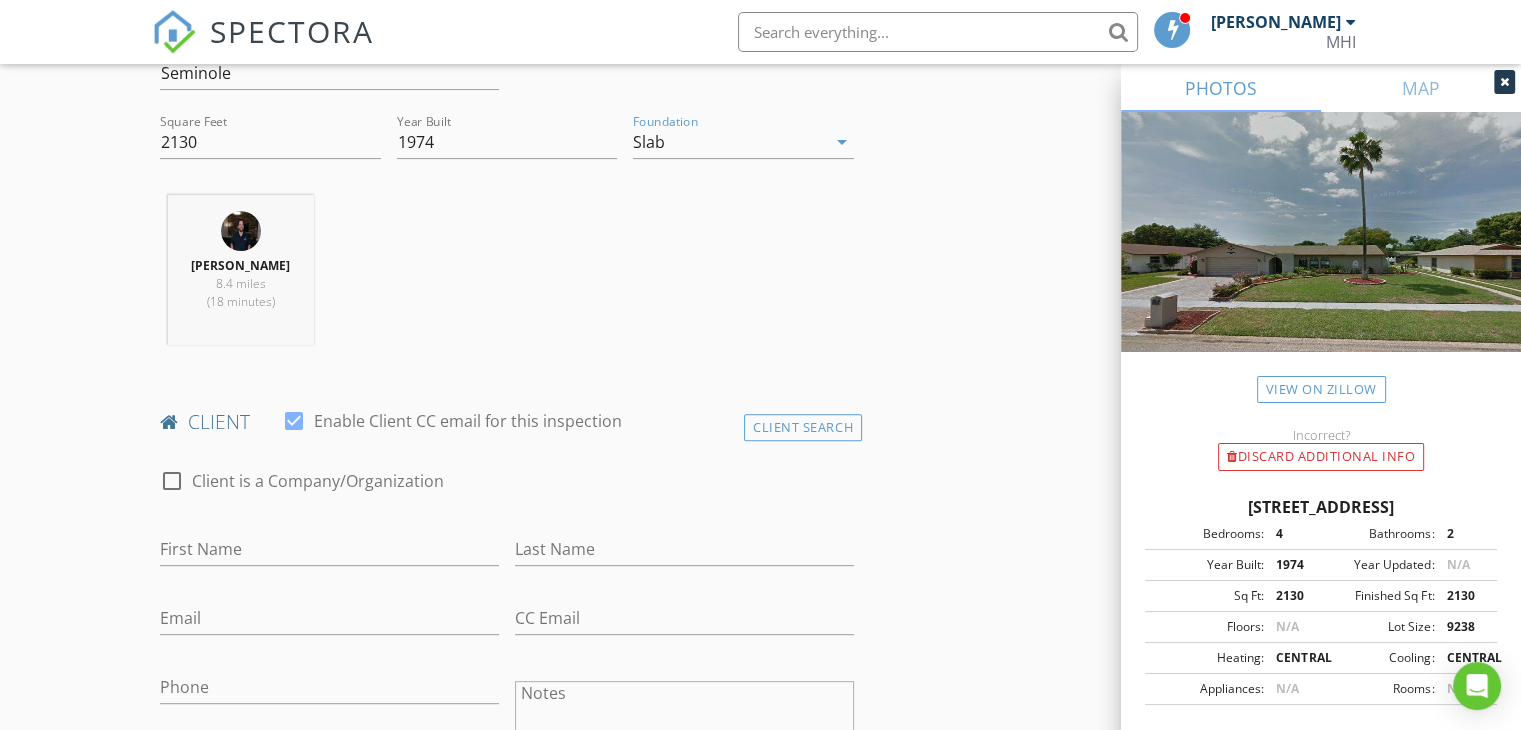 scroll, scrollTop: 700, scrollLeft: 0, axis: vertical 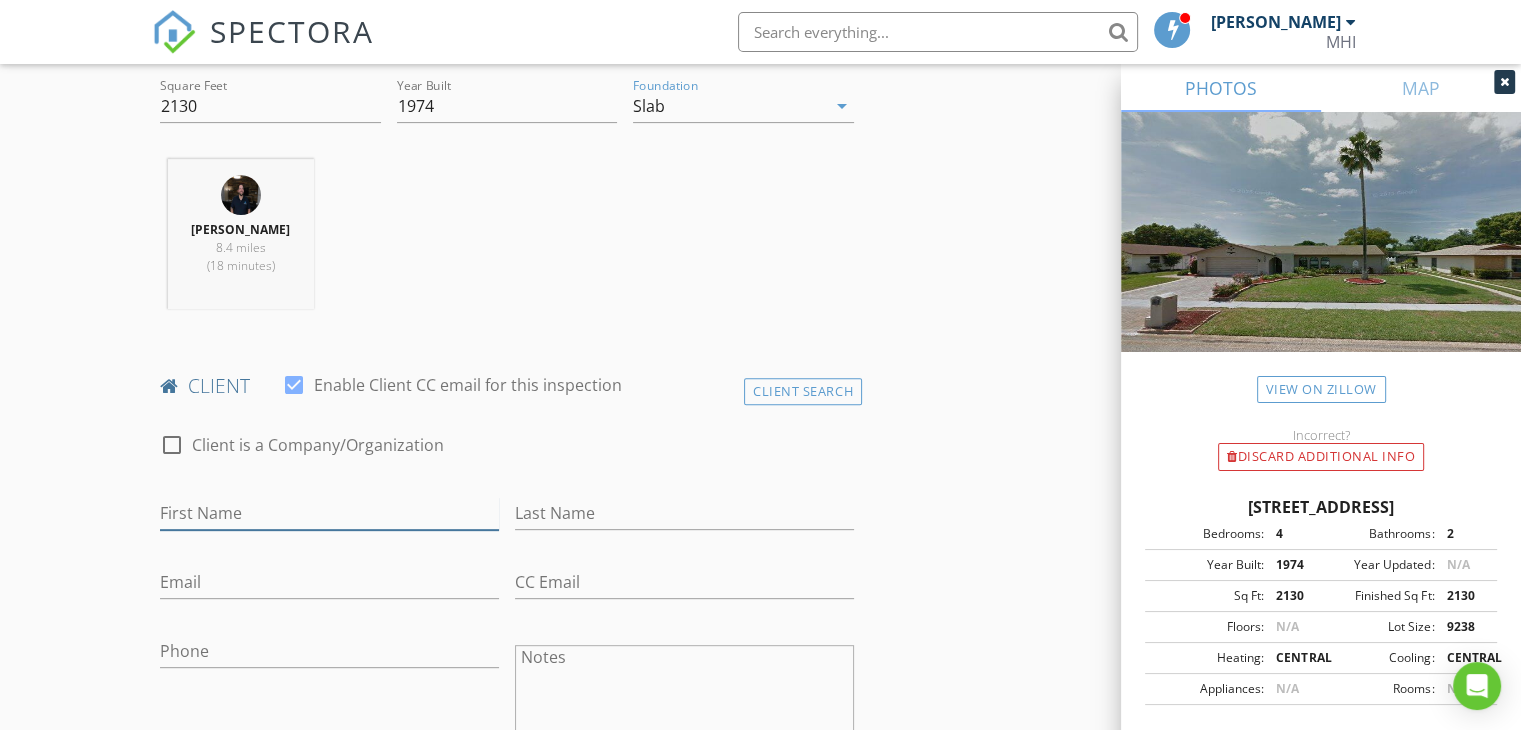click on "First Name" at bounding box center [329, 513] 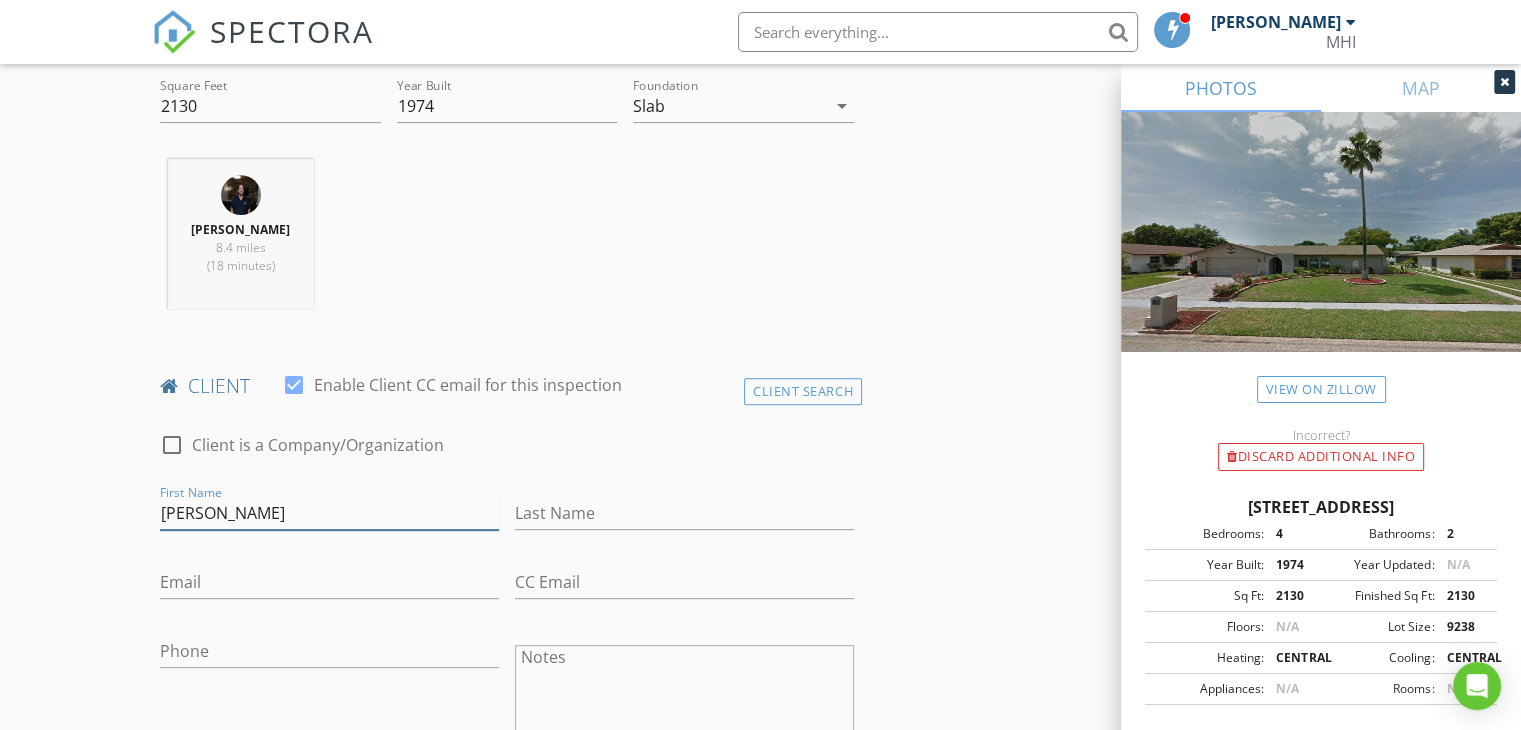 type on "[PERSON_NAME]" 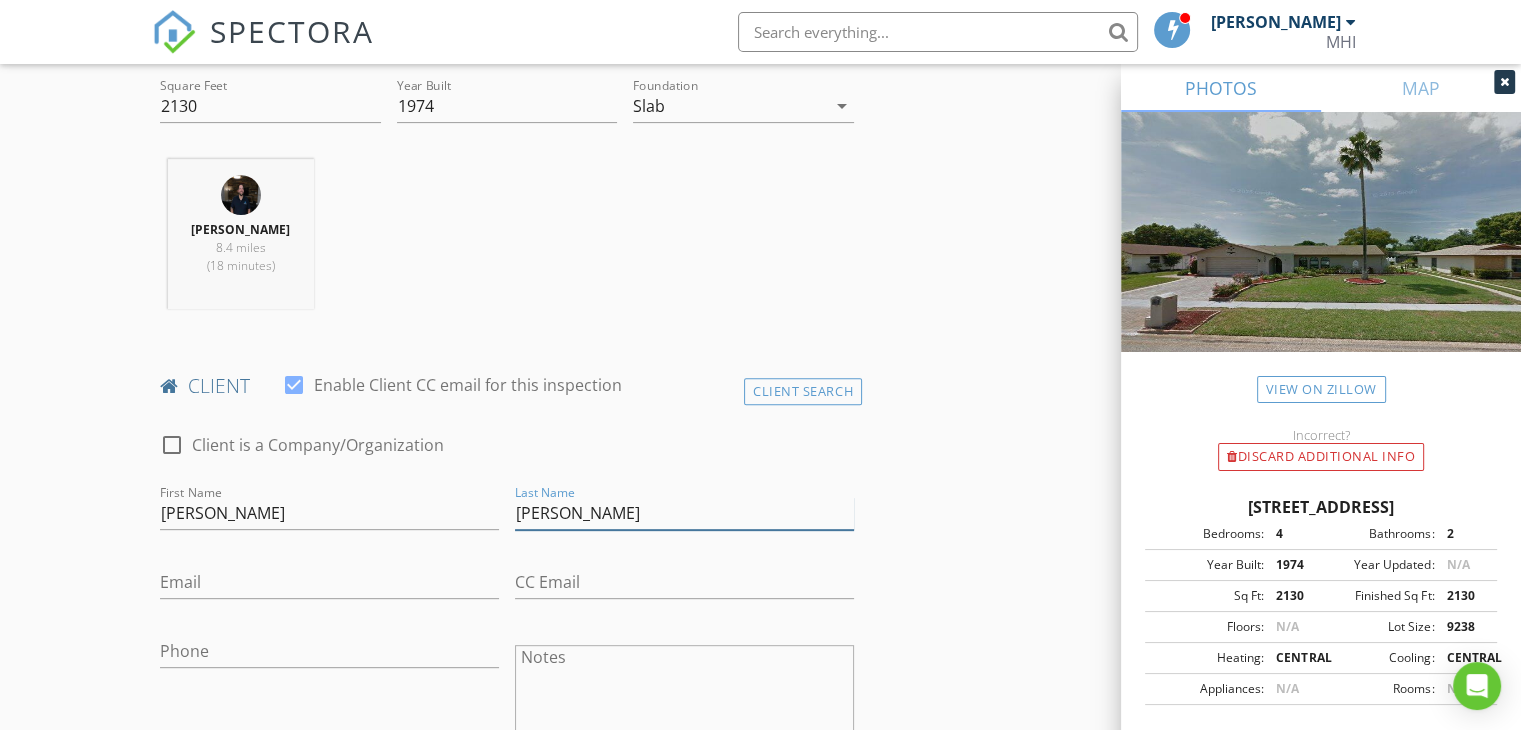 type on "[PERSON_NAME]" 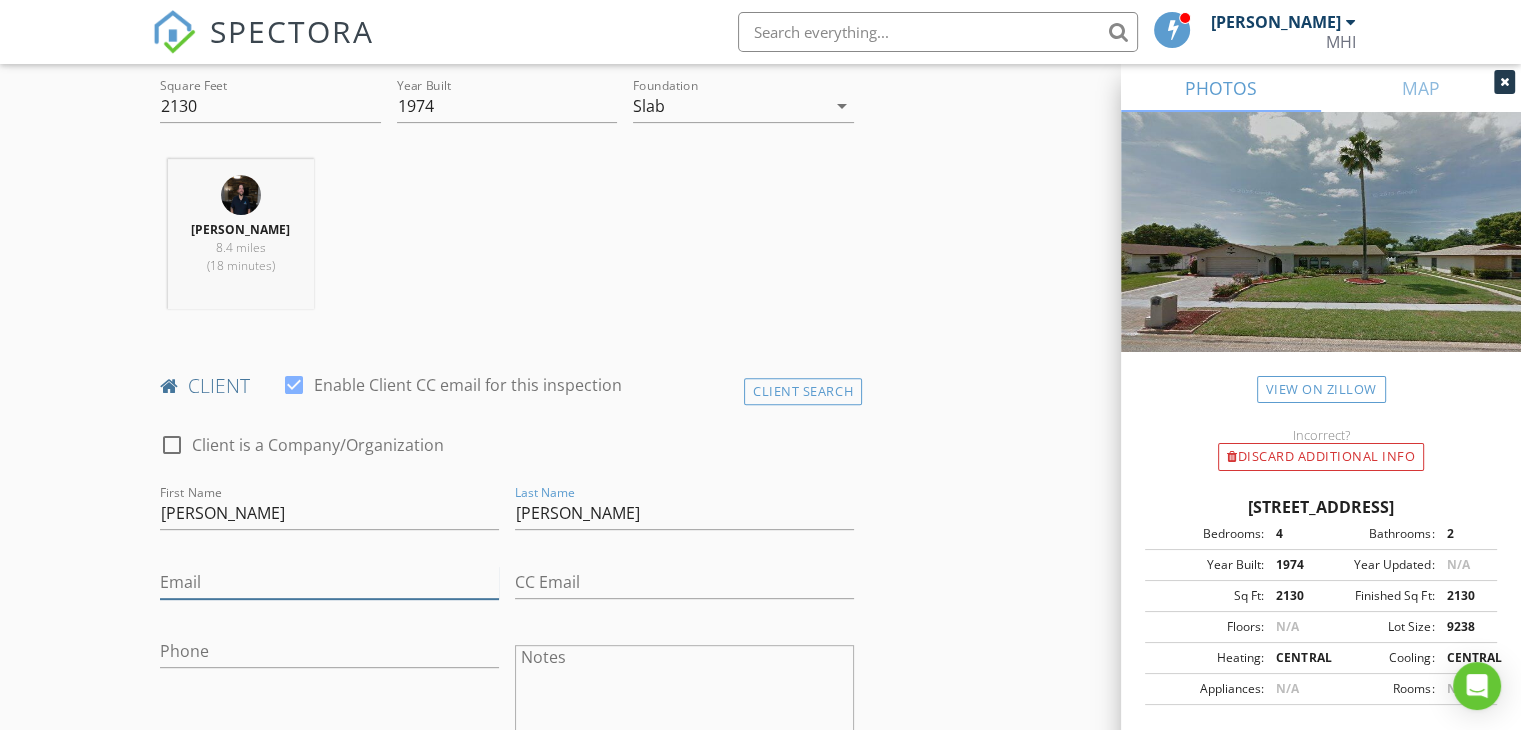 click on "Email" at bounding box center [329, 582] 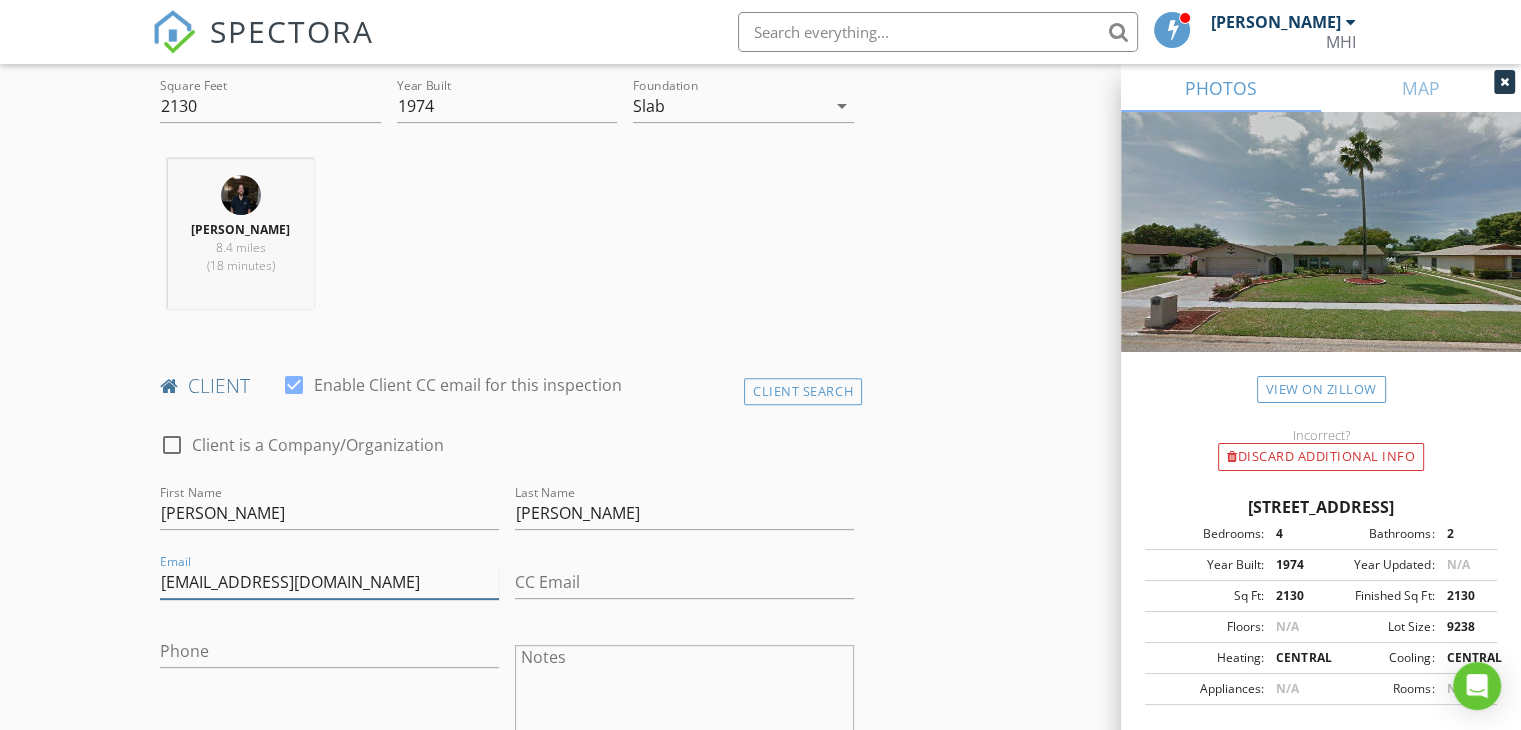type on "spantoja9353@gmail.com" 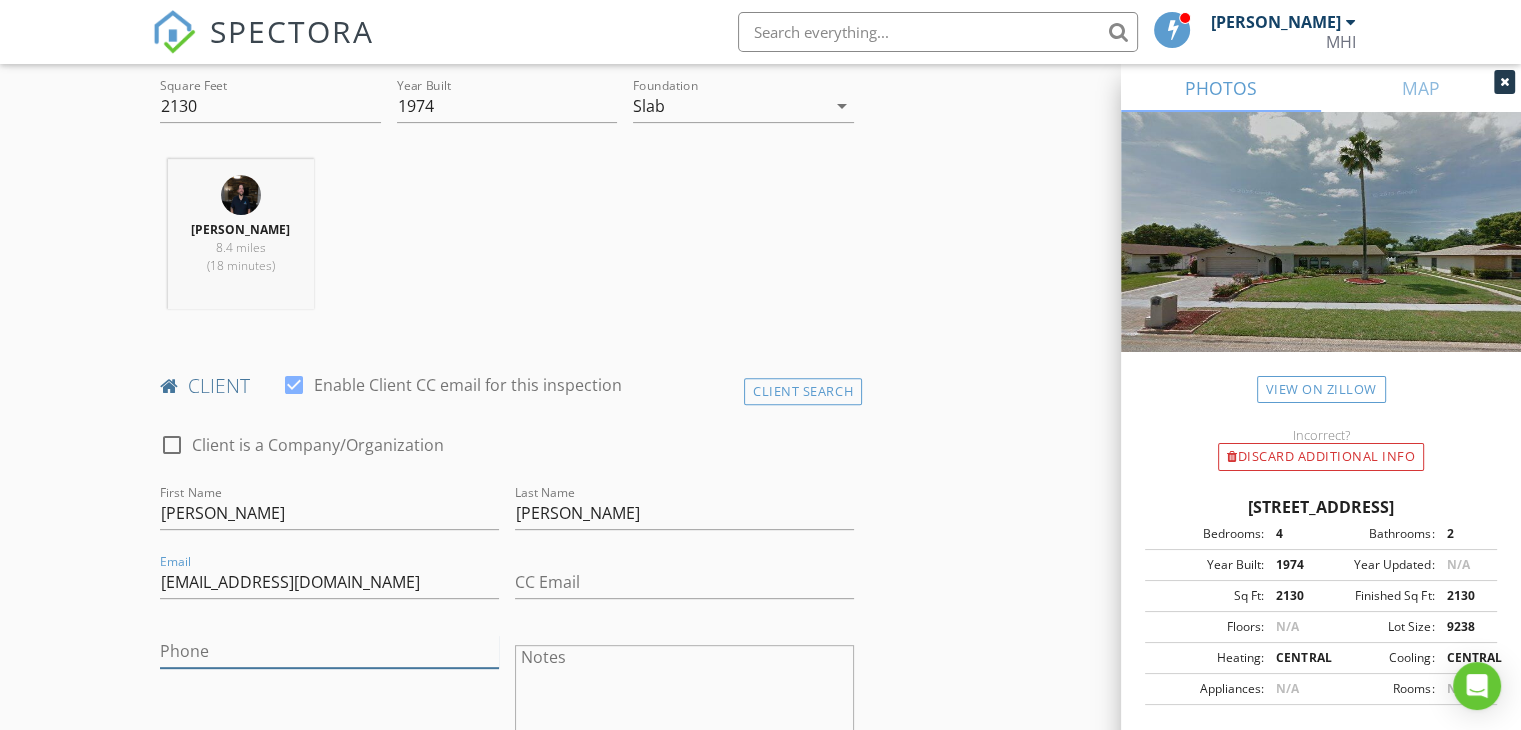 click on "Phone" at bounding box center (329, 651) 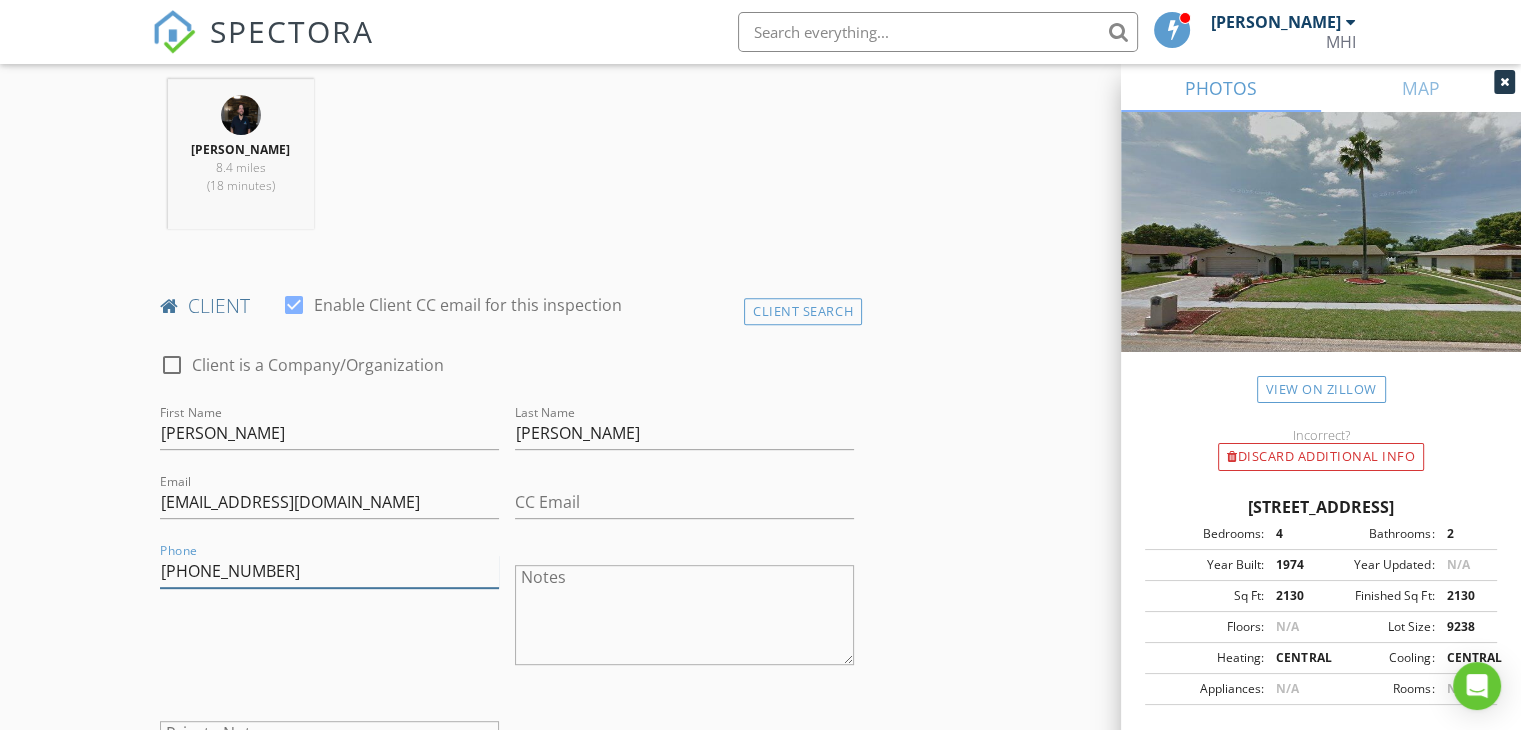 scroll, scrollTop: 900, scrollLeft: 0, axis: vertical 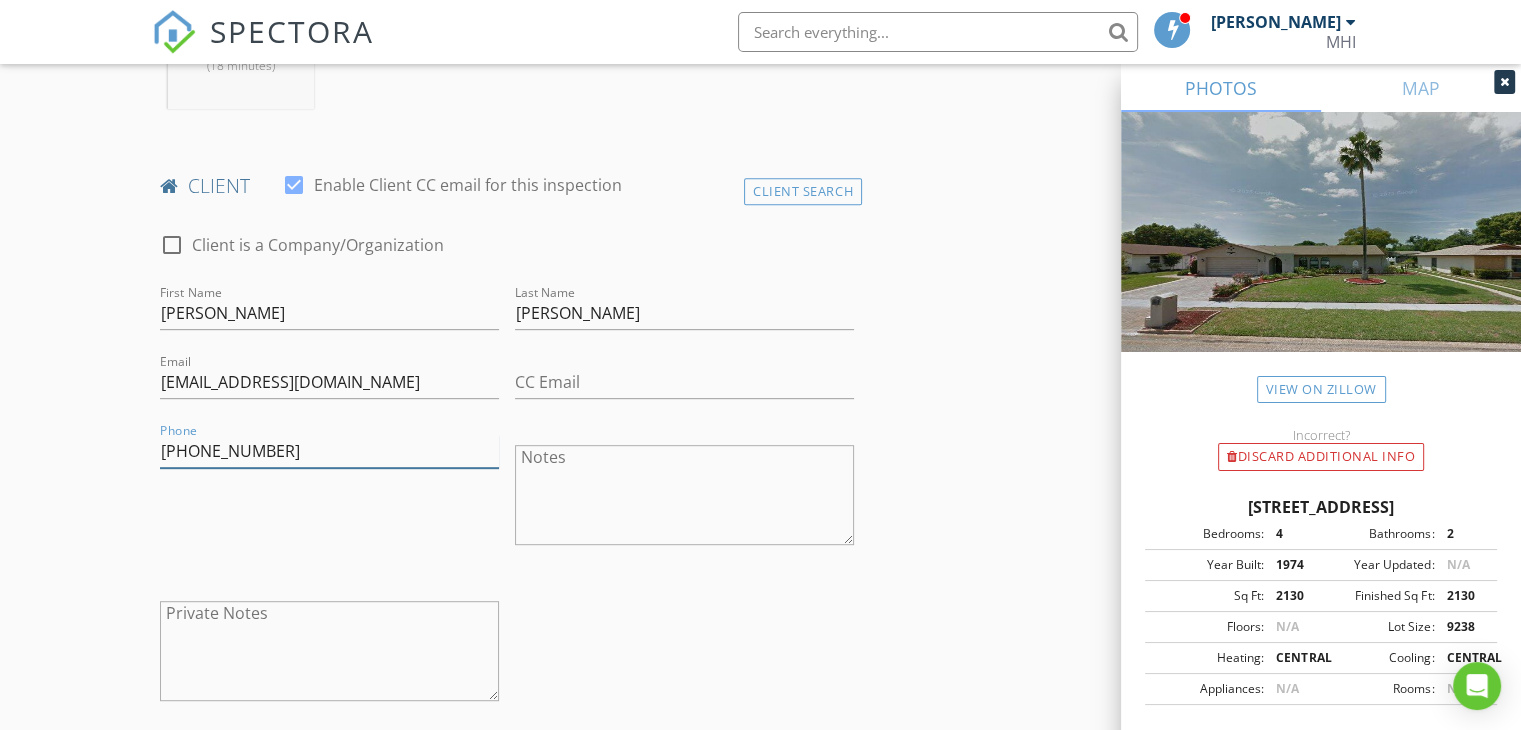 type on "979-215-0758" 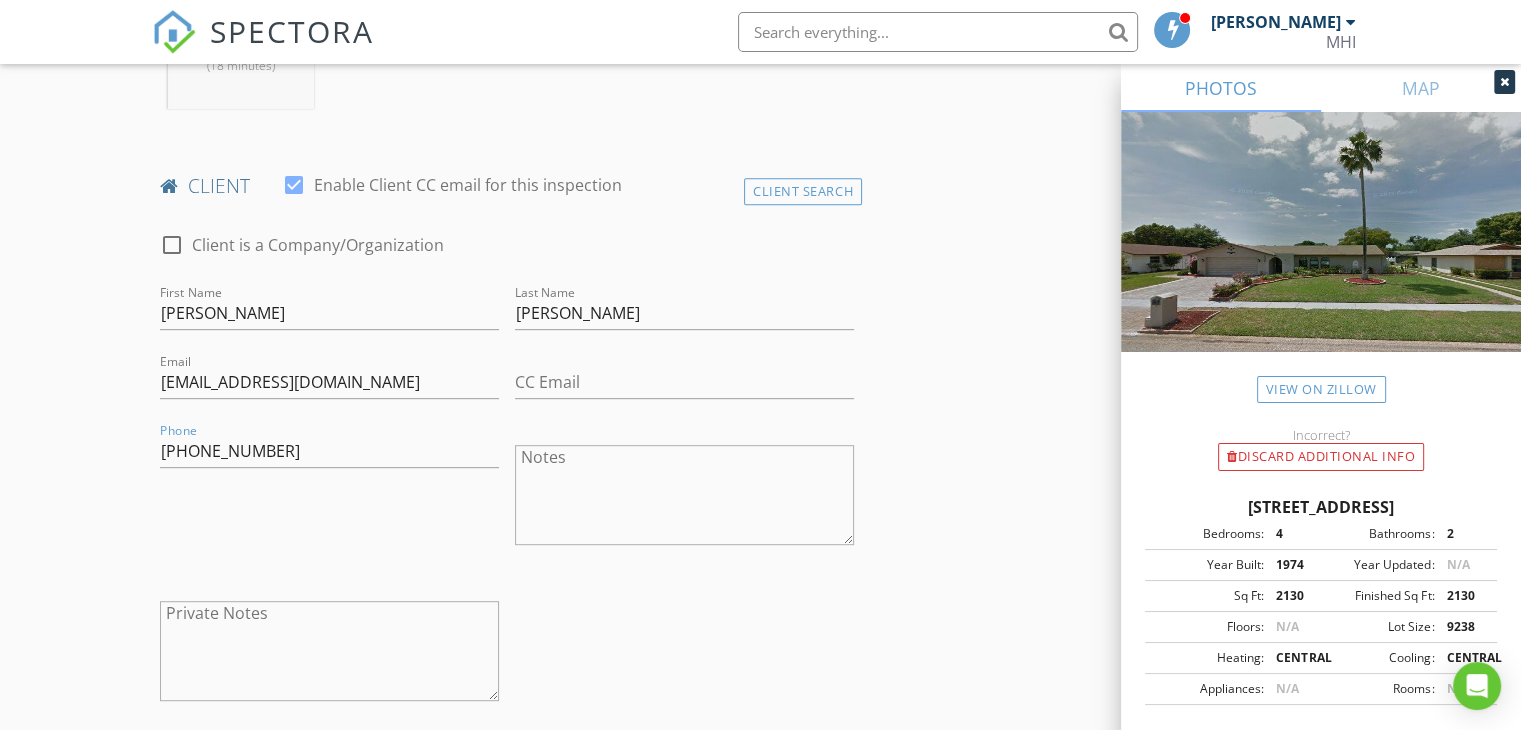 click on "Notes" at bounding box center [684, 495] 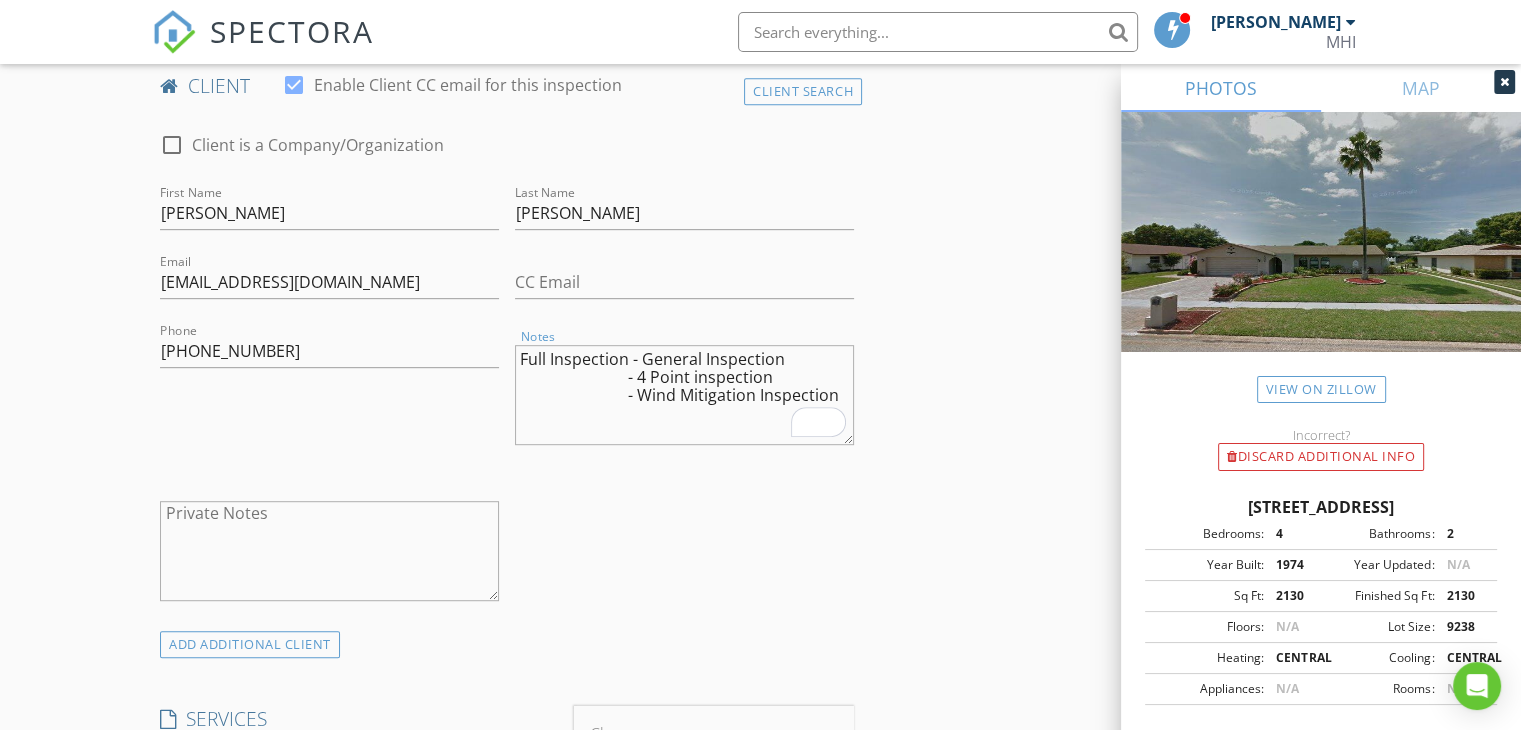 scroll, scrollTop: 1200, scrollLeft: 0, axis: vertical 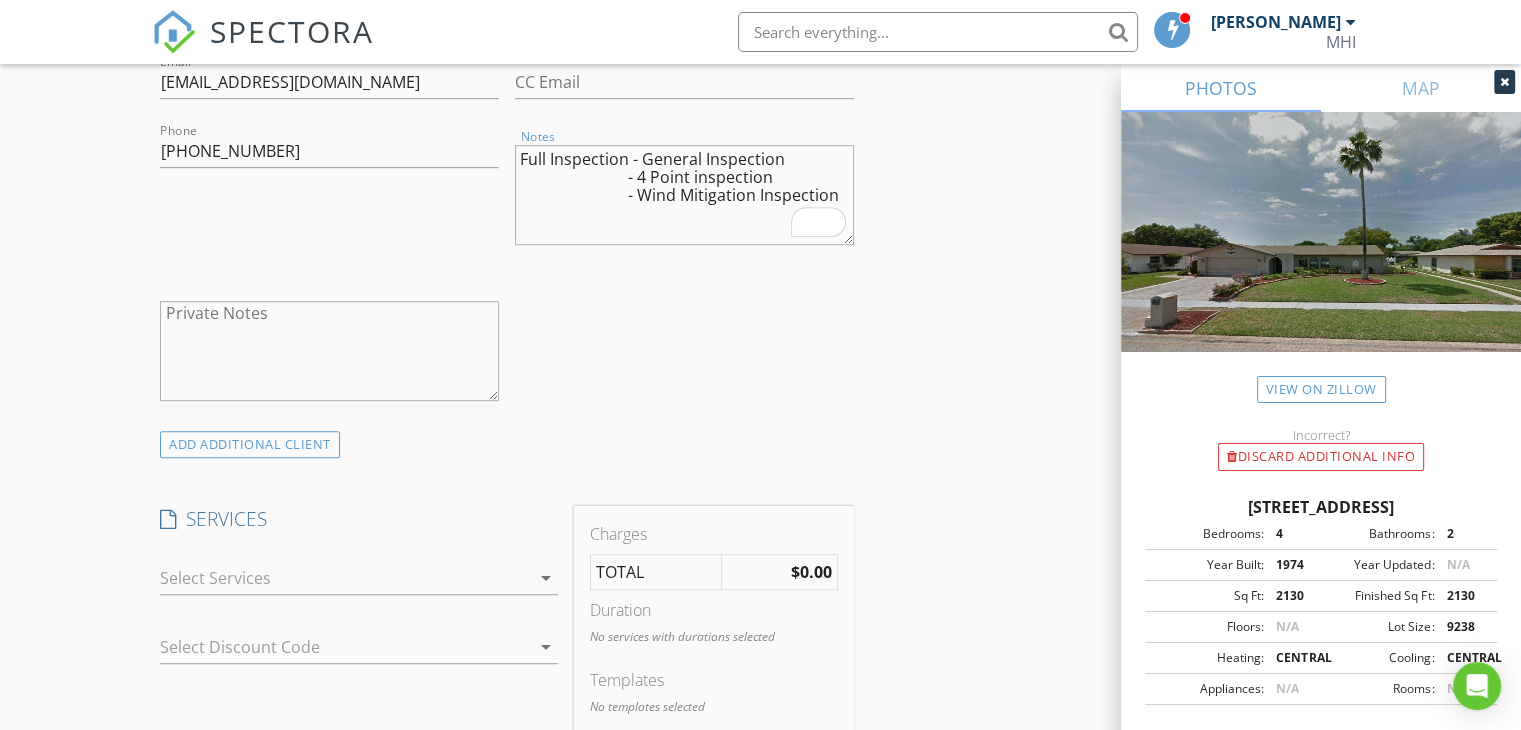 type on "Full Inspection - General Inspection
- 4 Point inspection
- Wind Mitigation Inspection" 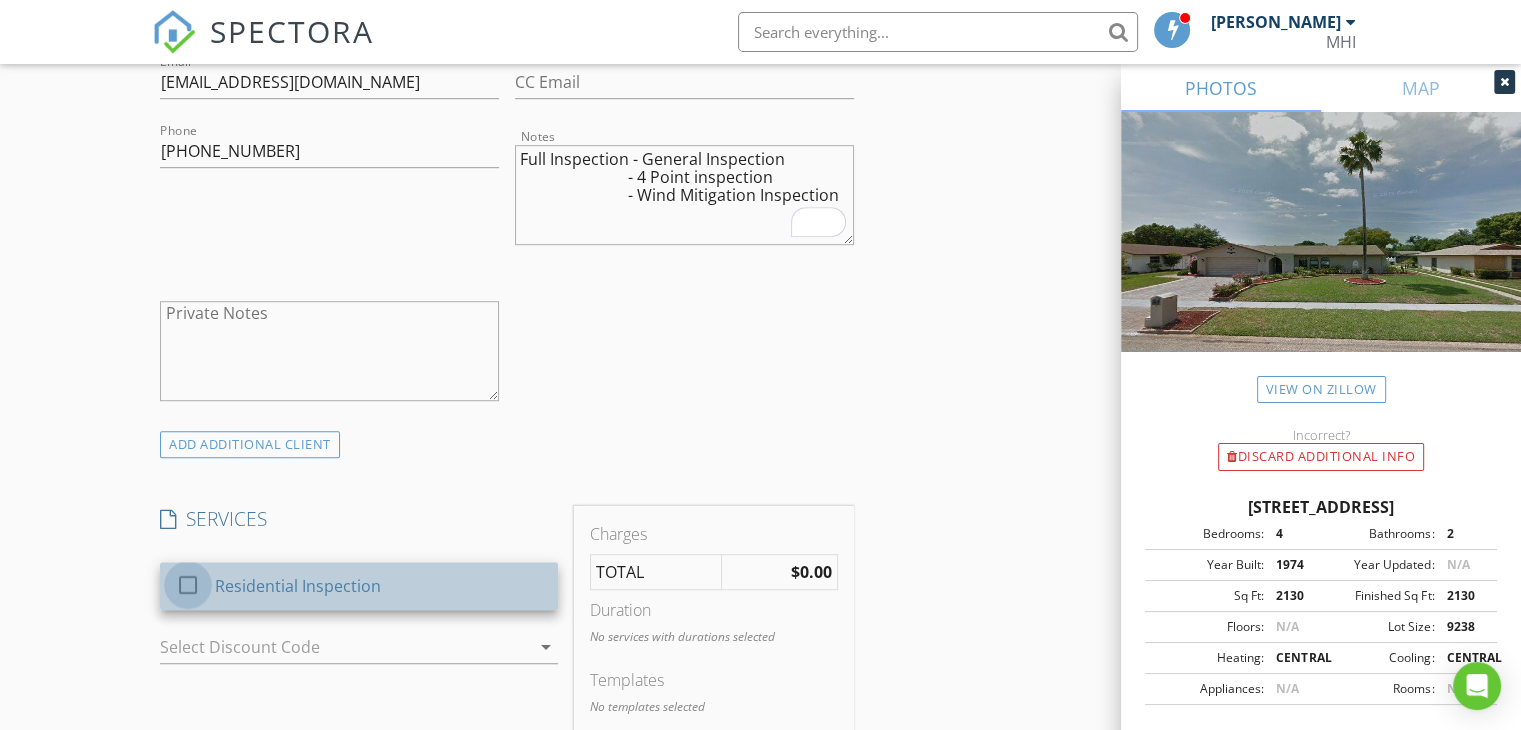 click at bounding box center [188, 585] 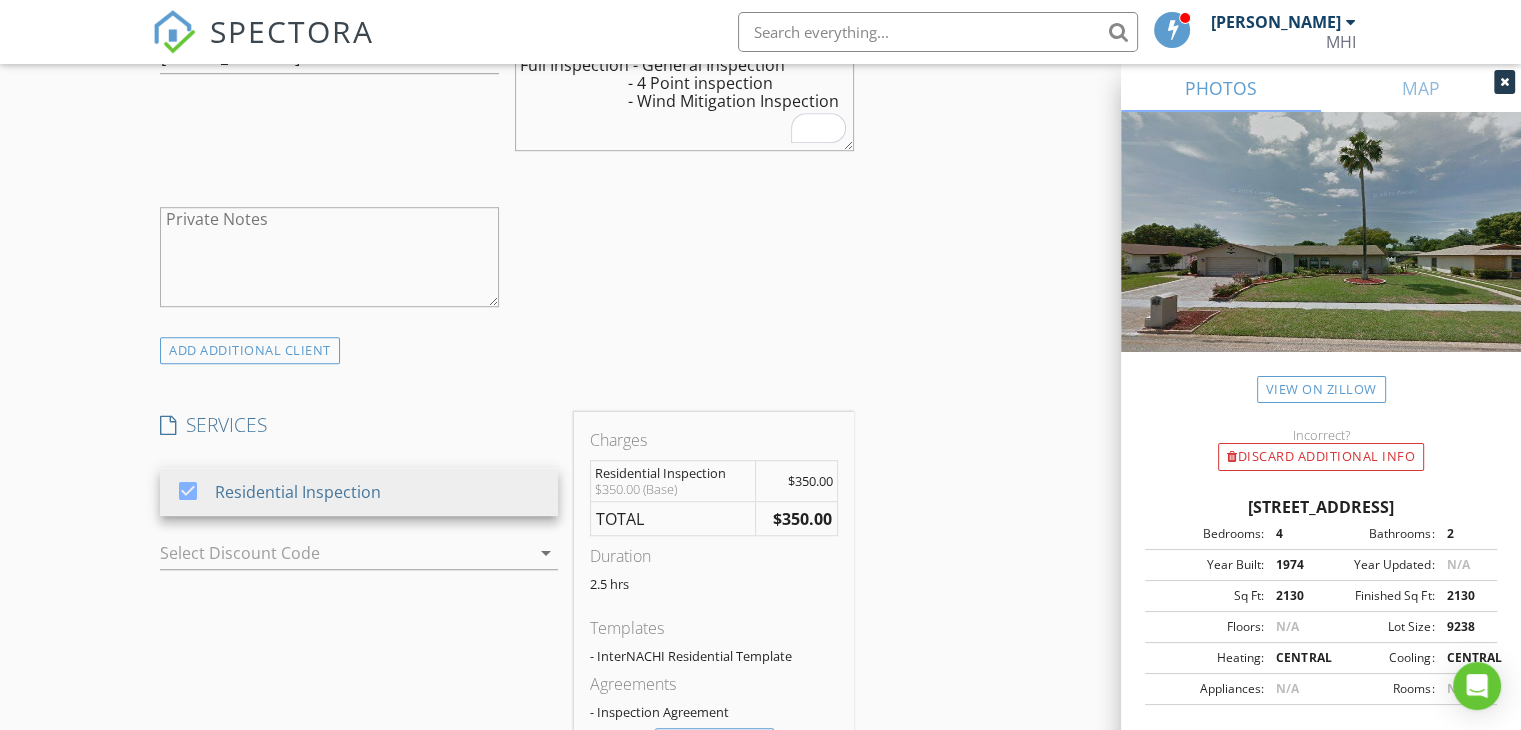 scroll, scrollTop: 1400, scrollLeft: 0, axis: vertical 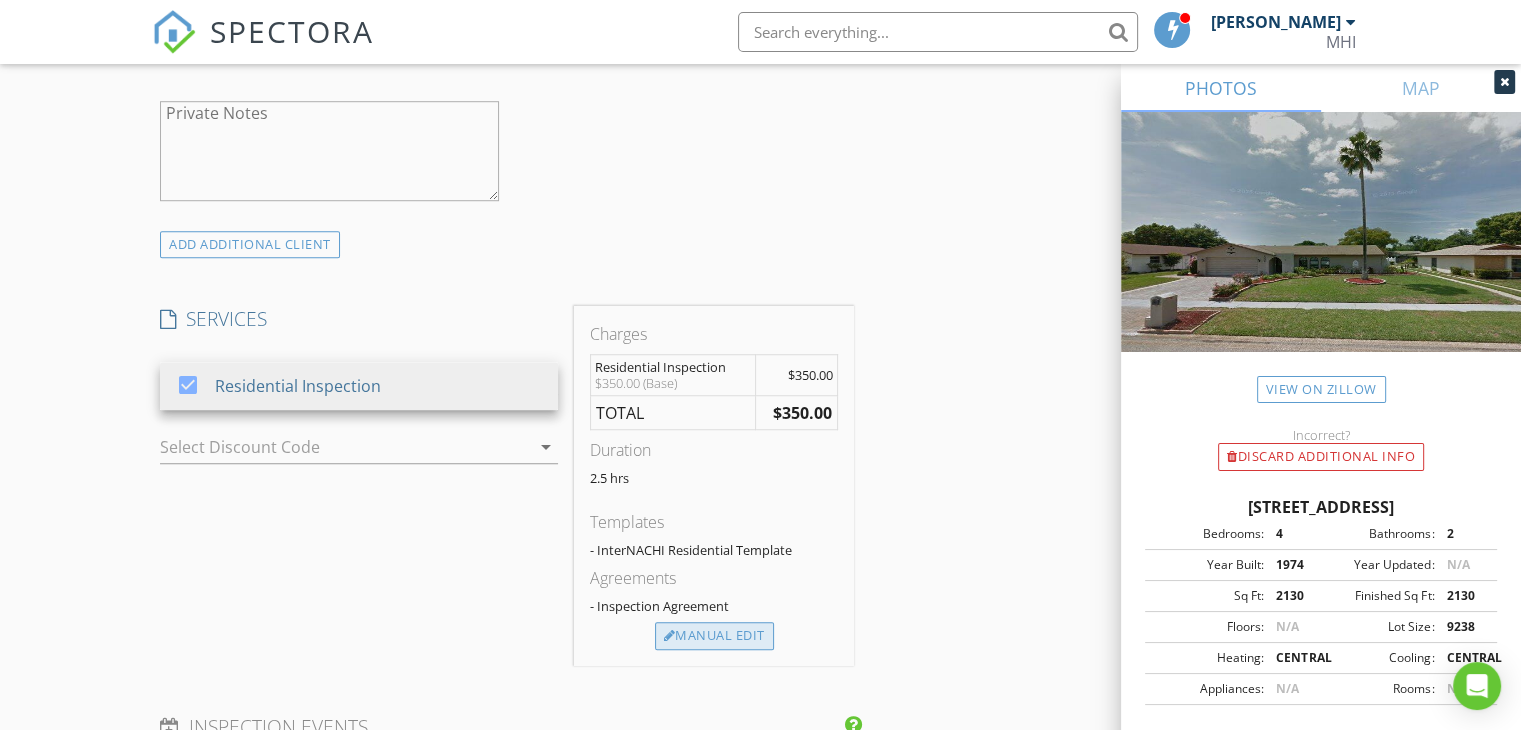 click on "Manual Edit" at bounding box center [714, 636] 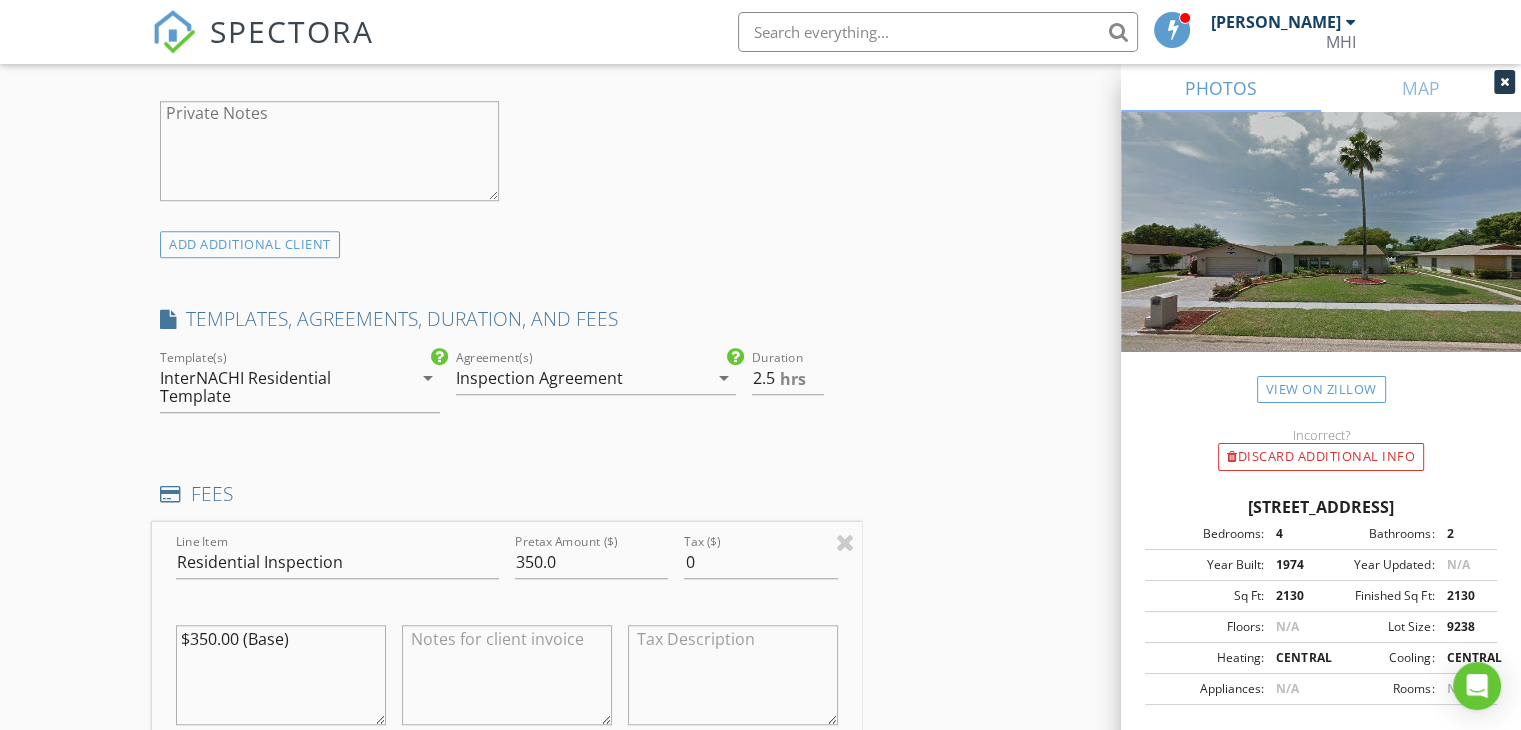 scroll, scrollTop: 1500, scrollLeft: 0, axis: vertical 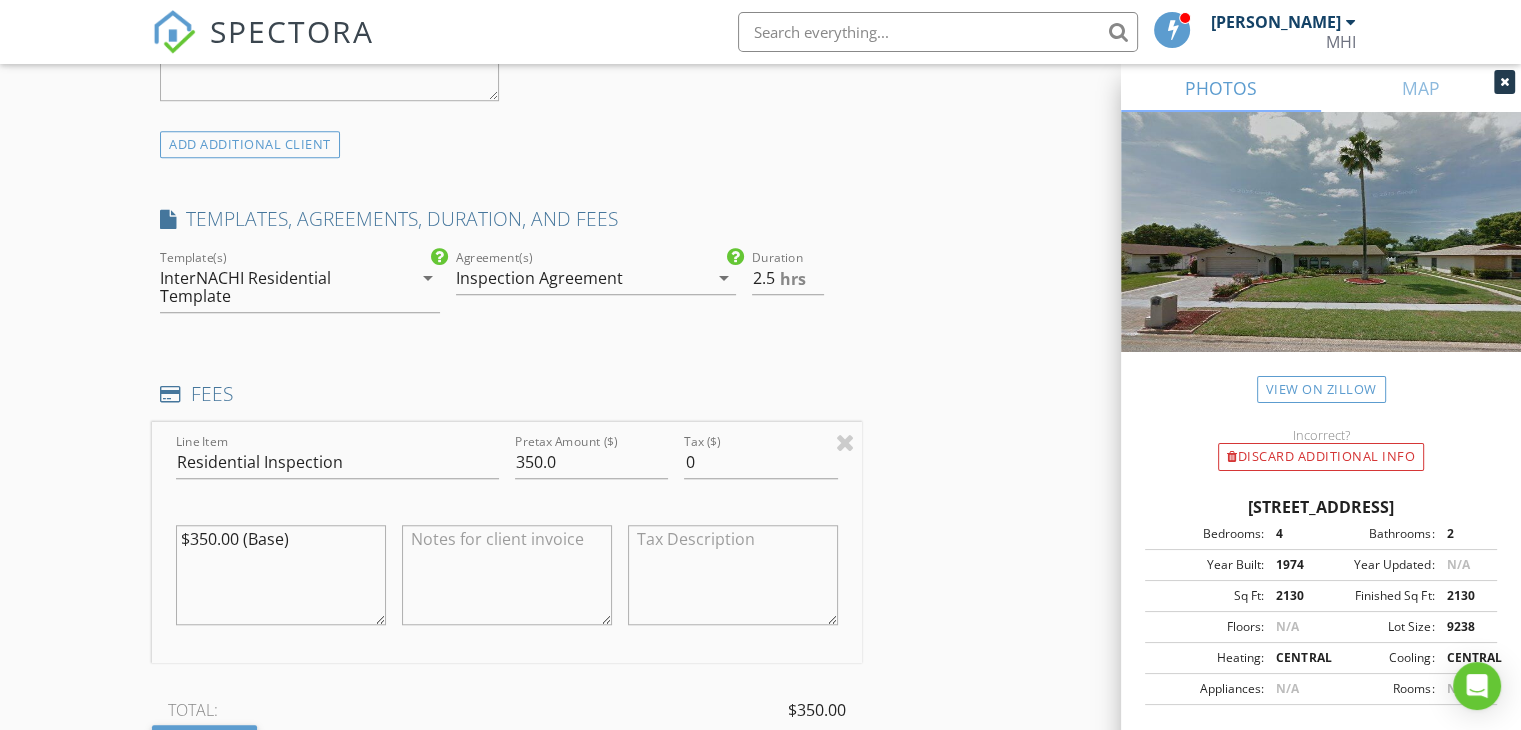 click on "$350.00 (Base)" at bounding box center [281, 575] 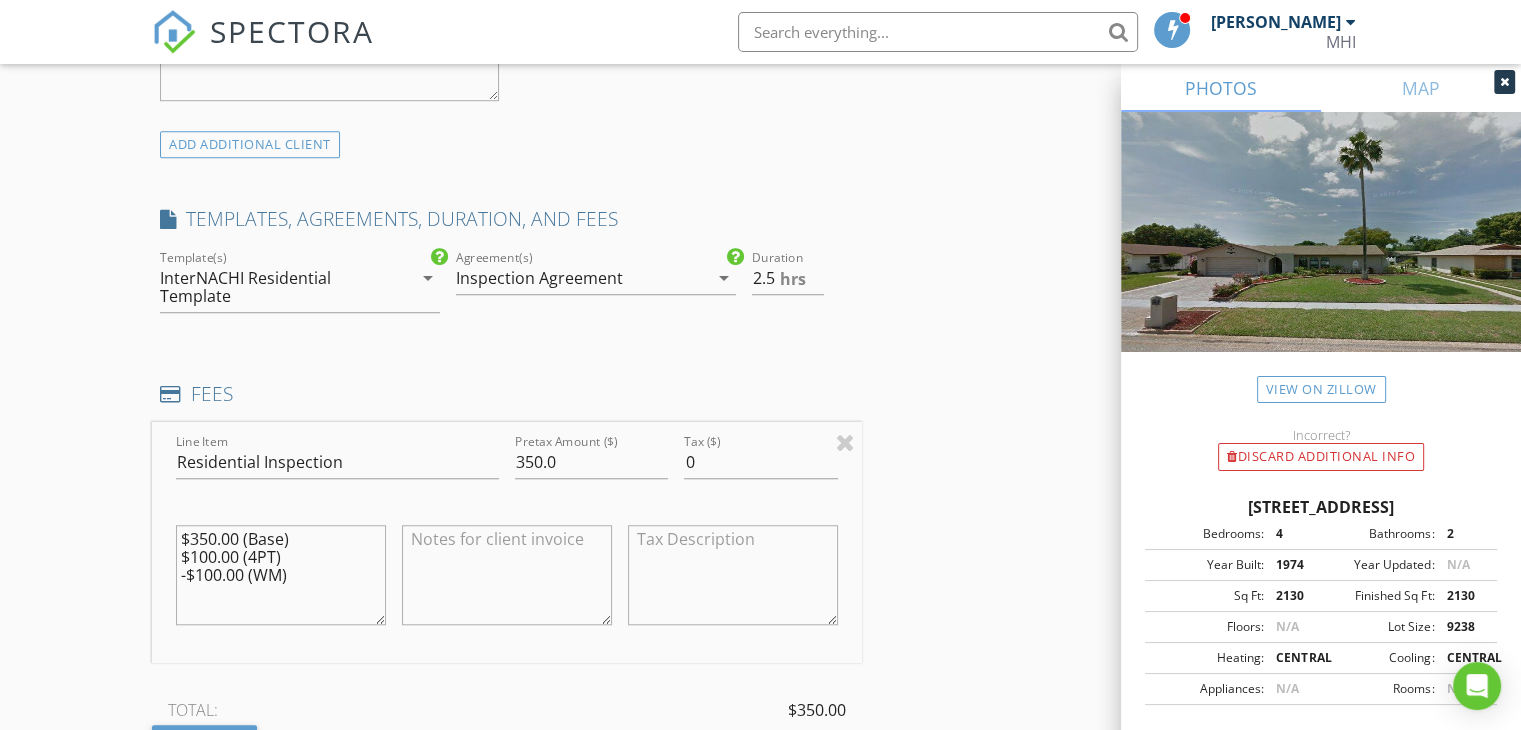 type on "$350.00 (Base)
$100.00 (4PT)
-$100.00 (WM)" 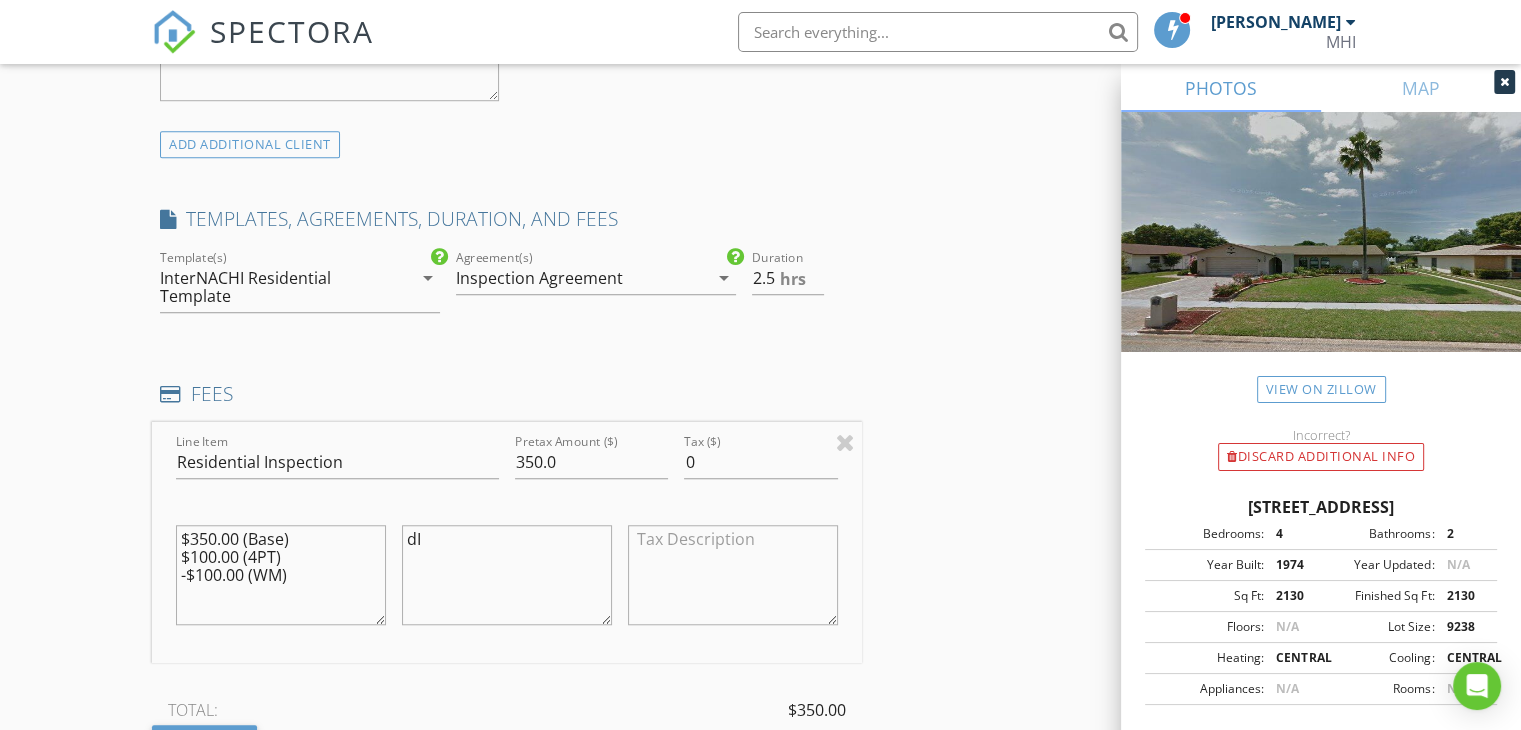 type on "d" 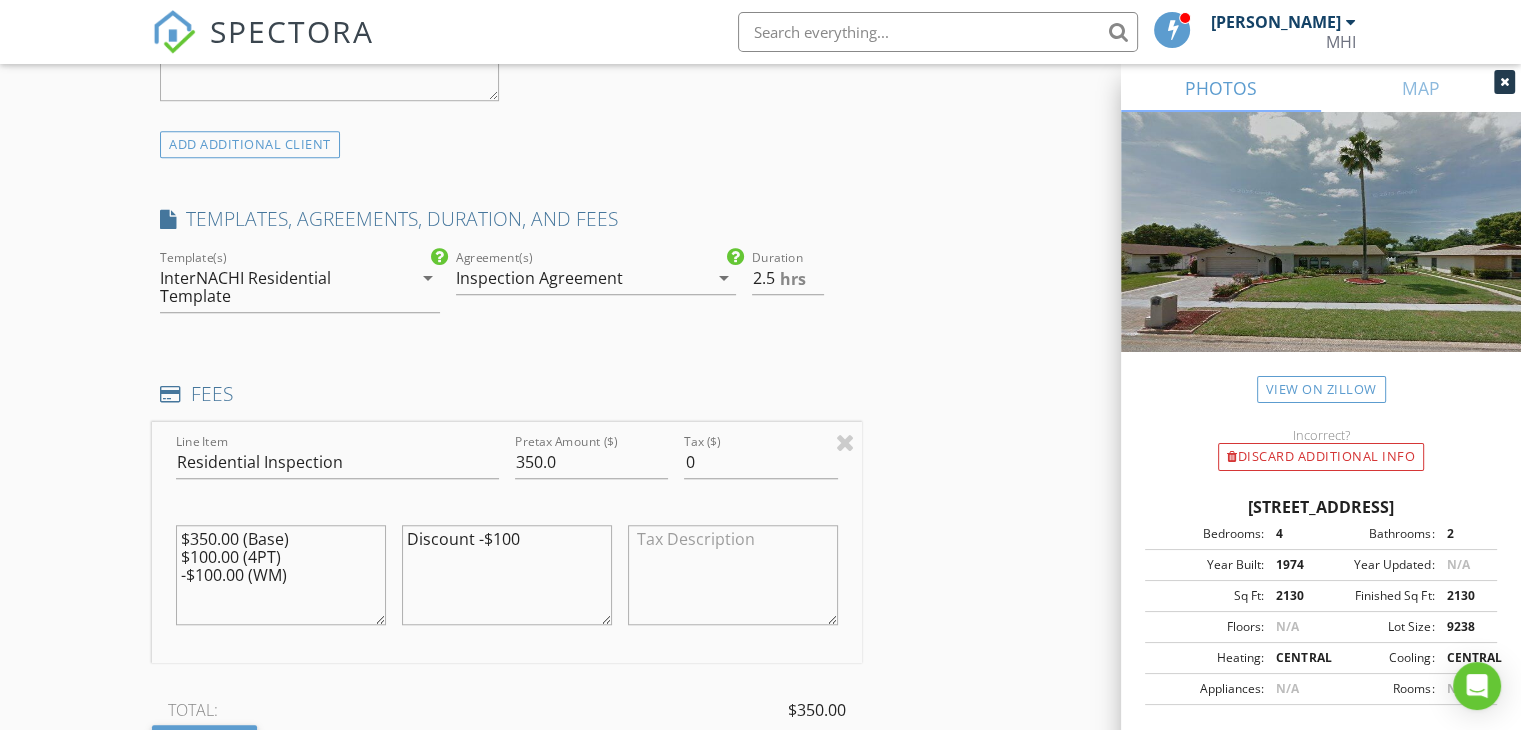 type on "Discount -$100" 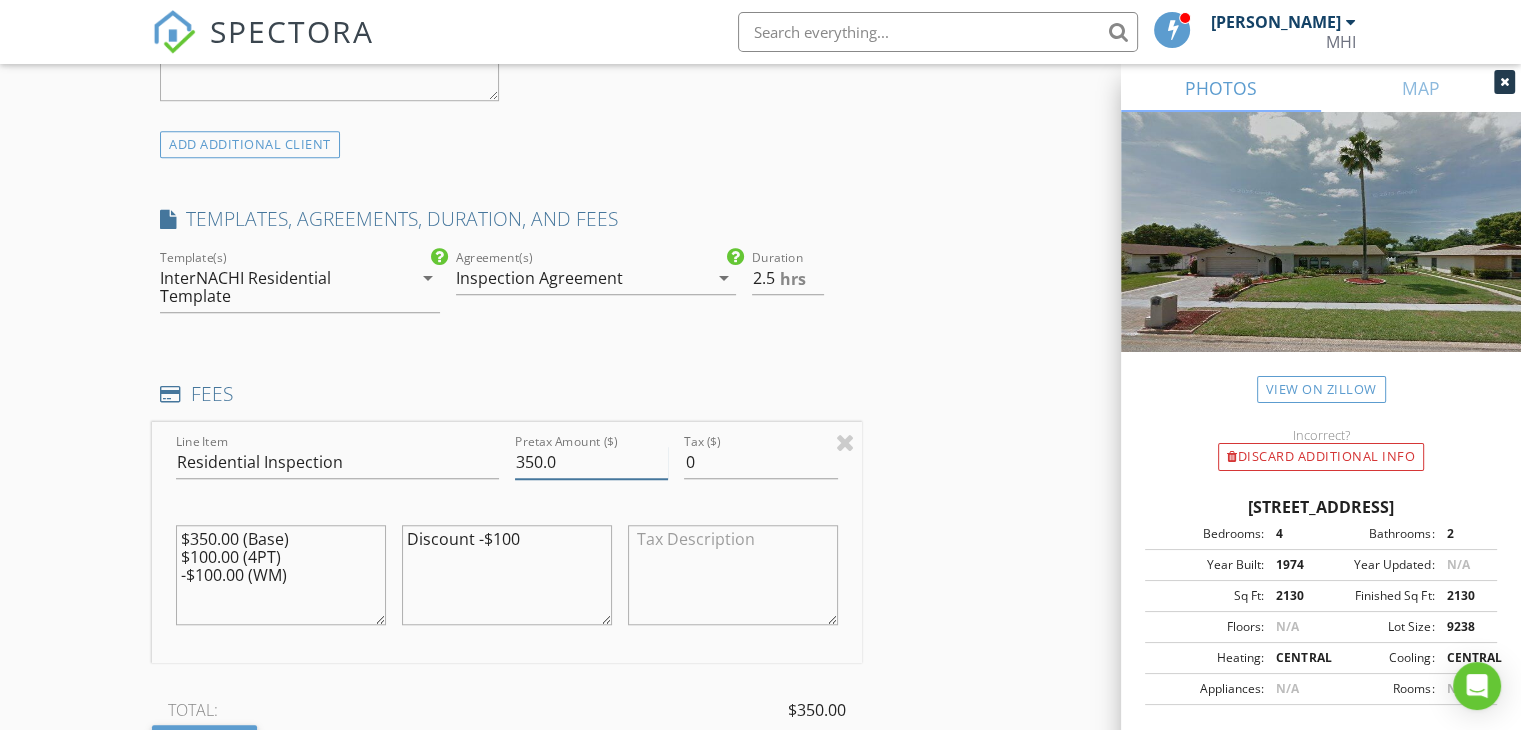 click on "350.0" at bounding box center (591, 462) 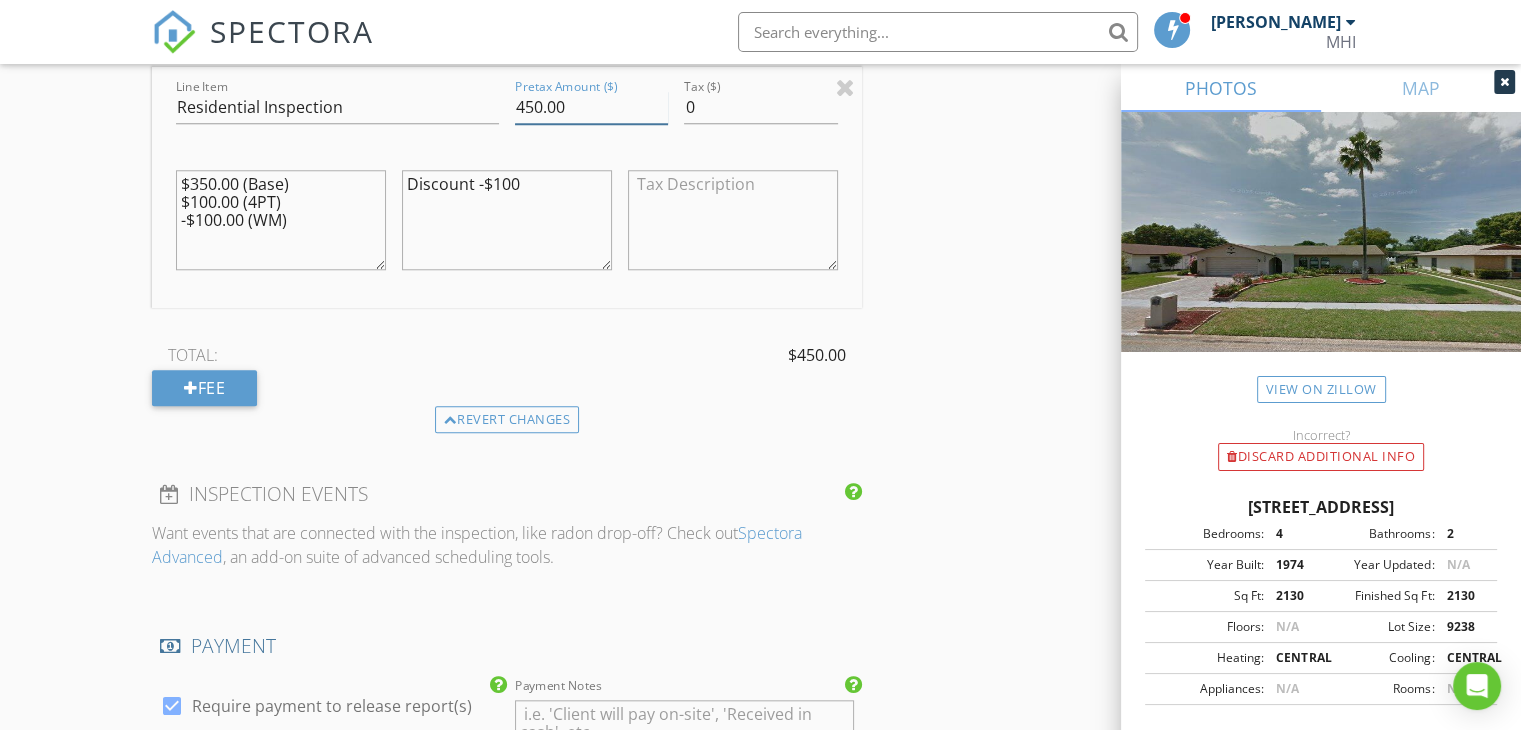 scroll, scrollTop: 1900, scrollLeft: 0, axis: vertical 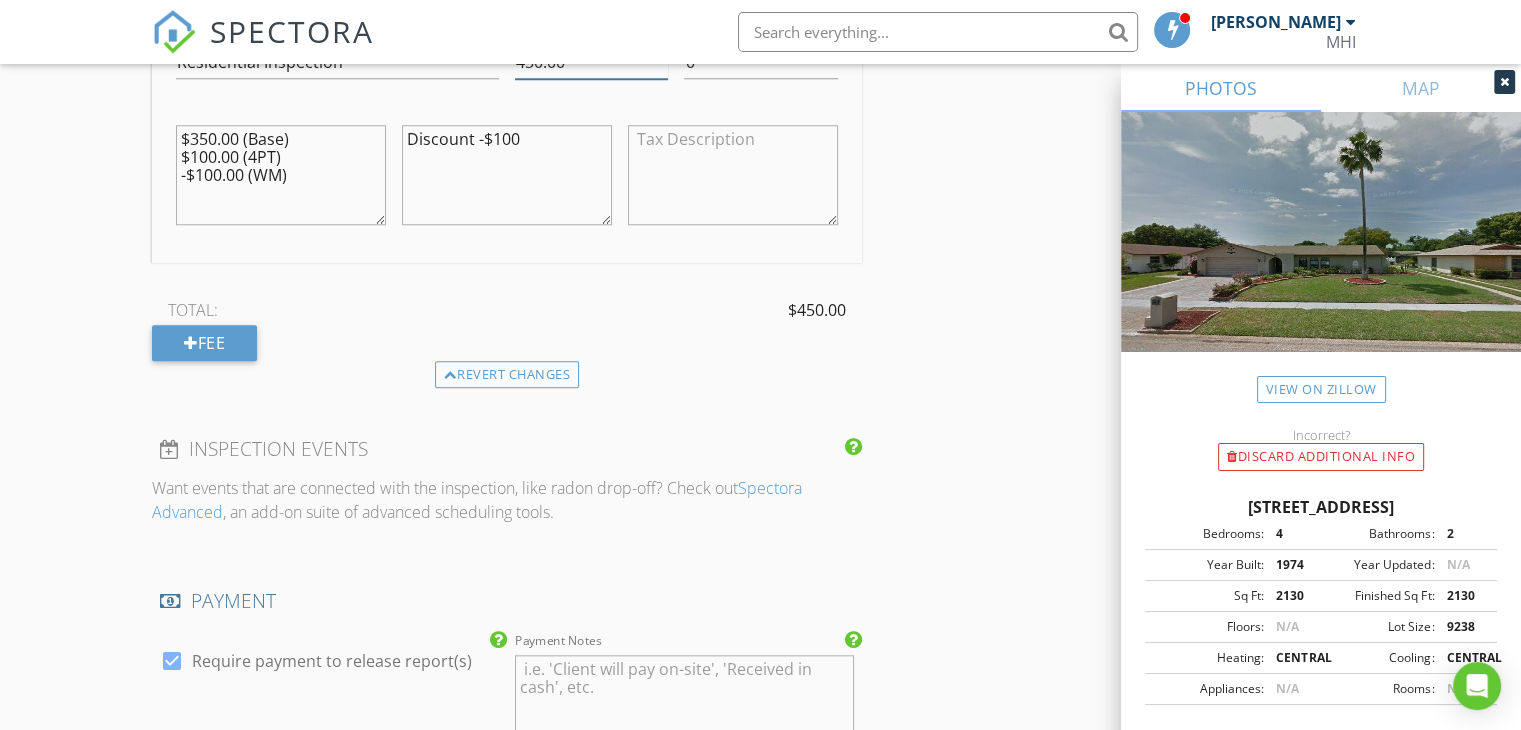 type on "450.00" 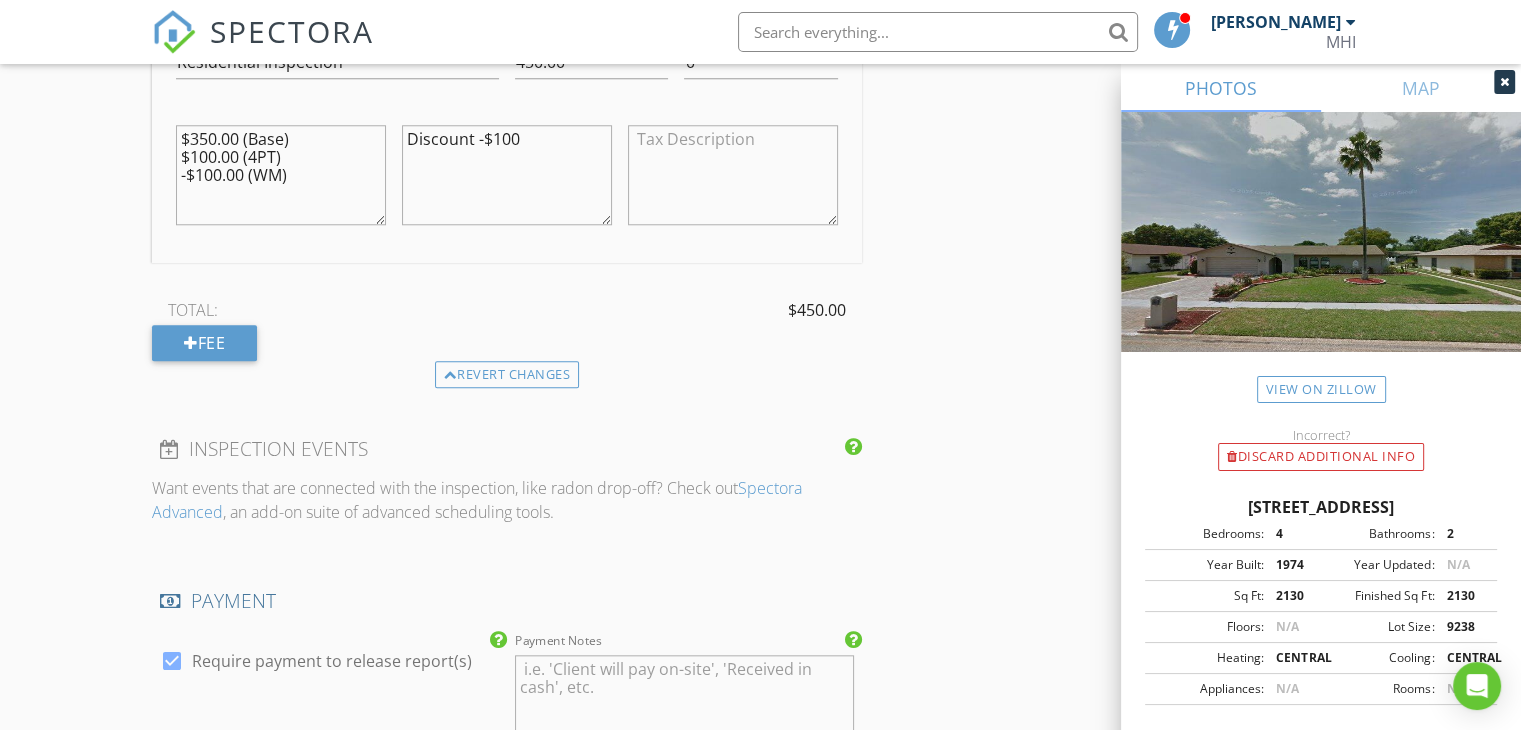 click on "TOTAL:   $450.00" at bounding box center [507, 310] 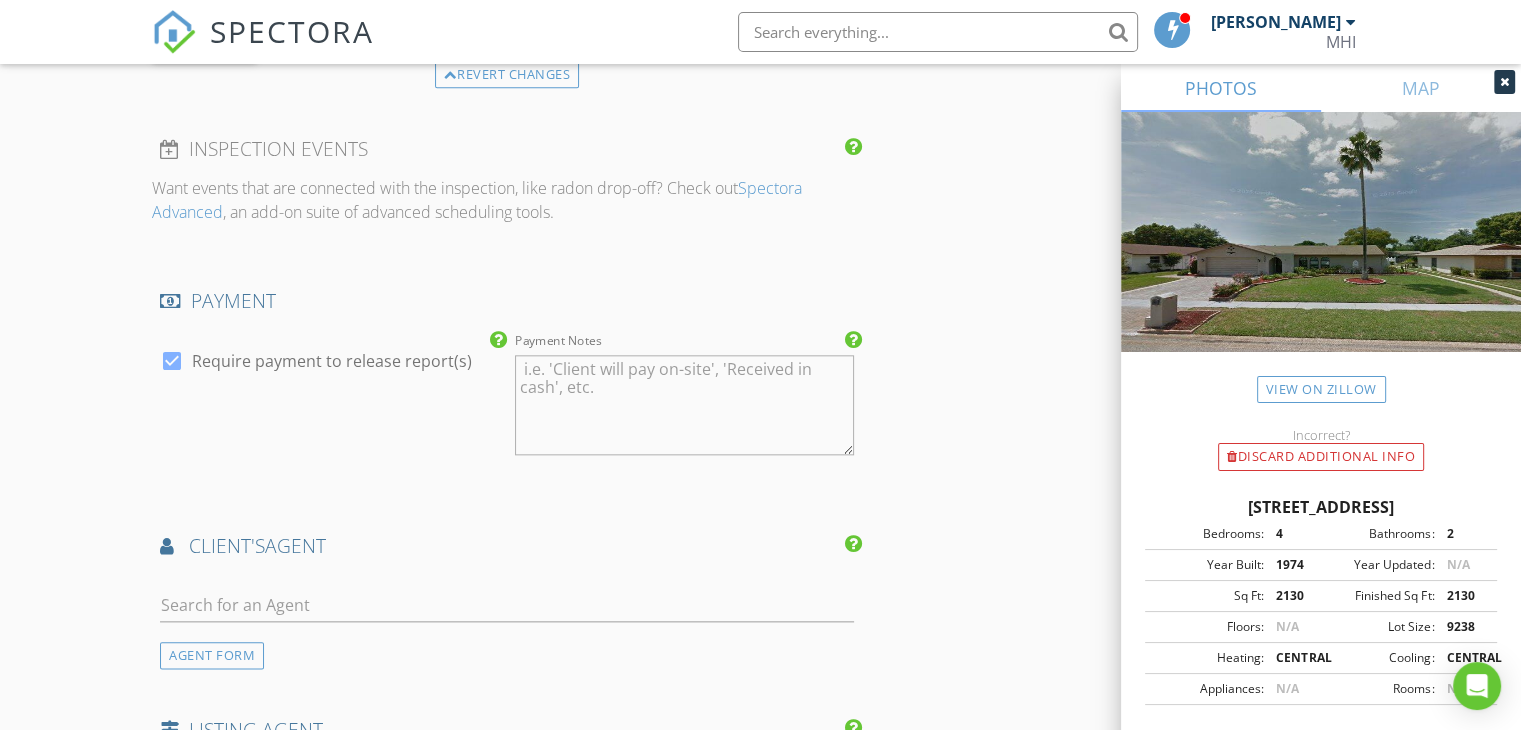 click on "Payment Notes" at bounding box center [684, 405] 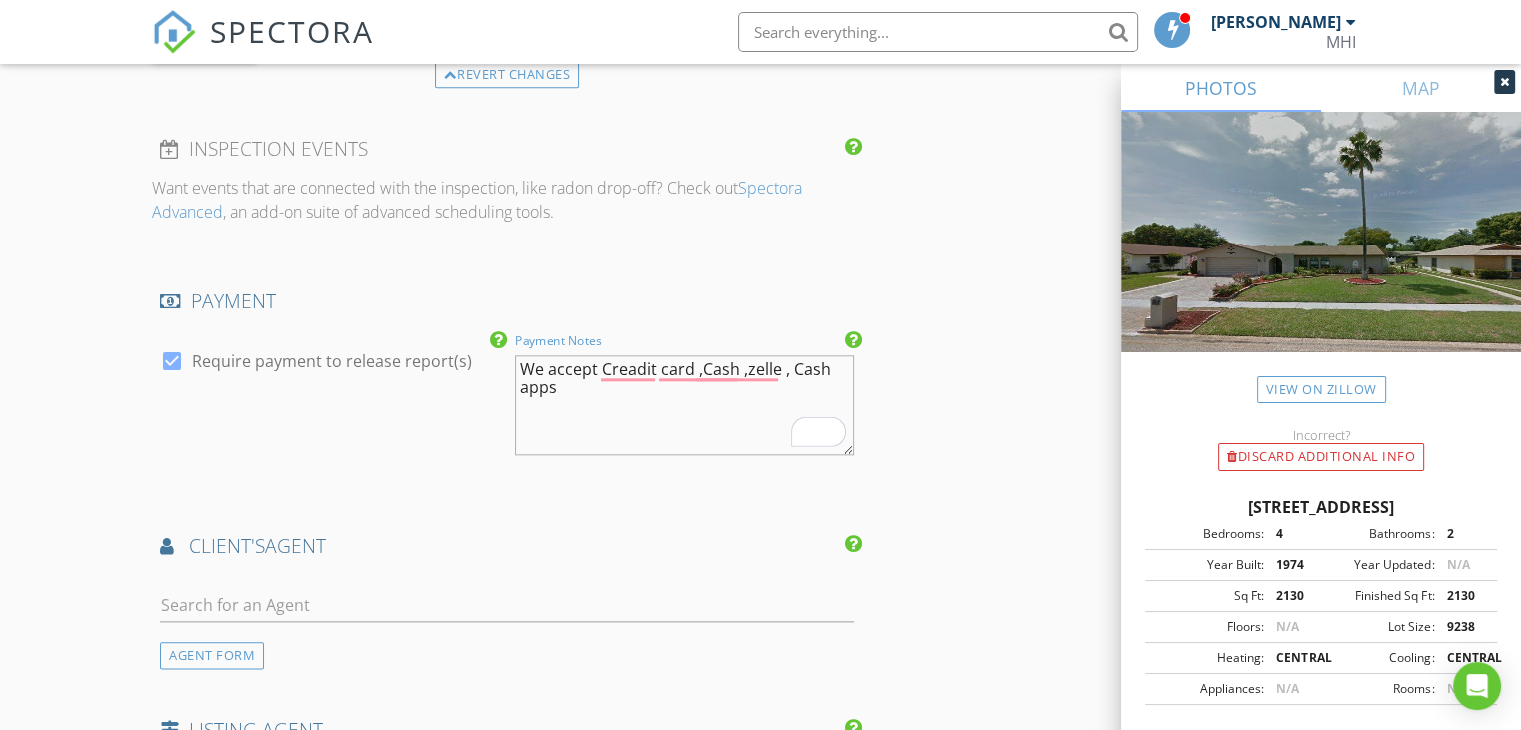 click on "We accept Creadit card ,Cash ,zelle , Cash apps" at bounding box center [684, 405] 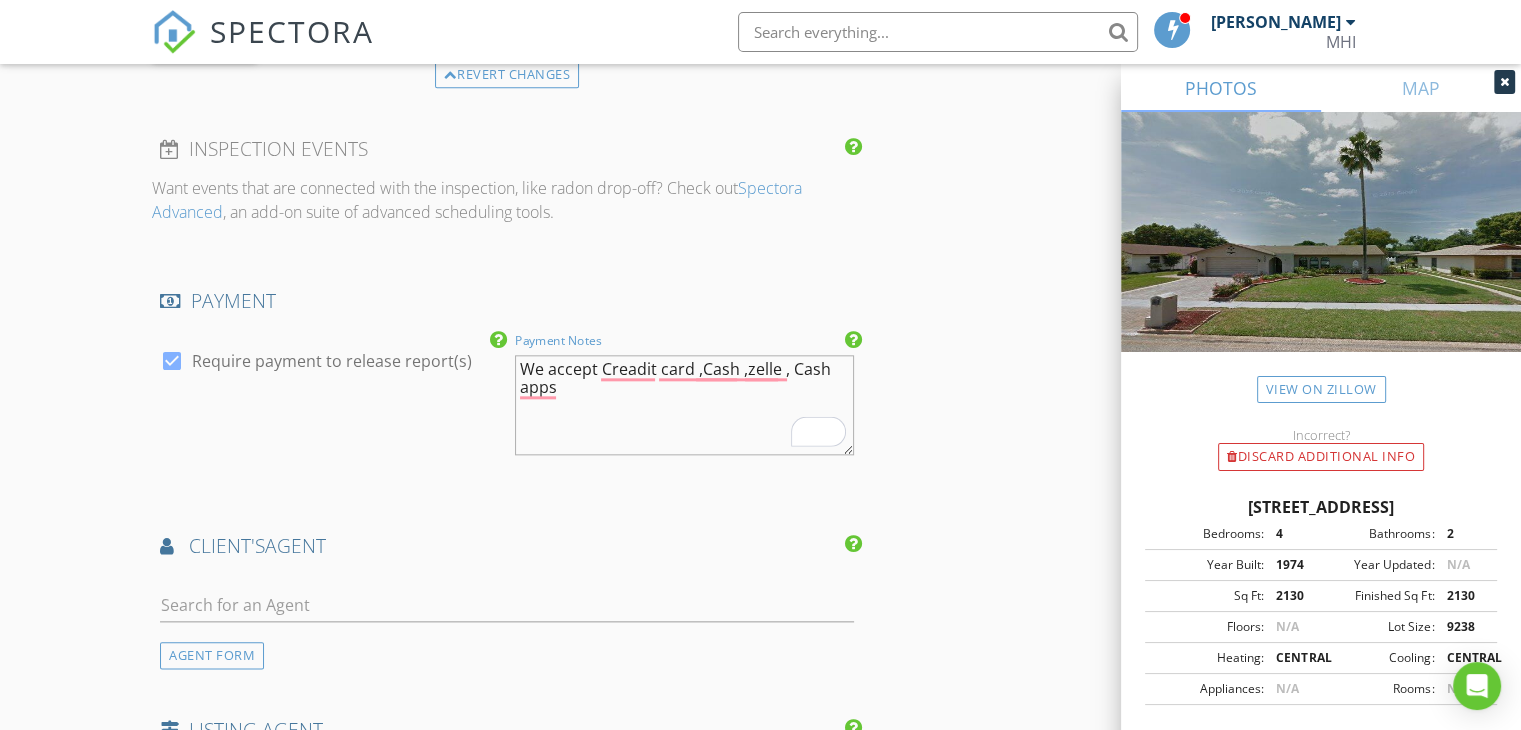 click on "We accept Creadit card ,Cash ,zelle , Cash apps" at bounding box center (684, 405) 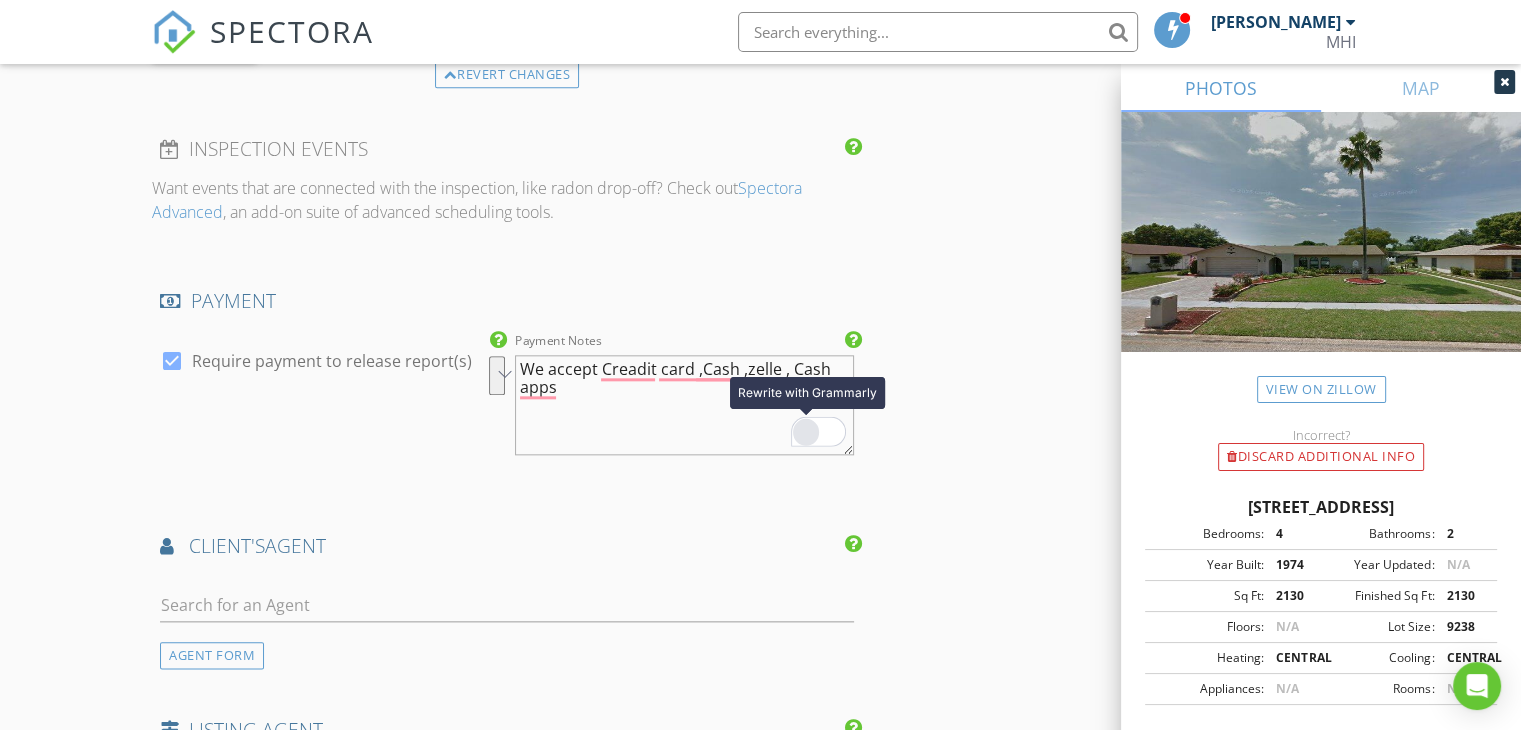 click at bounding box center (806, 431) 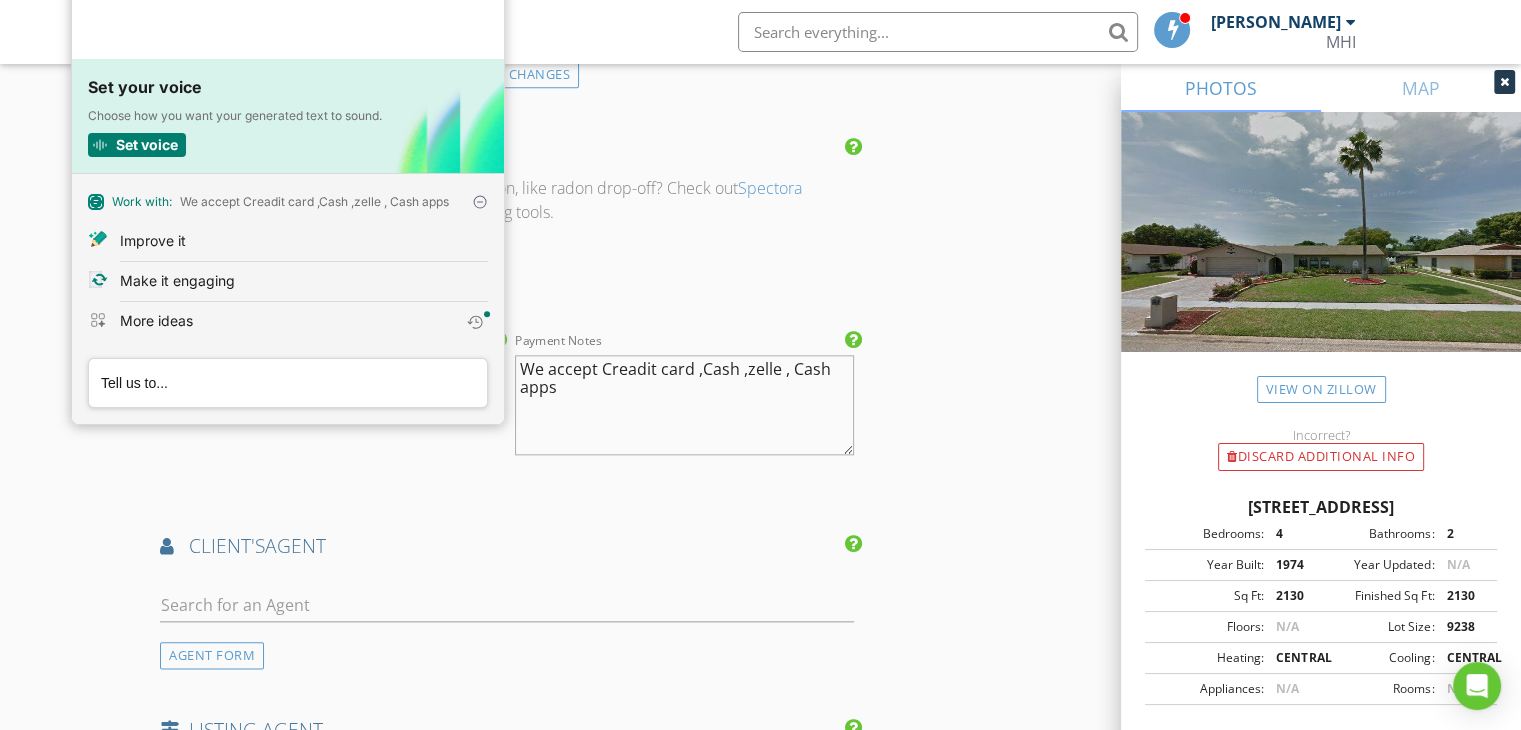 scroll, scrollTop: 0, scrollLeft: 0, axis: both 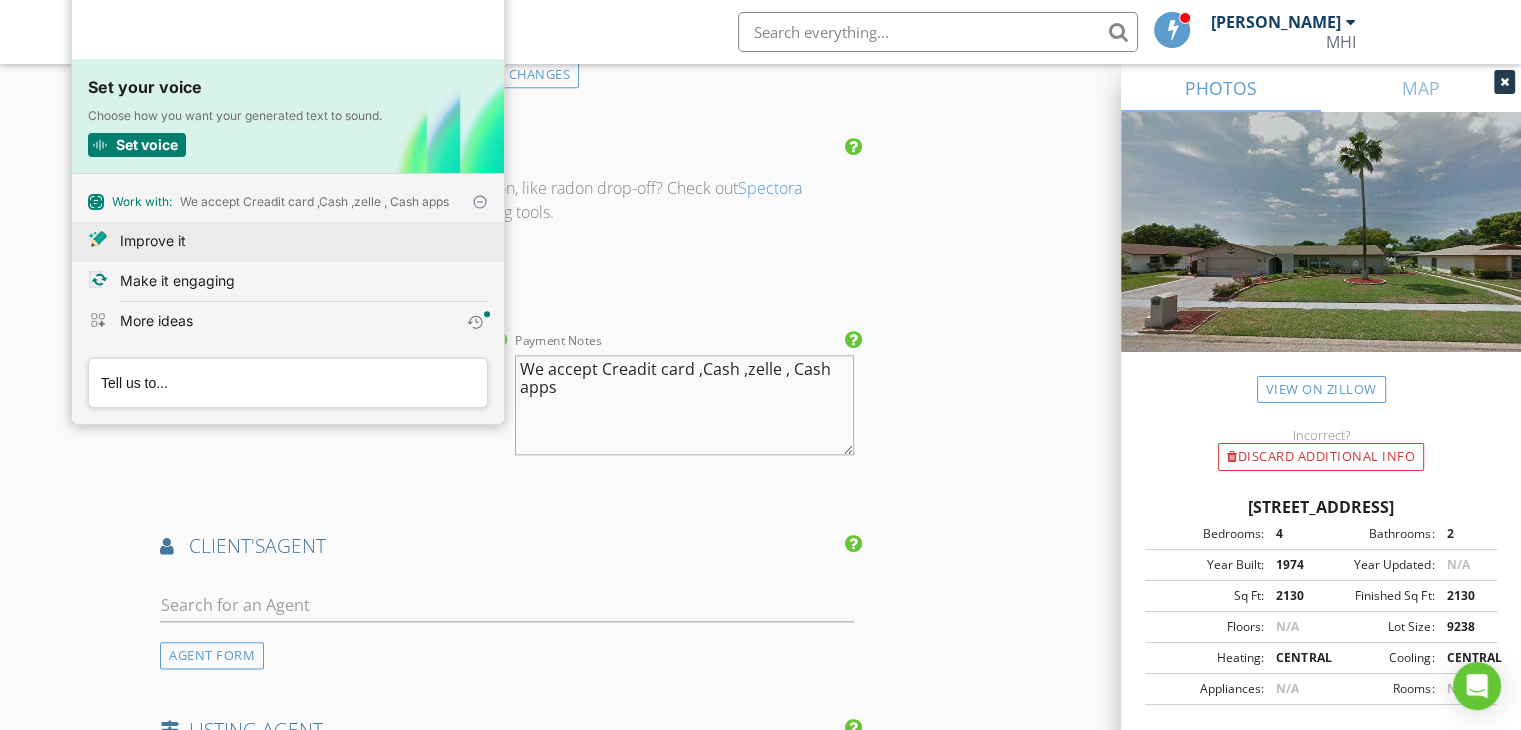 click on "Improve it" 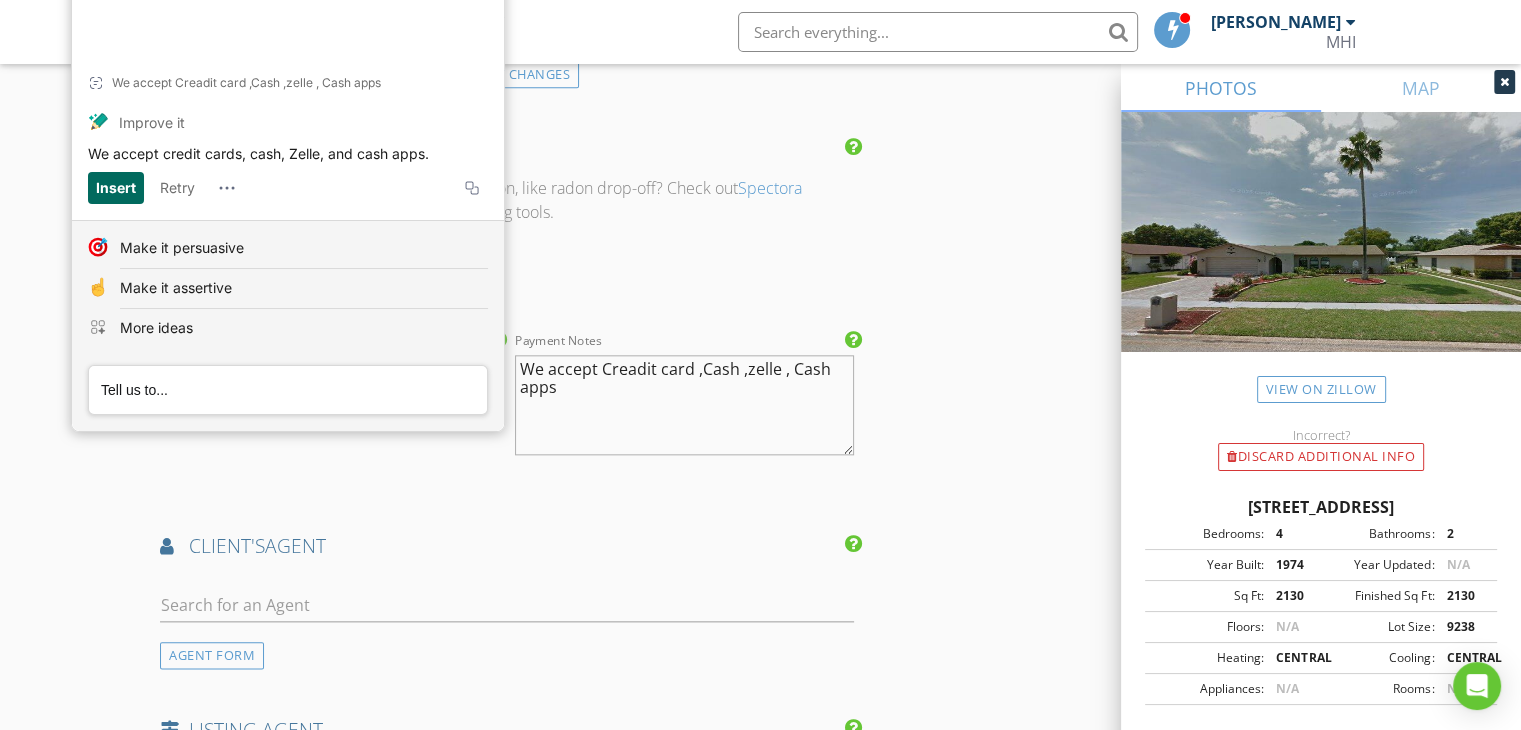 click on "Insert" 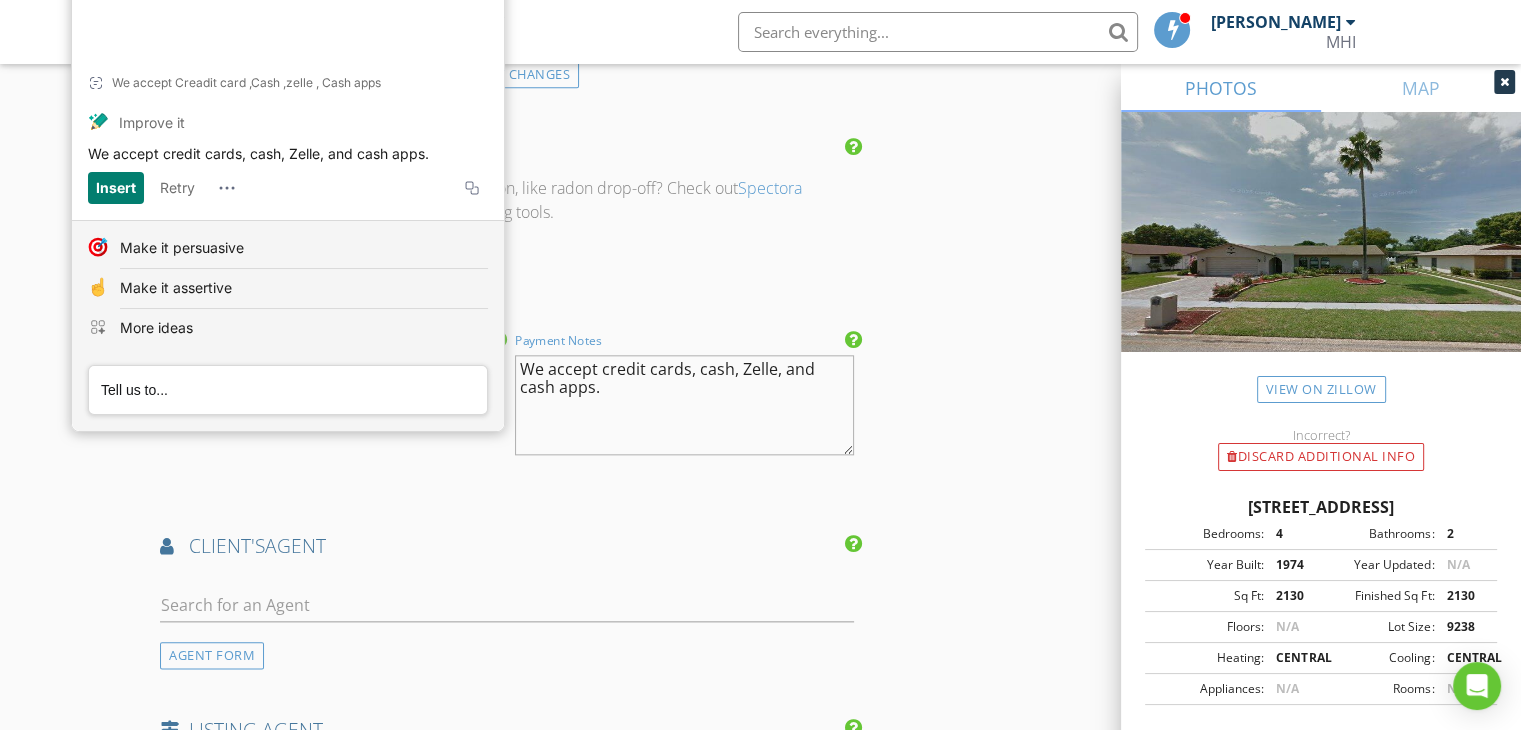 type on "We accept credit cards, cash, Zelle, and cash apps." 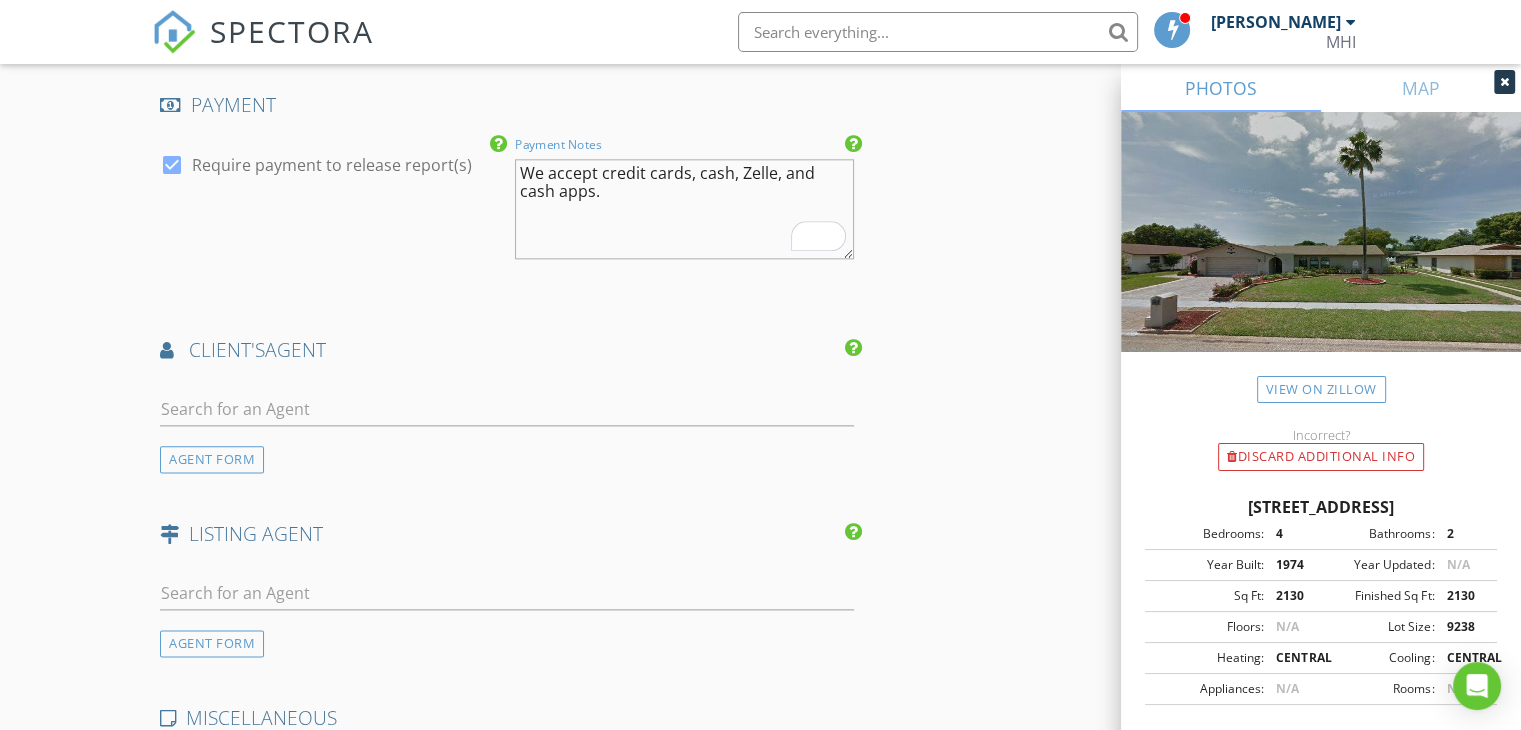scroll, scrollTop: 2400, scrollLeft: 0, axis: vertical 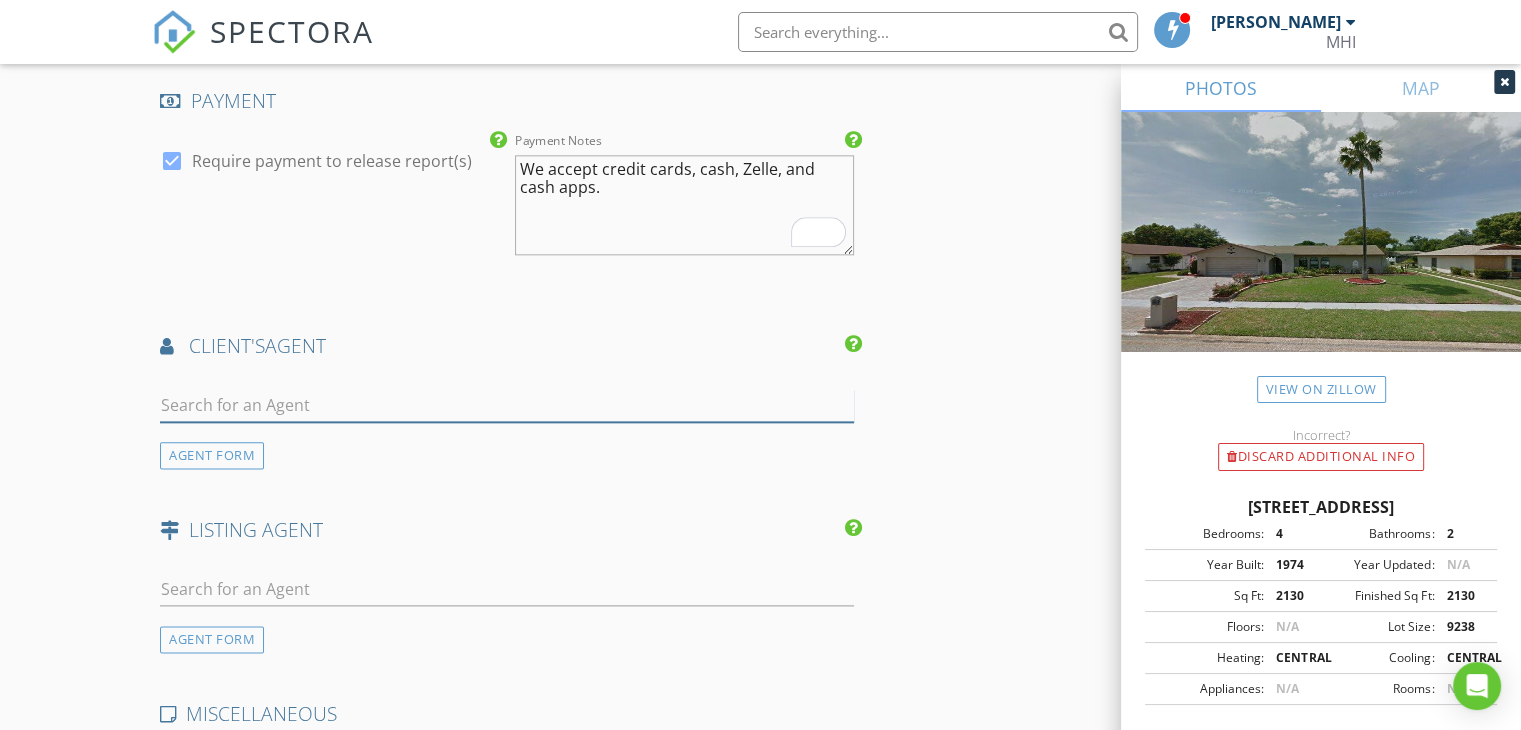 click at bounding box center (507, 405) 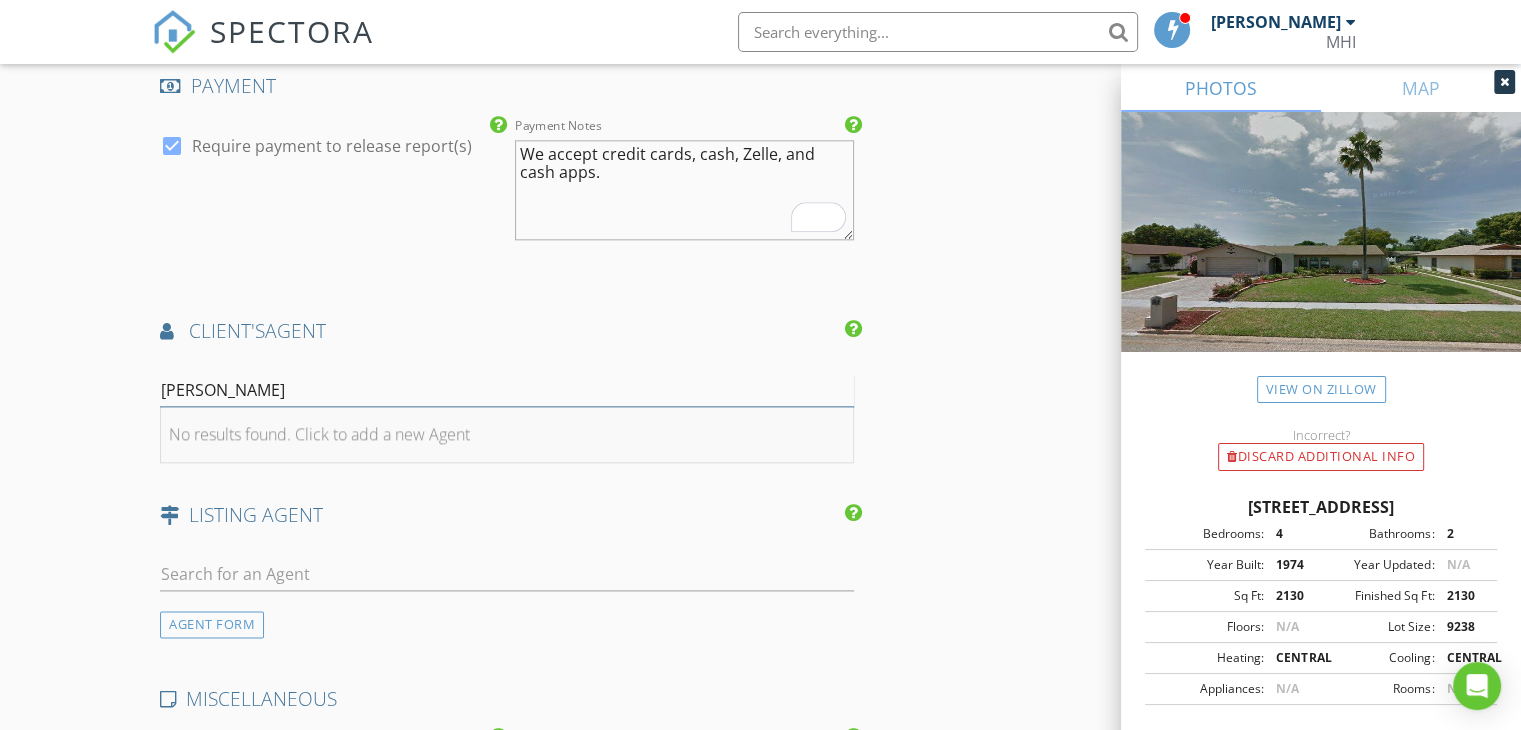 scroll, scrollTop: 2400, scrollLeft: 0, axis: vertical 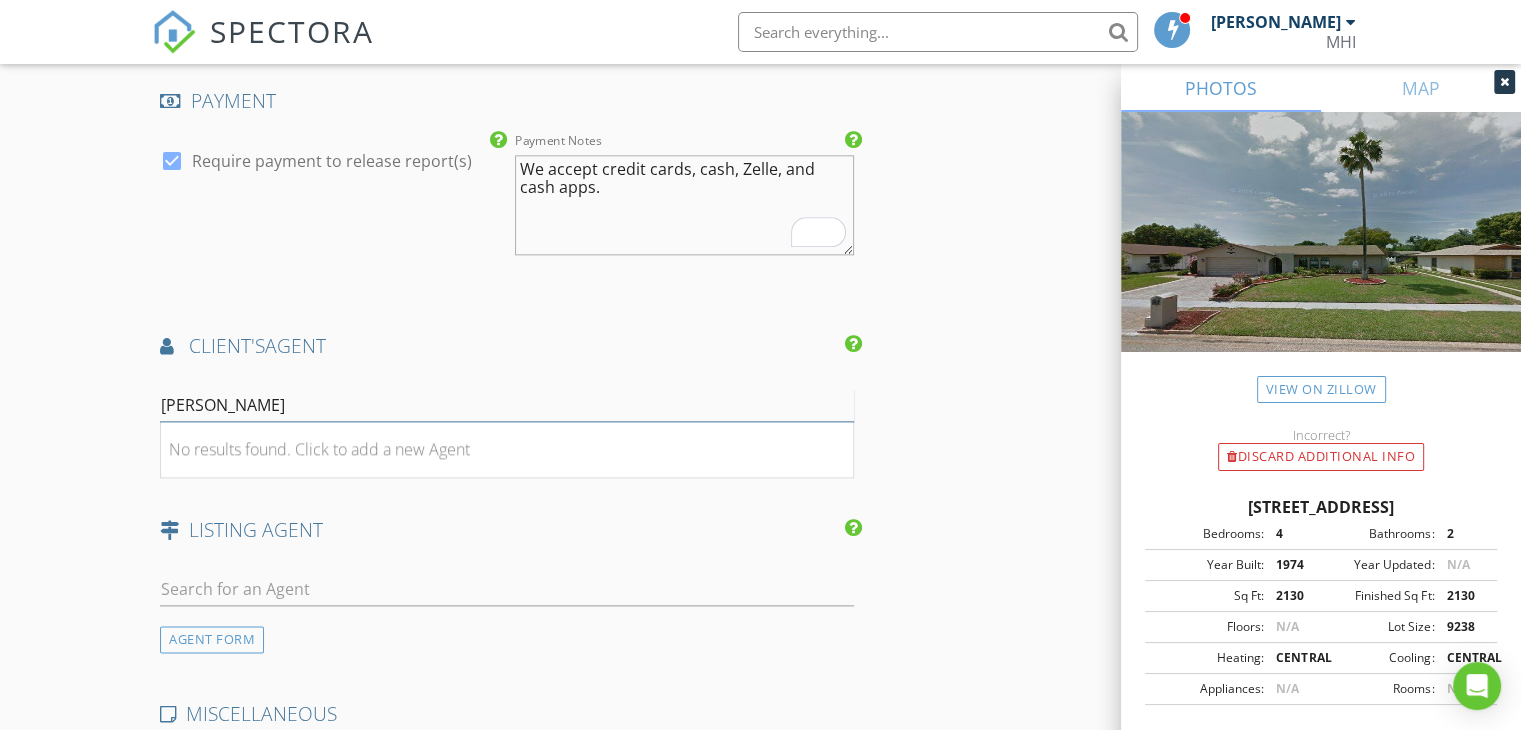 type on "[PERSON_NAME]" 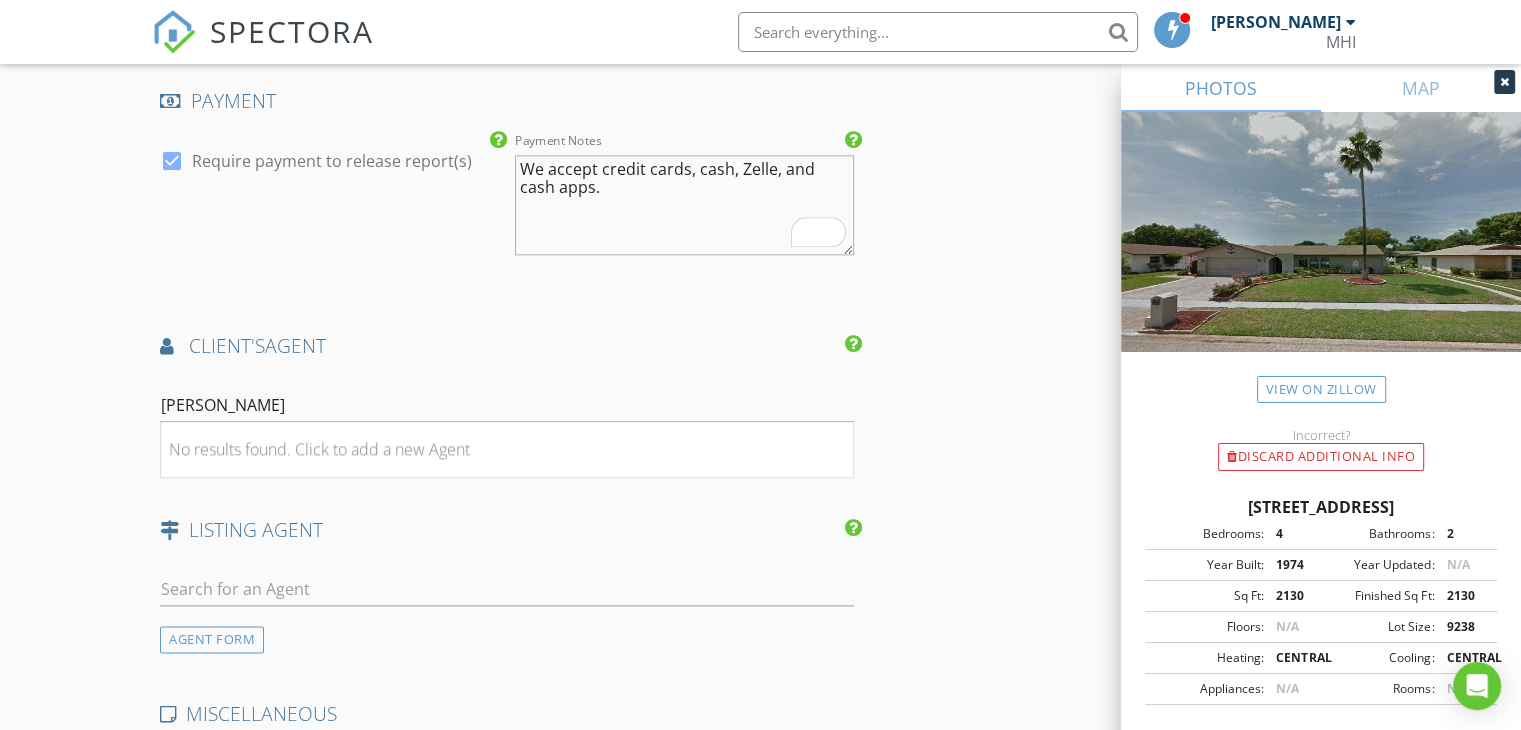 click on "LISTING AGENT" at bounding box center (507, 530) 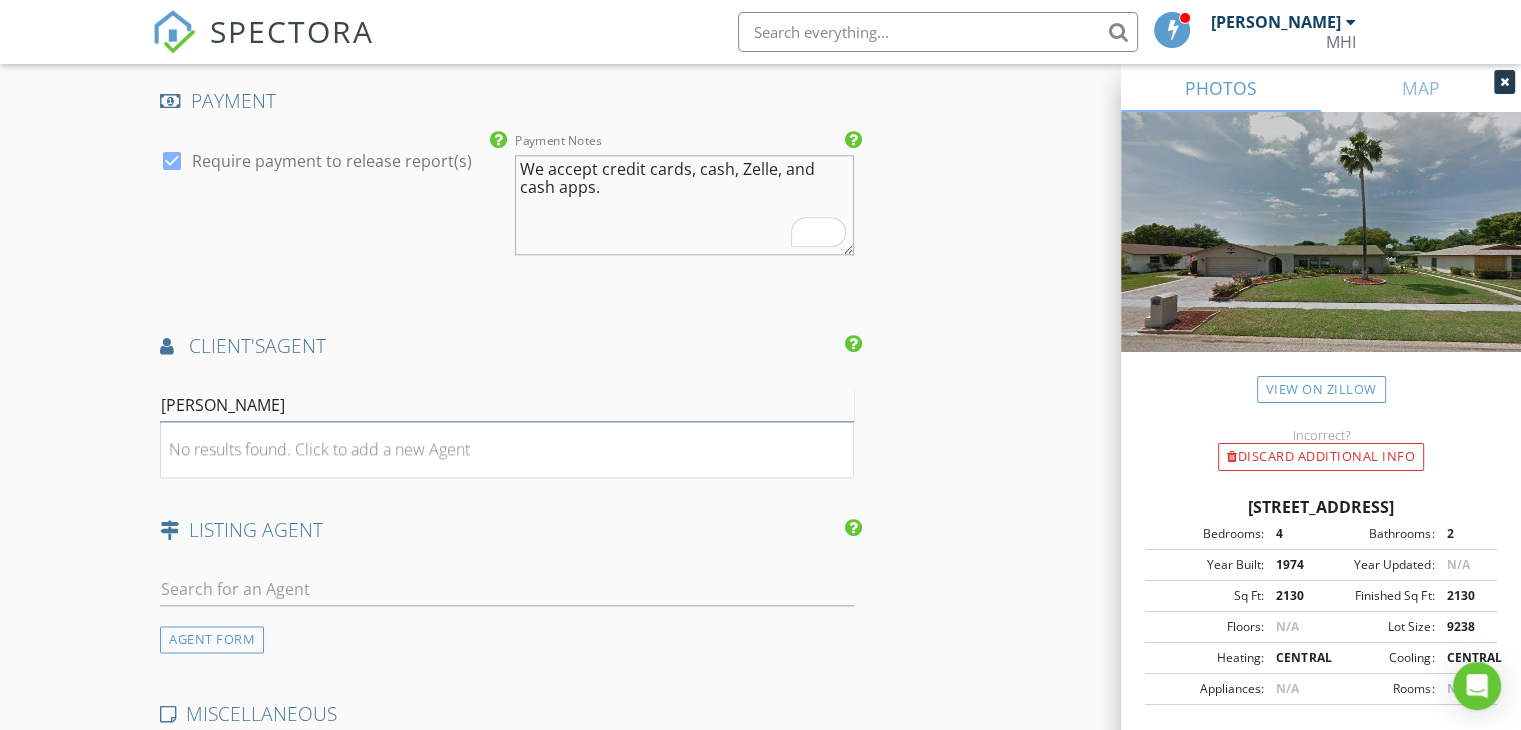 click on "[PERSON_NAME]" at bounding box center (507, 405) 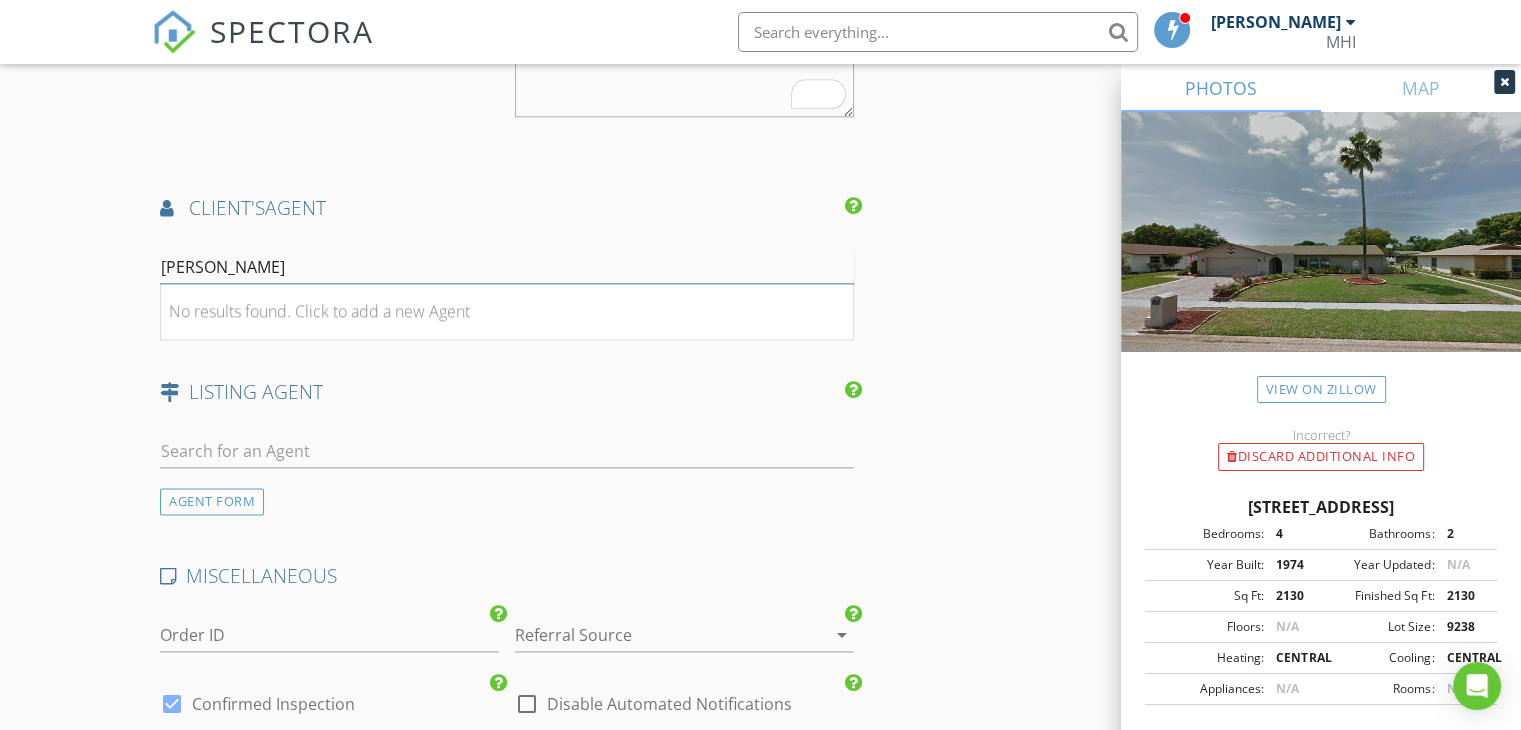 scroll, scrollTop: 2600, scrollLeft: 0, axis: vertical 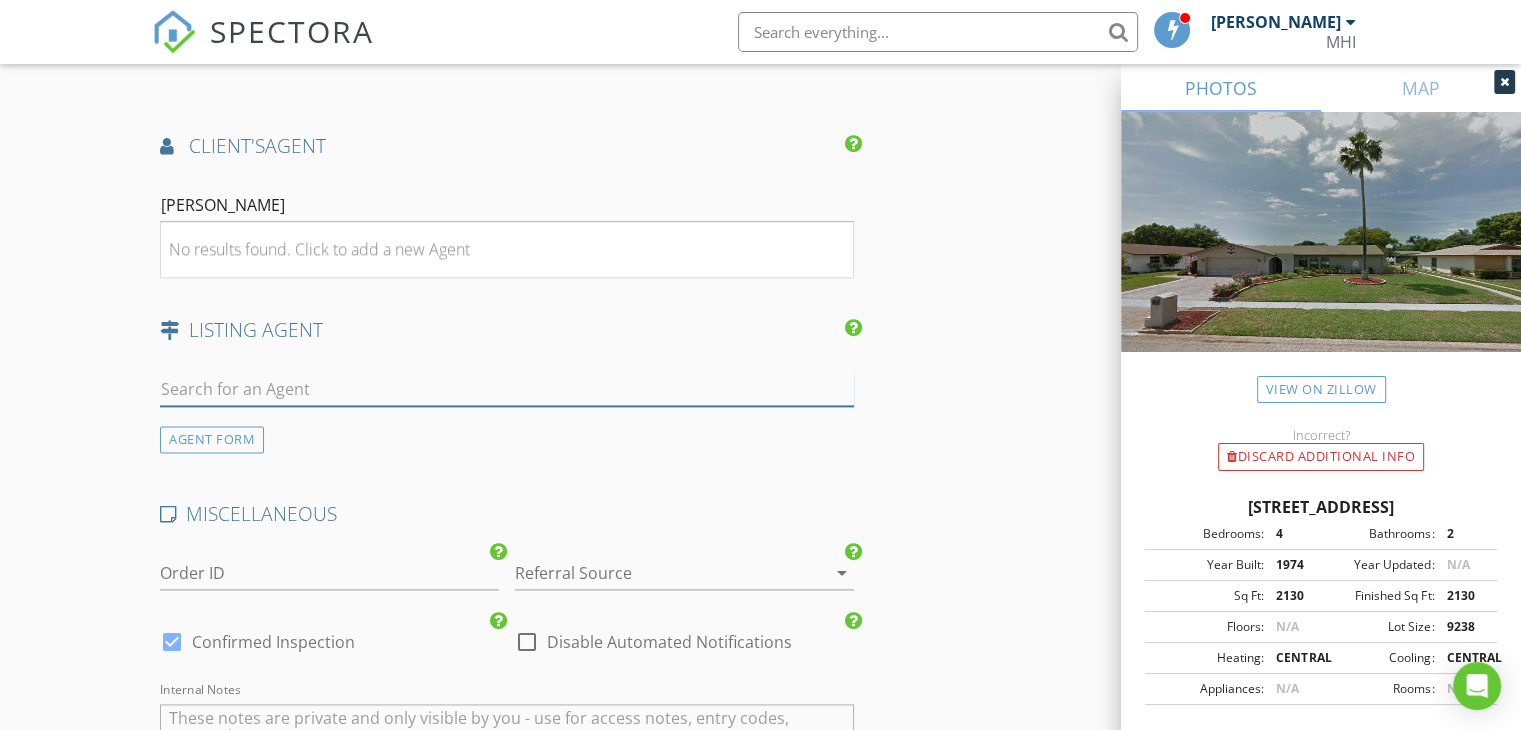 click at bounding box center (507, 389) 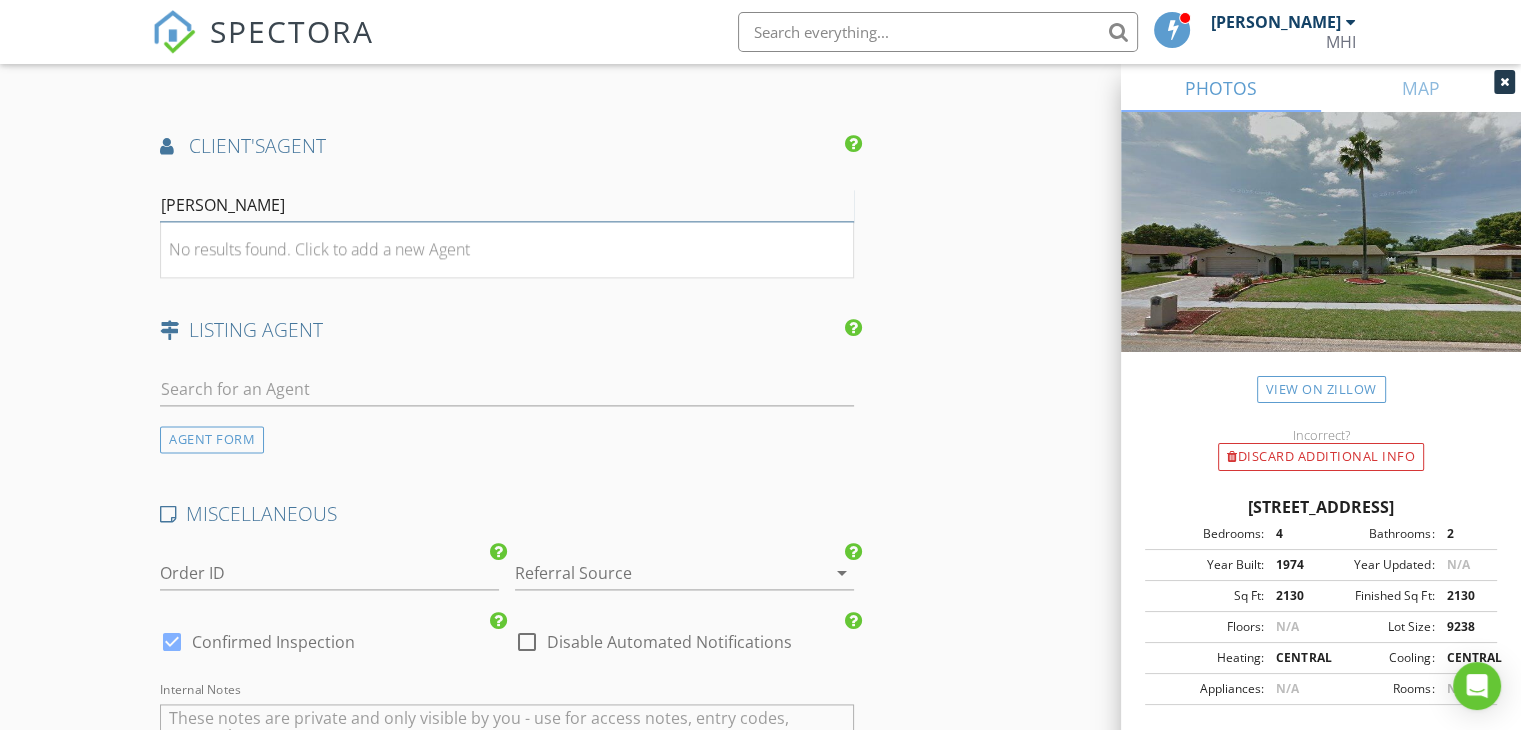 click on "[PERSON_NAME]" at bounding box center (507, 205) 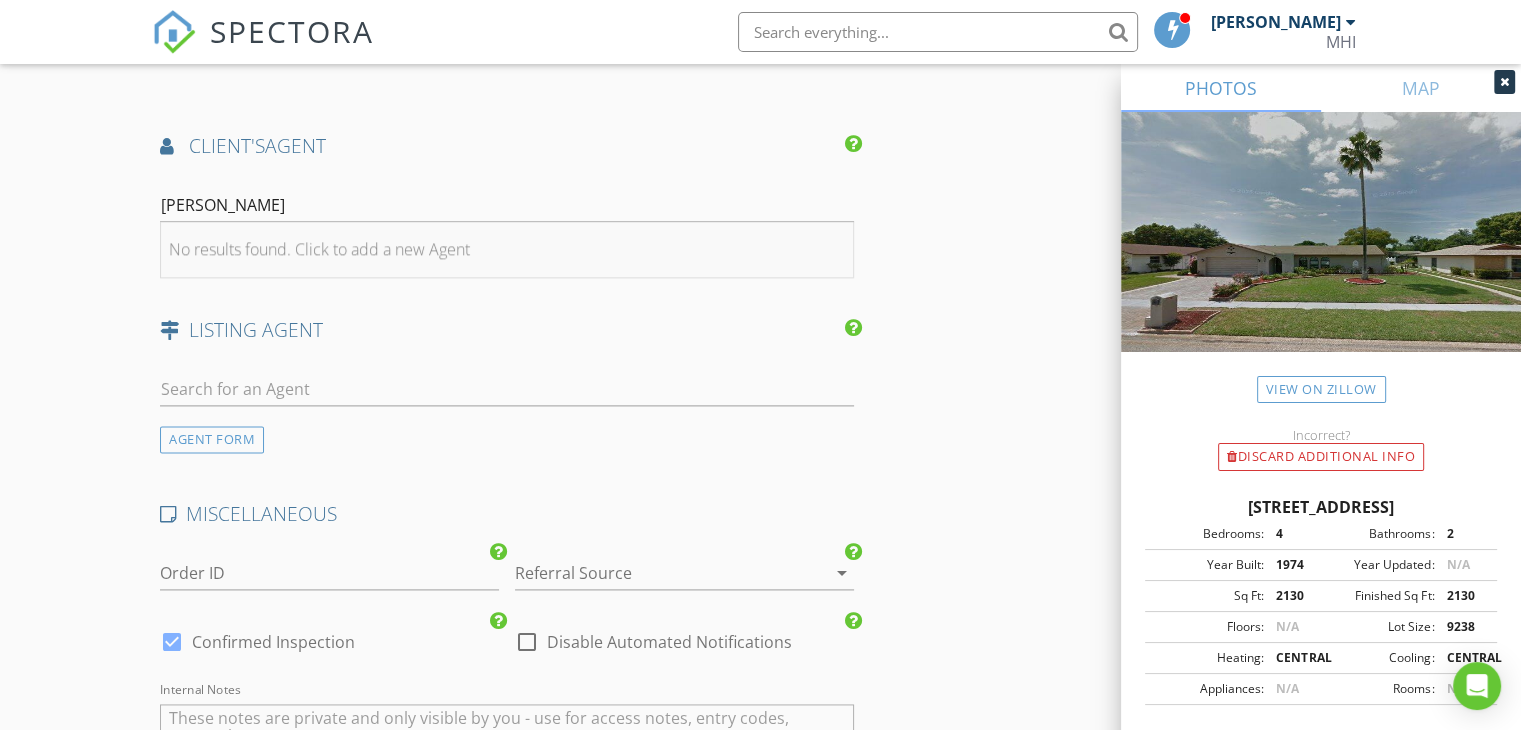 click on "No results found. Click to add a new Agent" at bounding box center (319, 249) 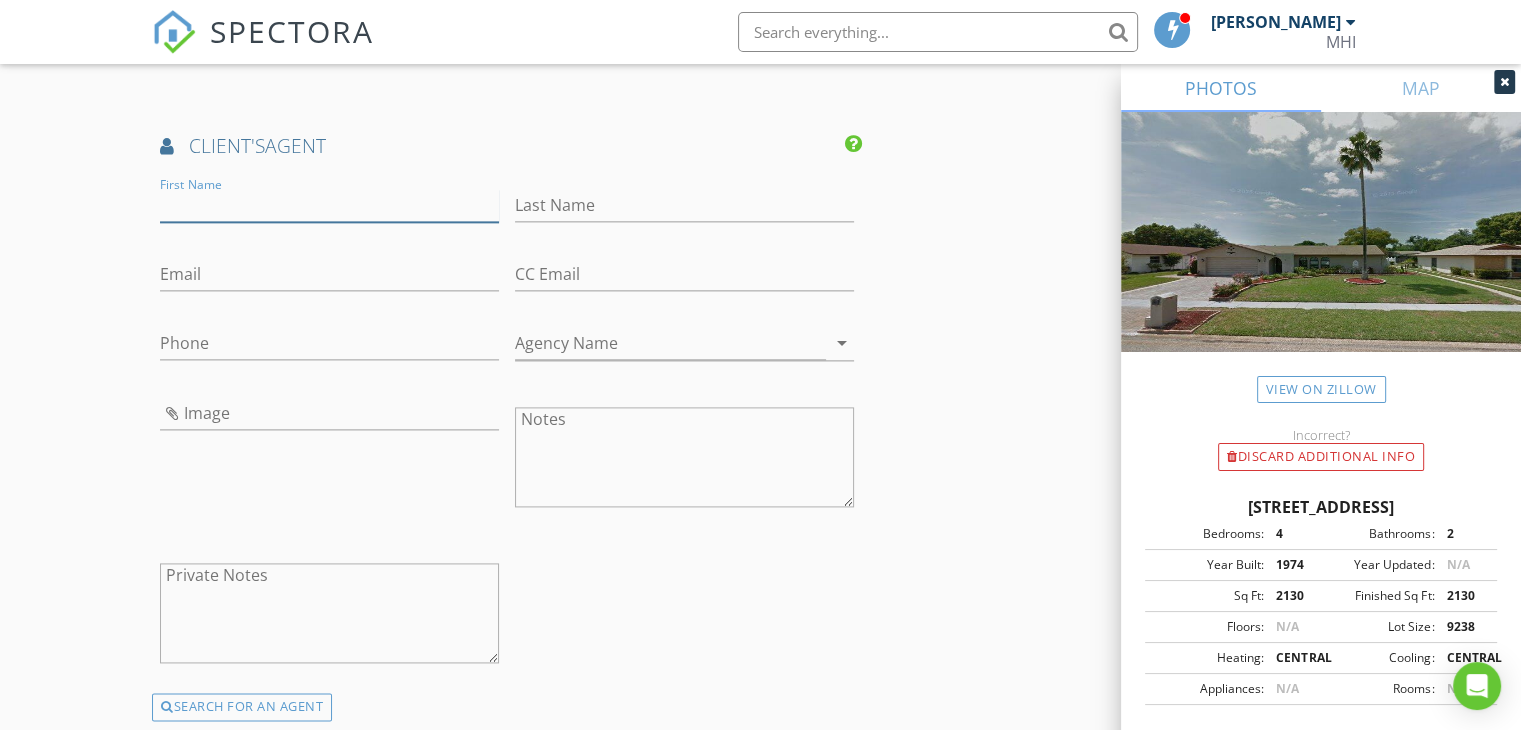 click on "First Name" at bounding box center (329, 205) 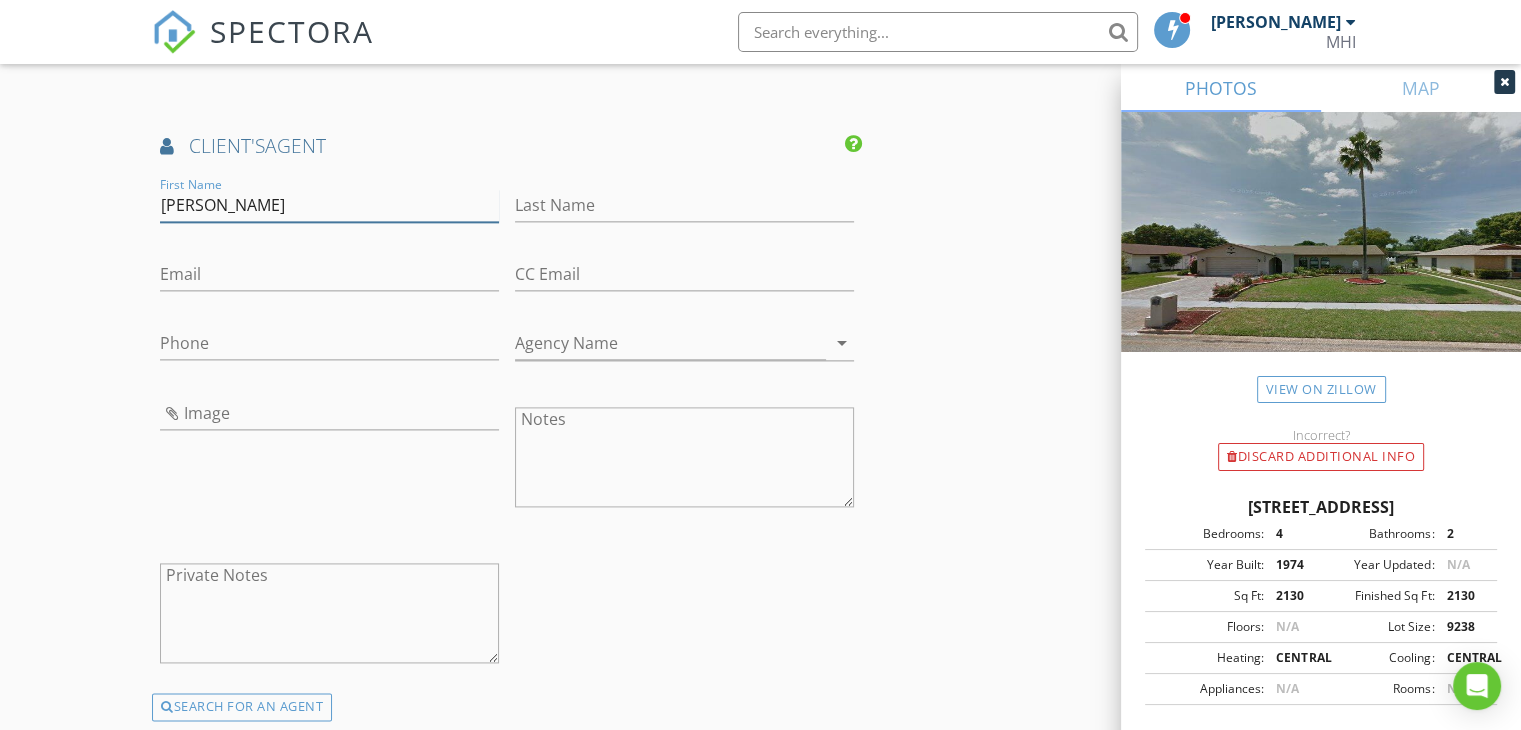 type on "[PERSON_NAME]" 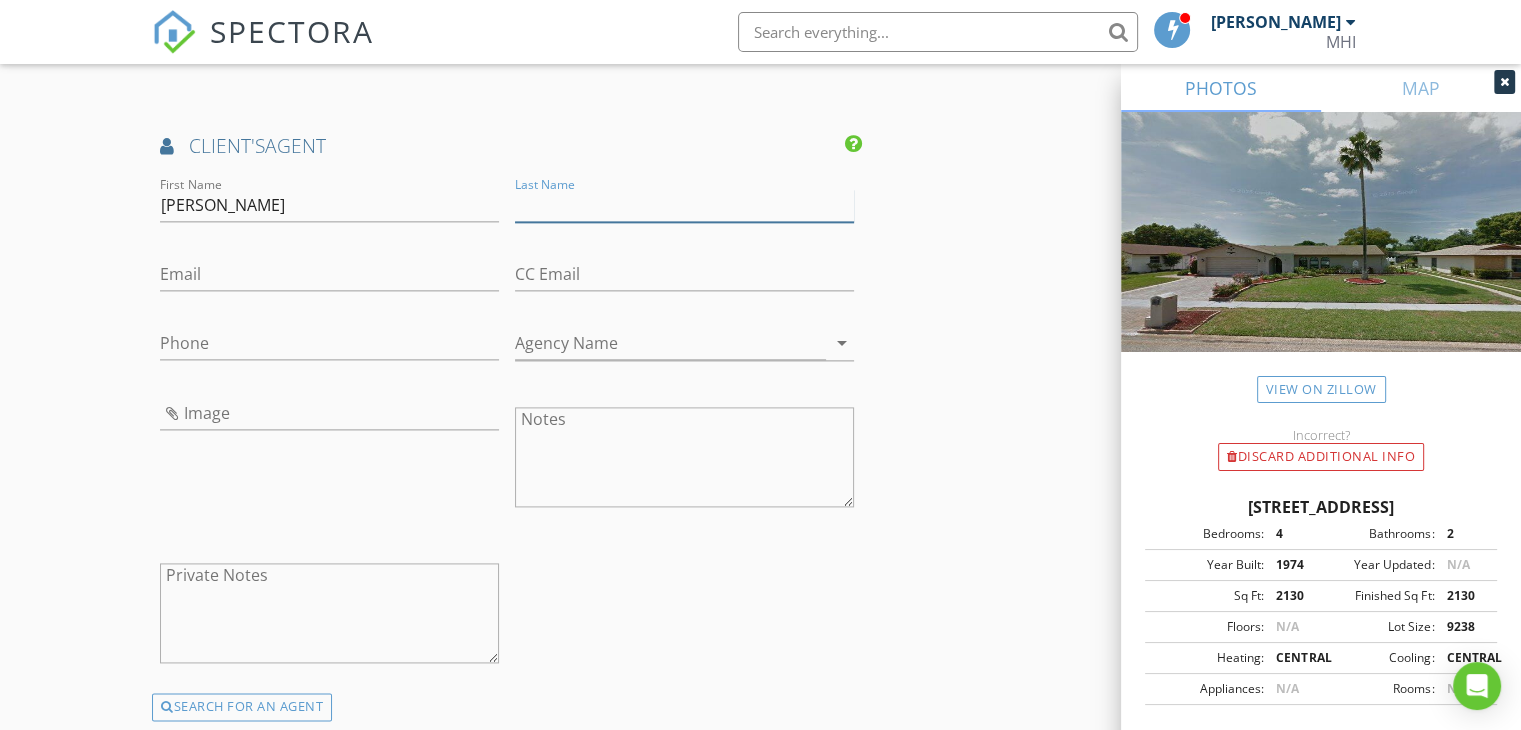 click on "Last Name" at bounding box center [684, 205] 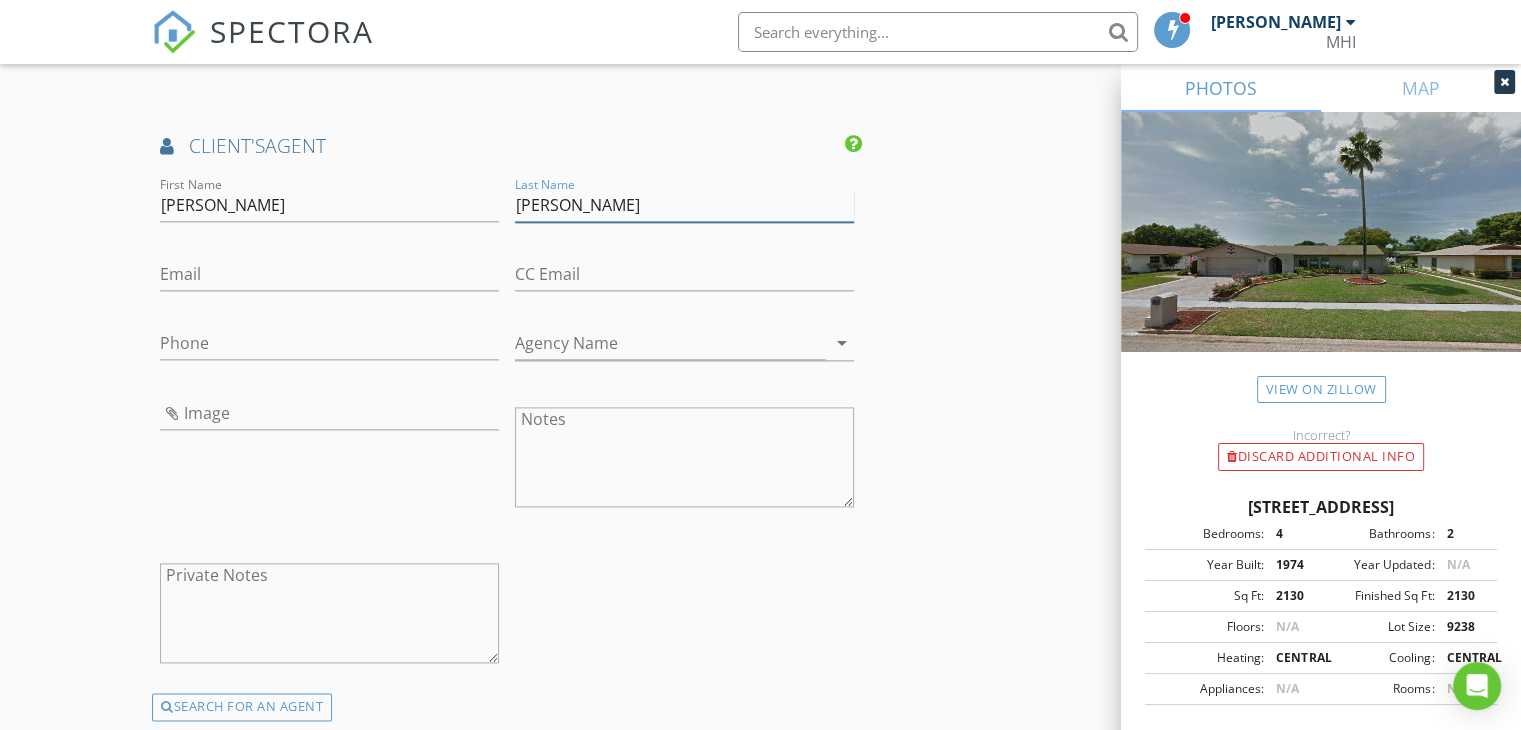 type on "[PERSON_NAME]" 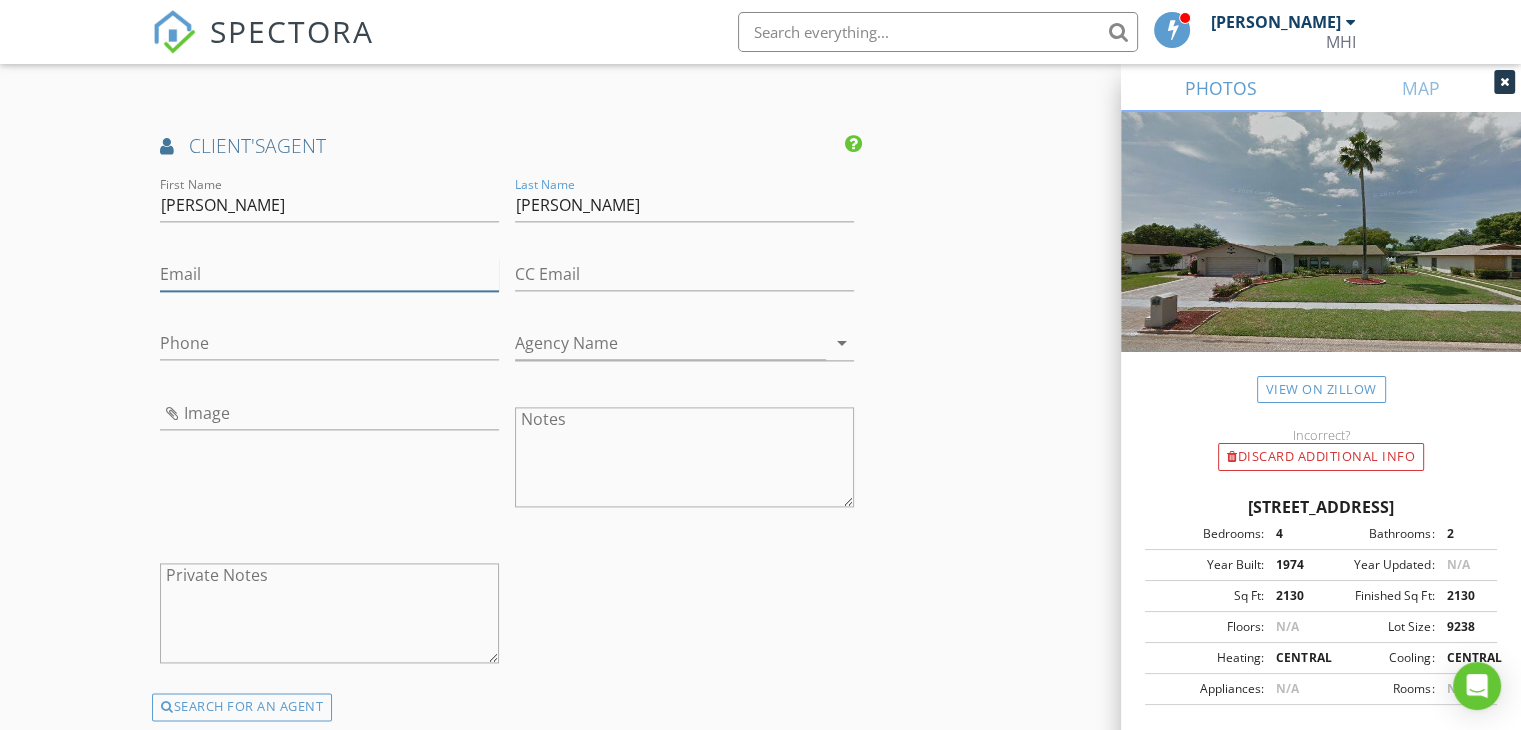 click on "Email" at bounding box center (329, 274) 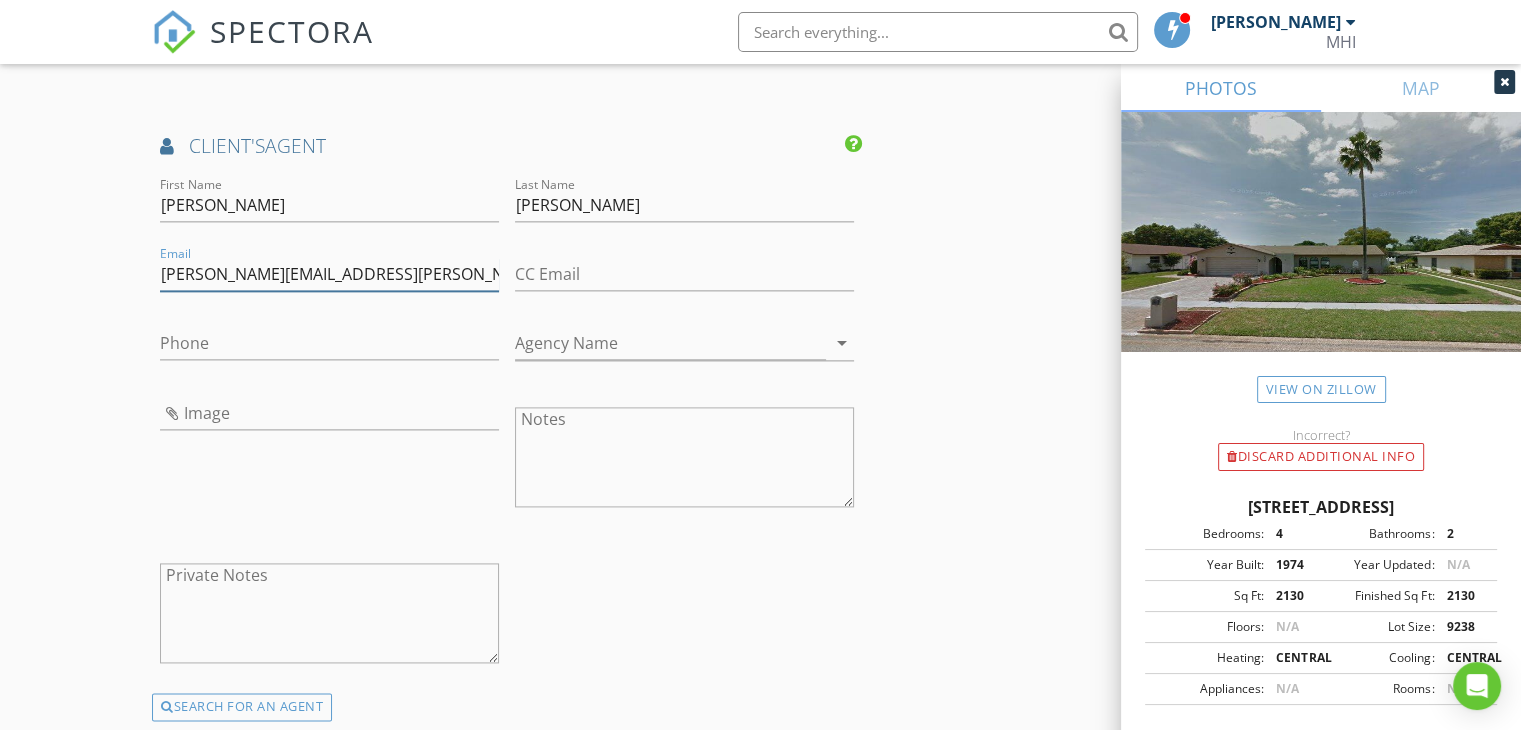 type on "[PERSON_NAME][EMAIL_ADDRESS][PERSON_NAME][DOMAIN_NAME]" 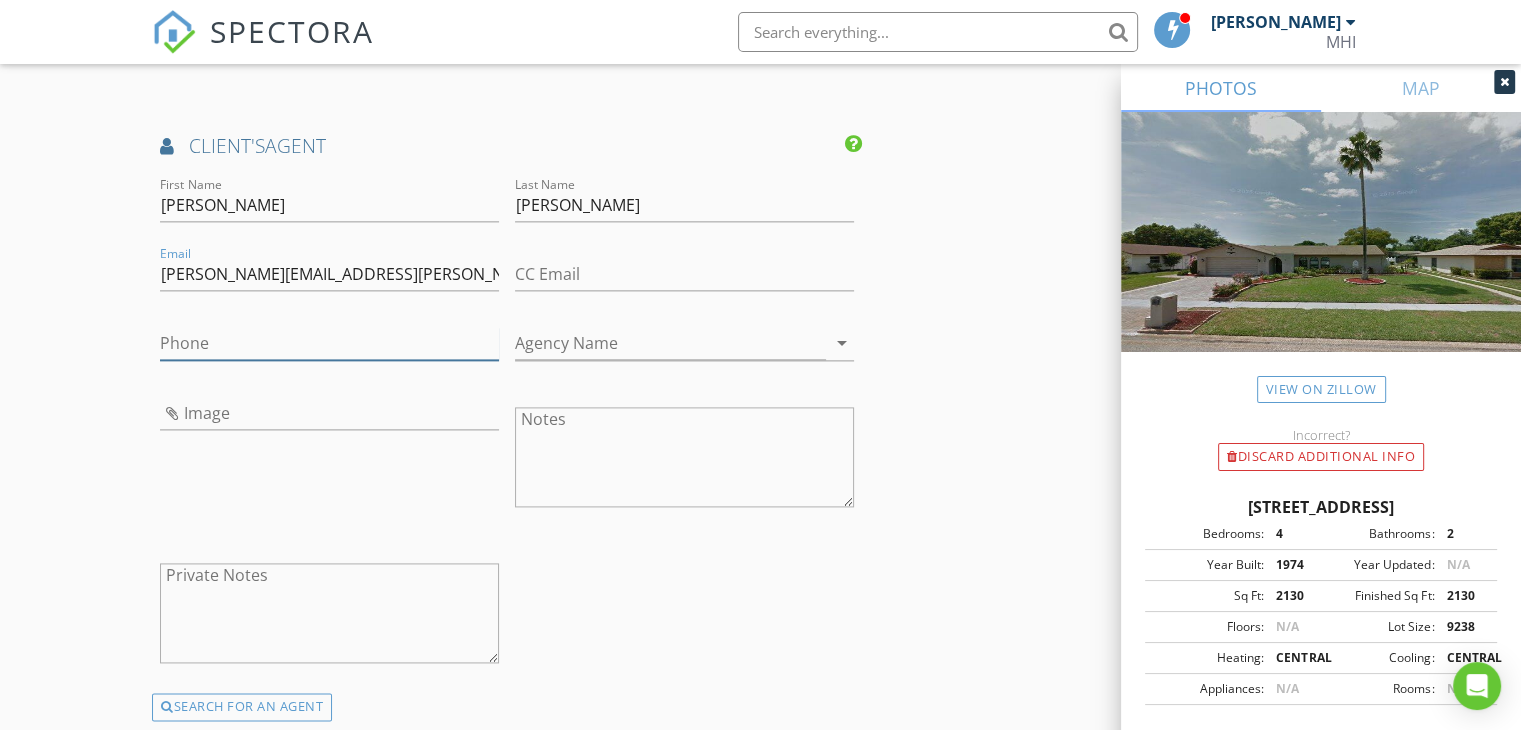 click on "Phone" at bounding box center (329, 343) 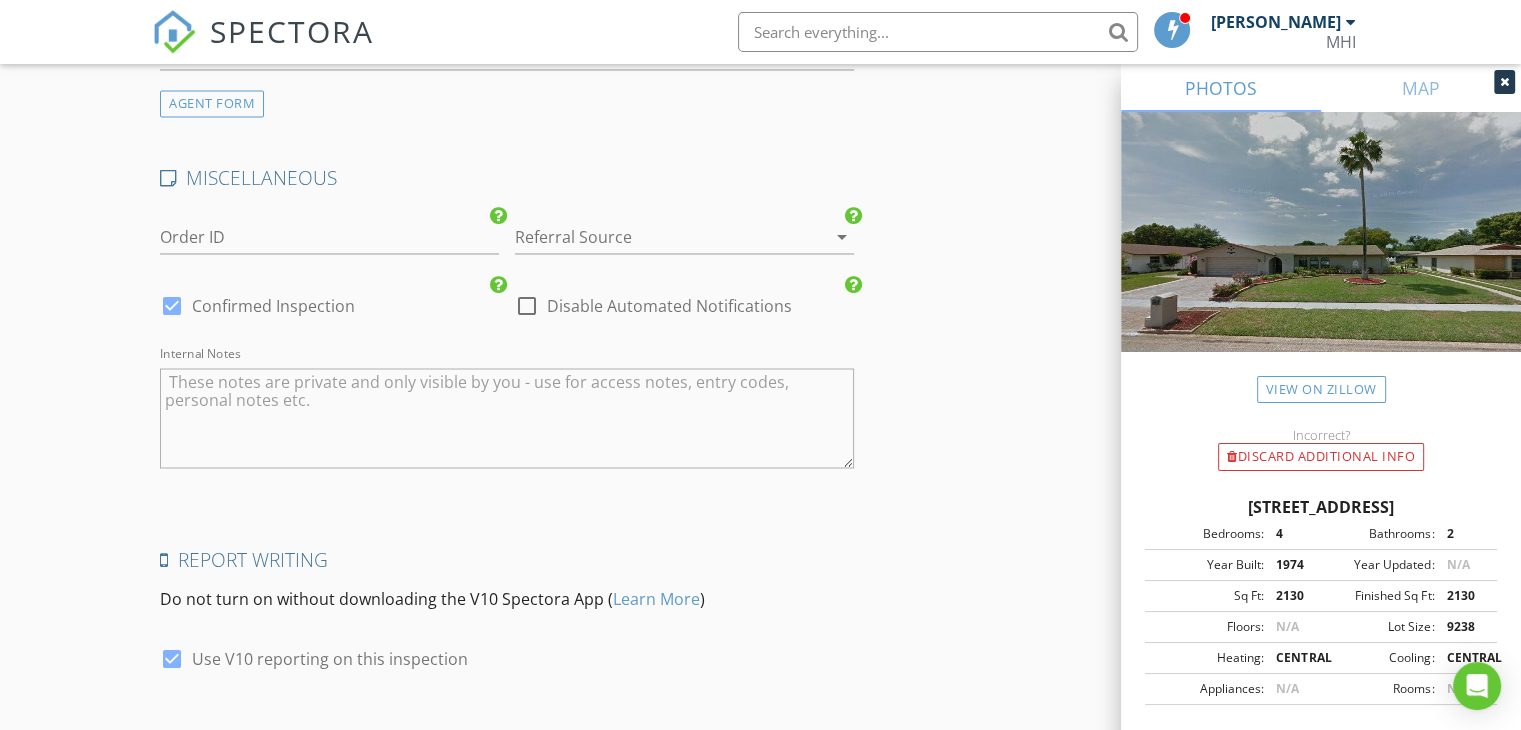 scroll, scrollTop: 3500, scrollLeft: 0, axis: vertical 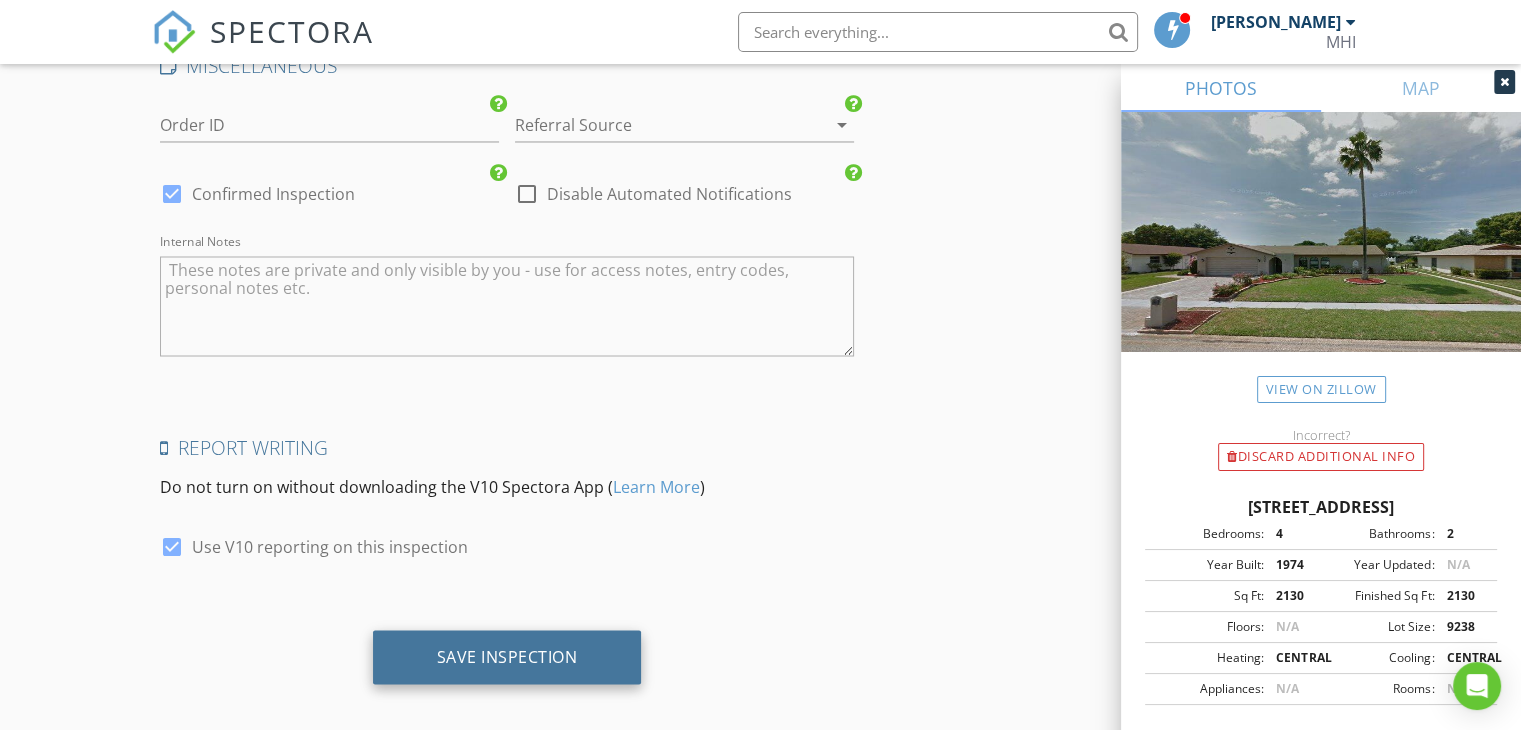 type on "[PHONE_NUMBER]" 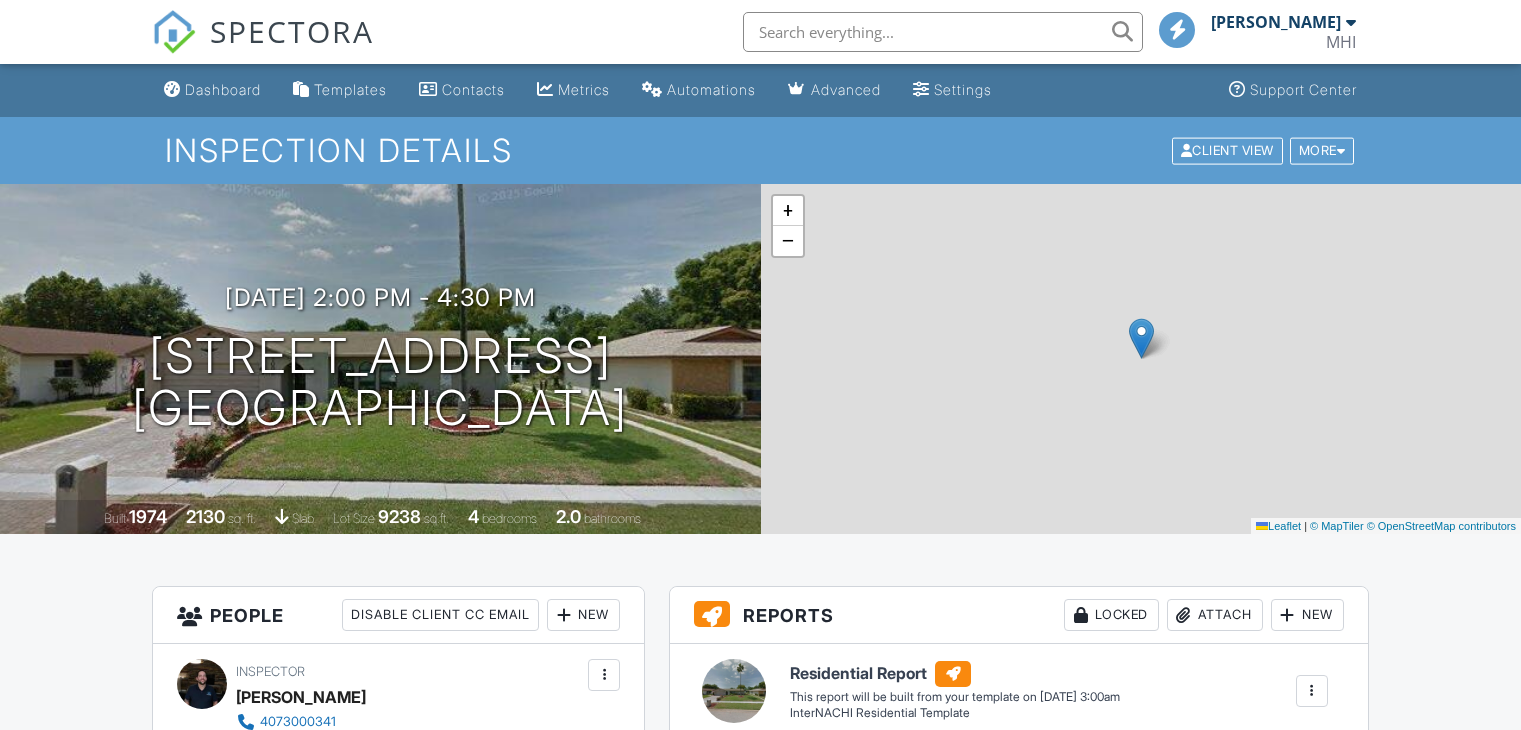 scroll, scrollTop: 0, scrollLeft: 0, axis: both 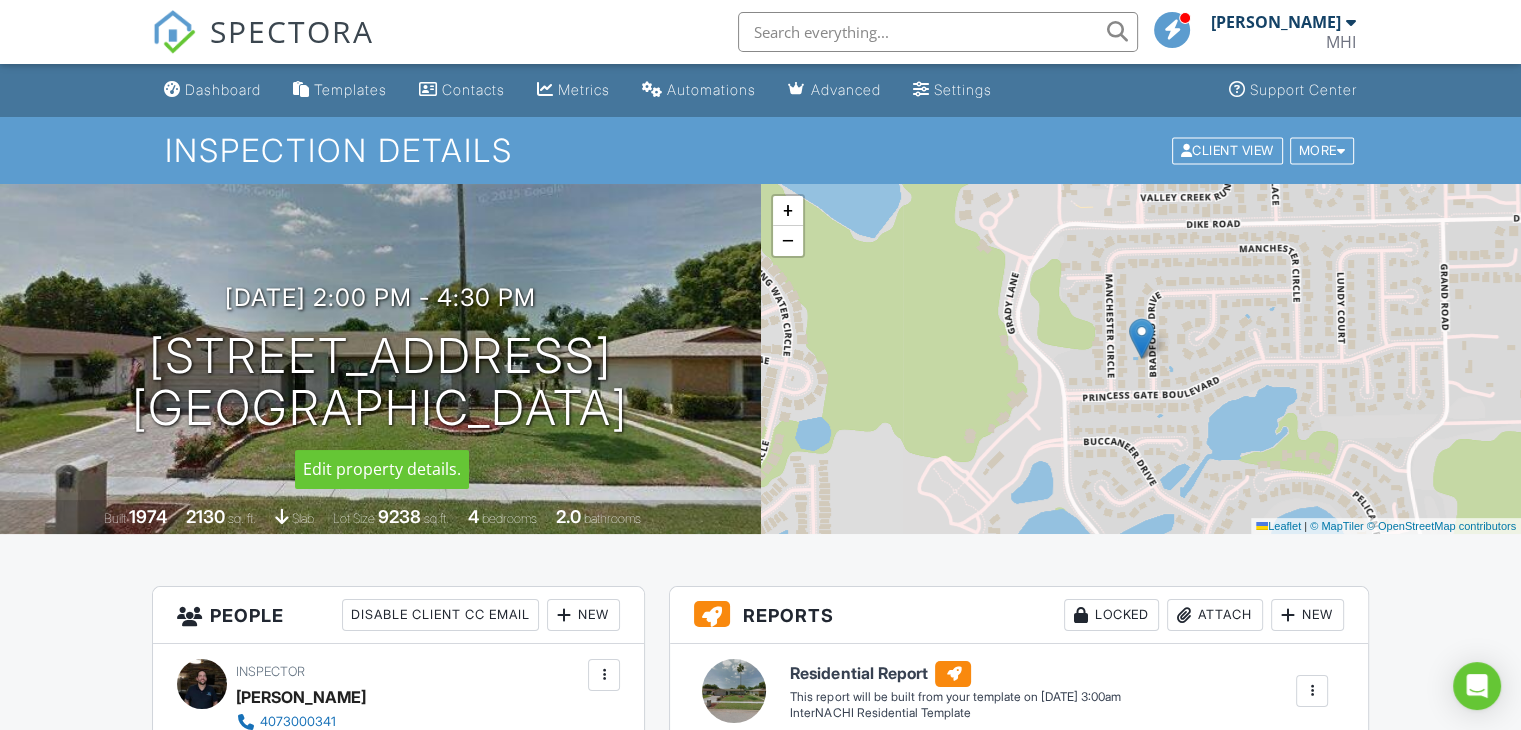 drag, startPoint x: 108, startPoint y: 363, endPoint x: 684, endPoint y: 422, distance: 579.0138 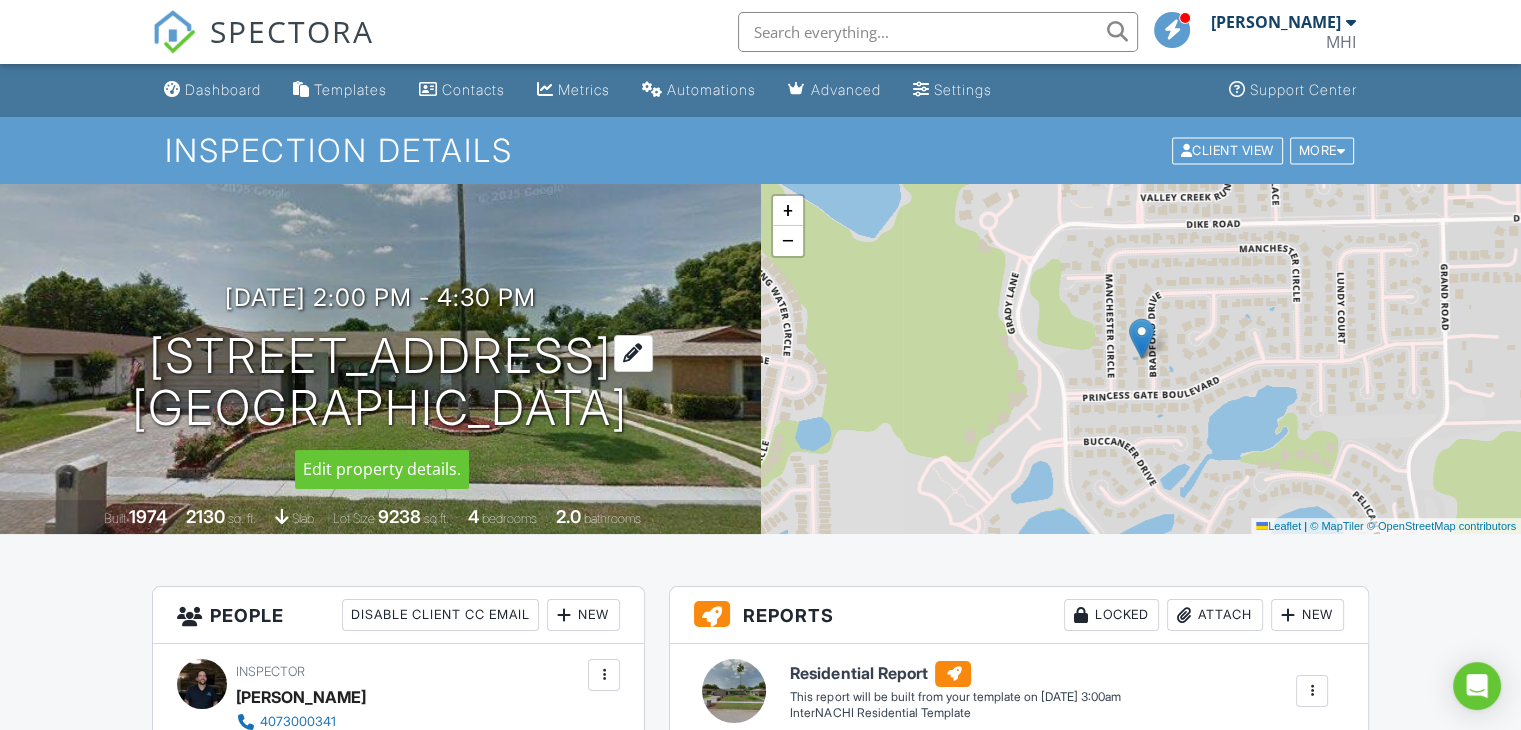 copy on "1006 Bradford Dr
Winter Park, FL 32792" 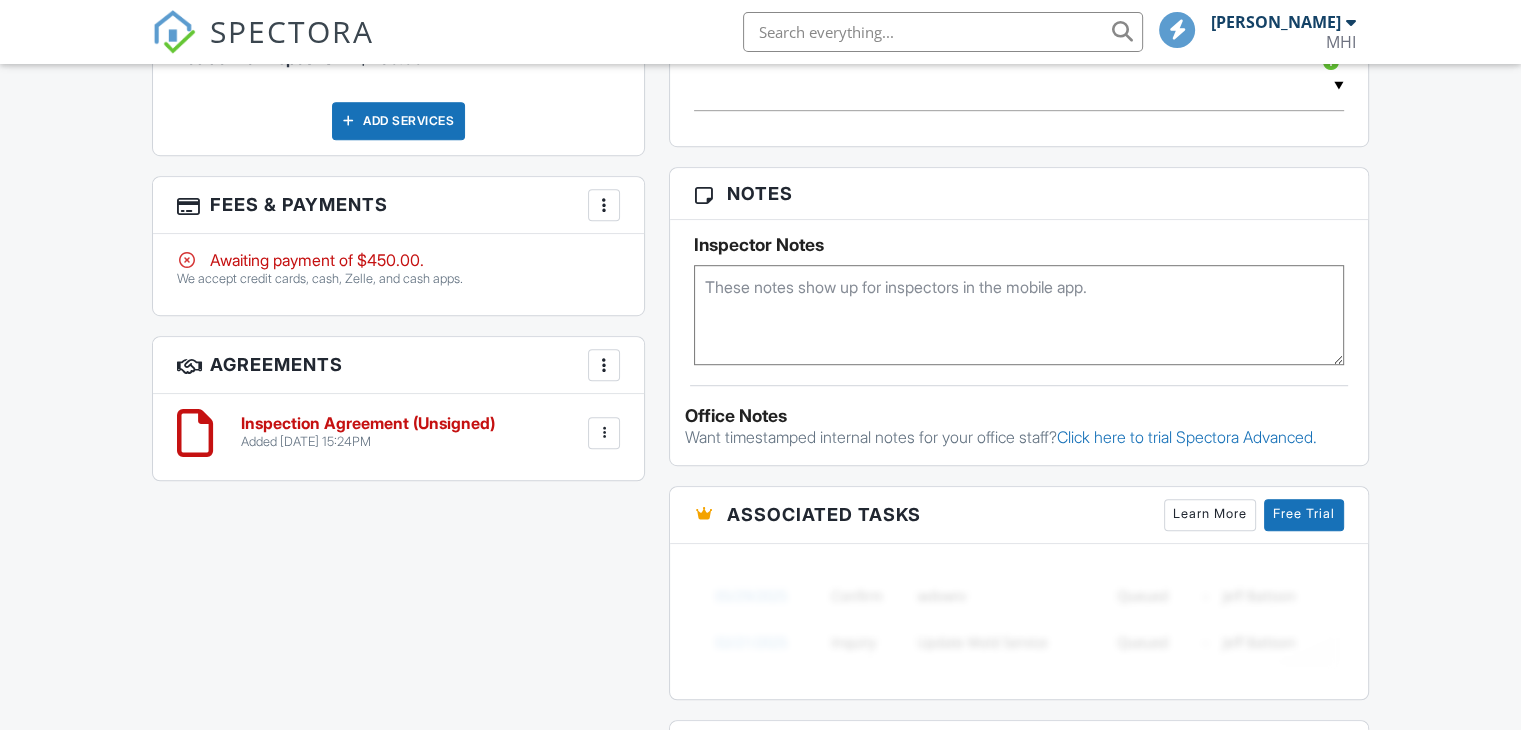scroll, scrollTop: 1180, scrollLeft: 0, axis: vertical 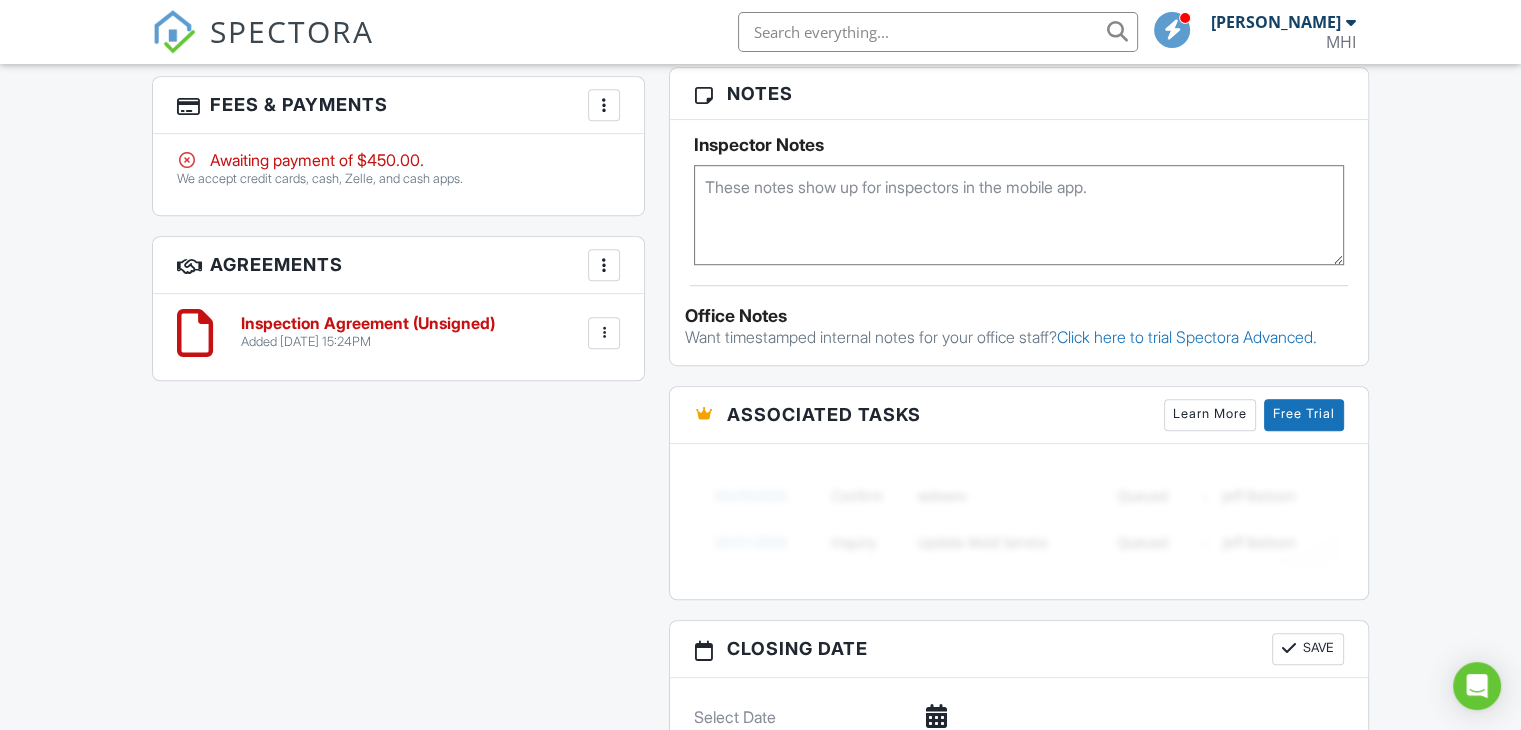 click on "Learn More" at bounding box center (1210, 415) 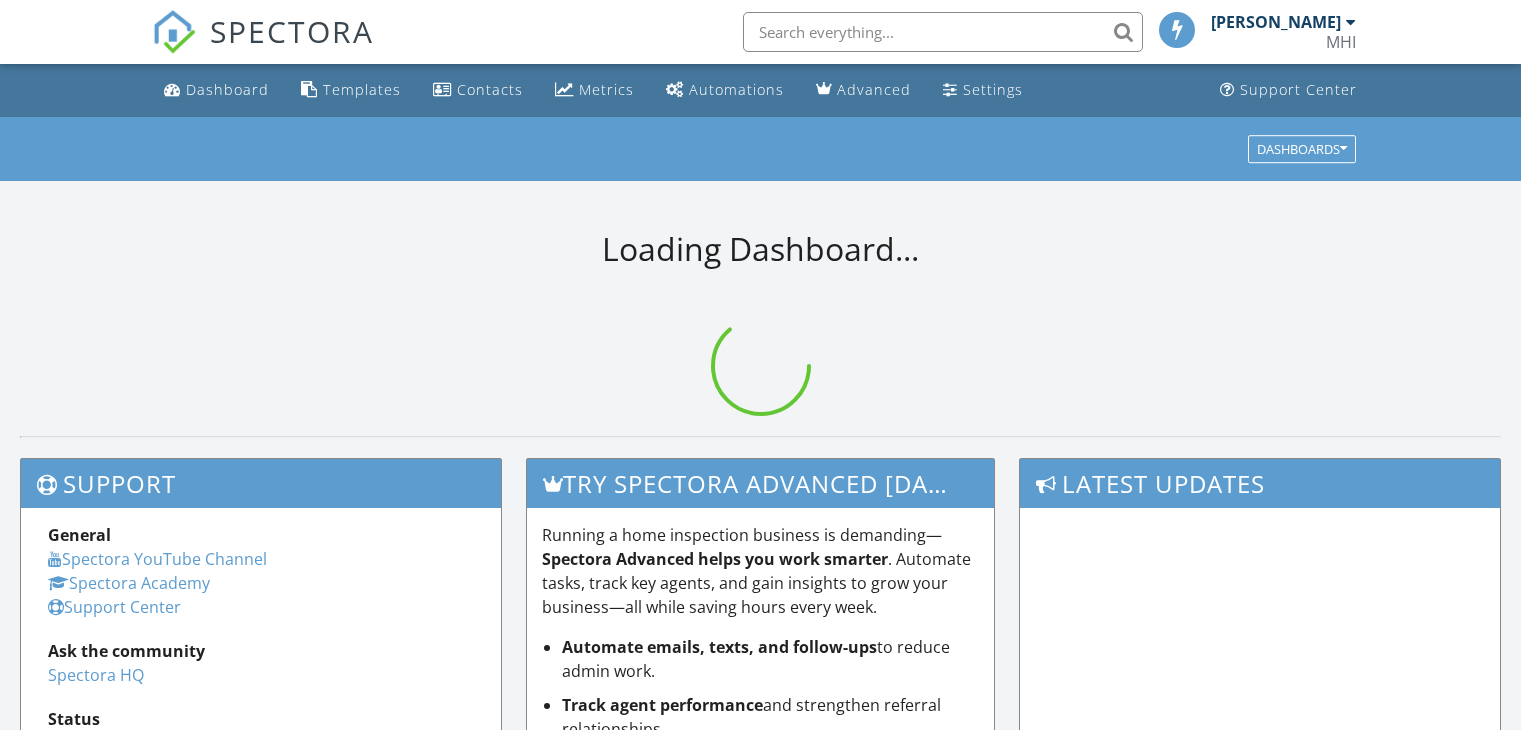 scroll, scrollTop: 0, scrollLeft: 0, axis: both 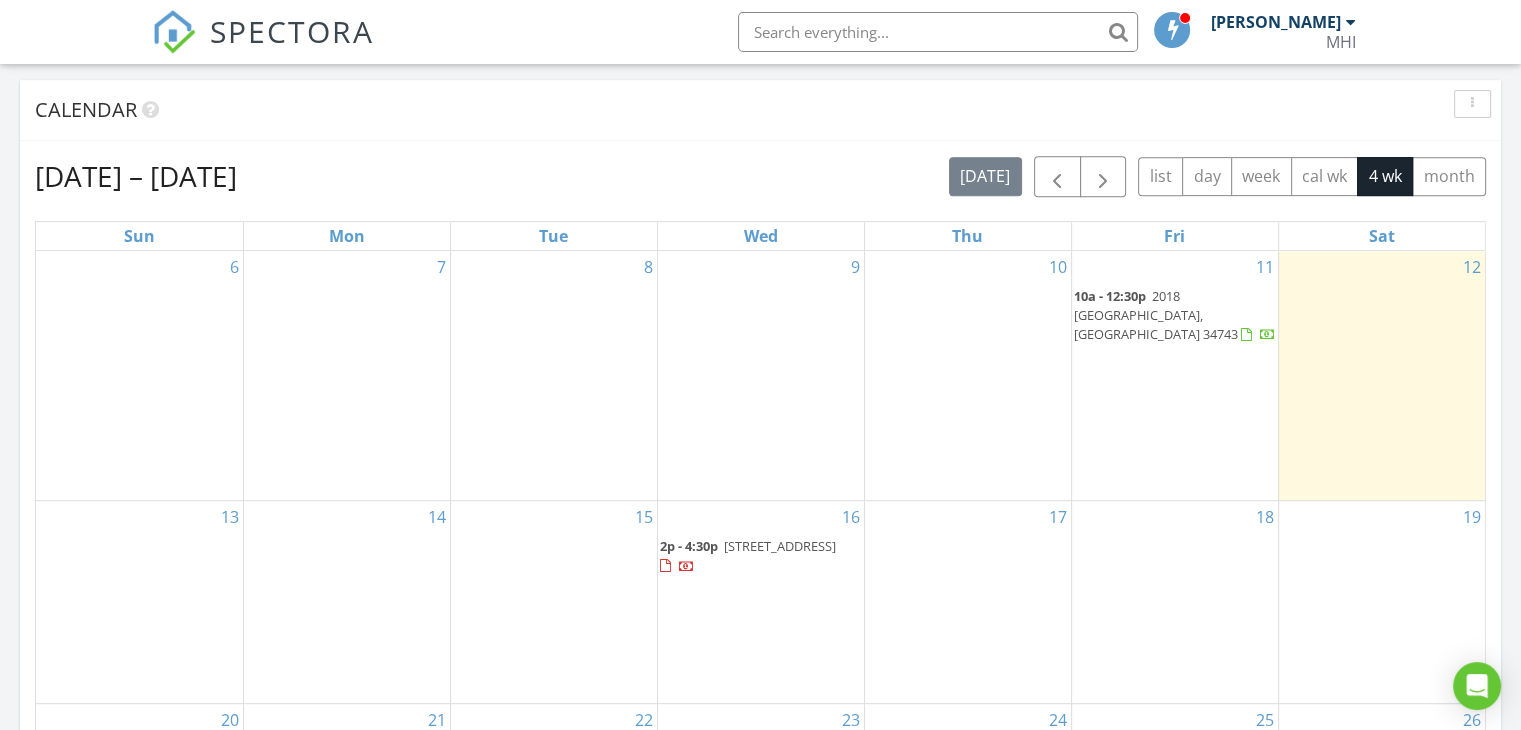 click on "10a - 12:30p
2018 [GEOGRAPHIC_DATA], [GEOGRAPHIC_DATA] 34743" at bounding box center (1175, 315) 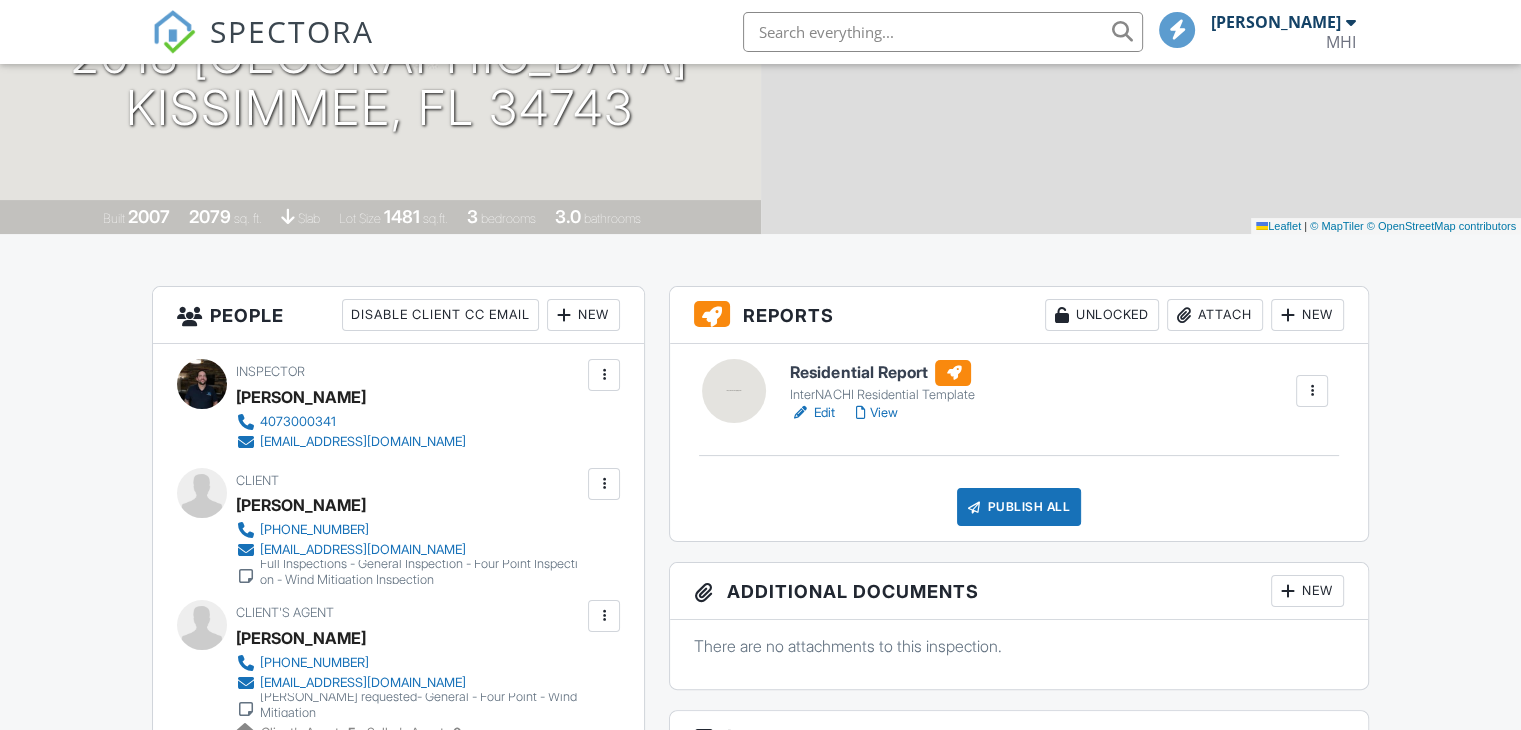 scroll, scrollTop: 300, scrollLeft: 0, axis: vertical 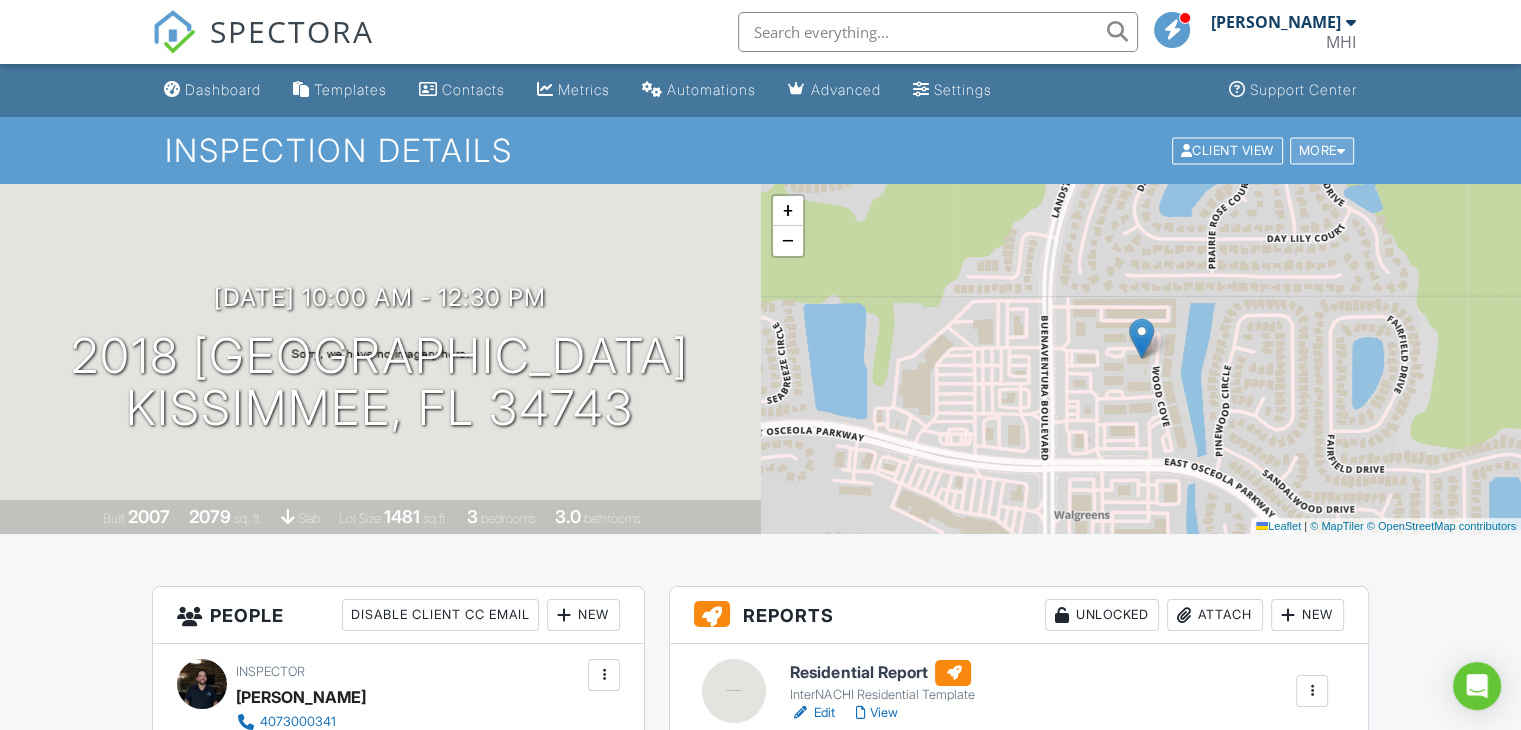 click on "More" at bounding box center [1322, 150] 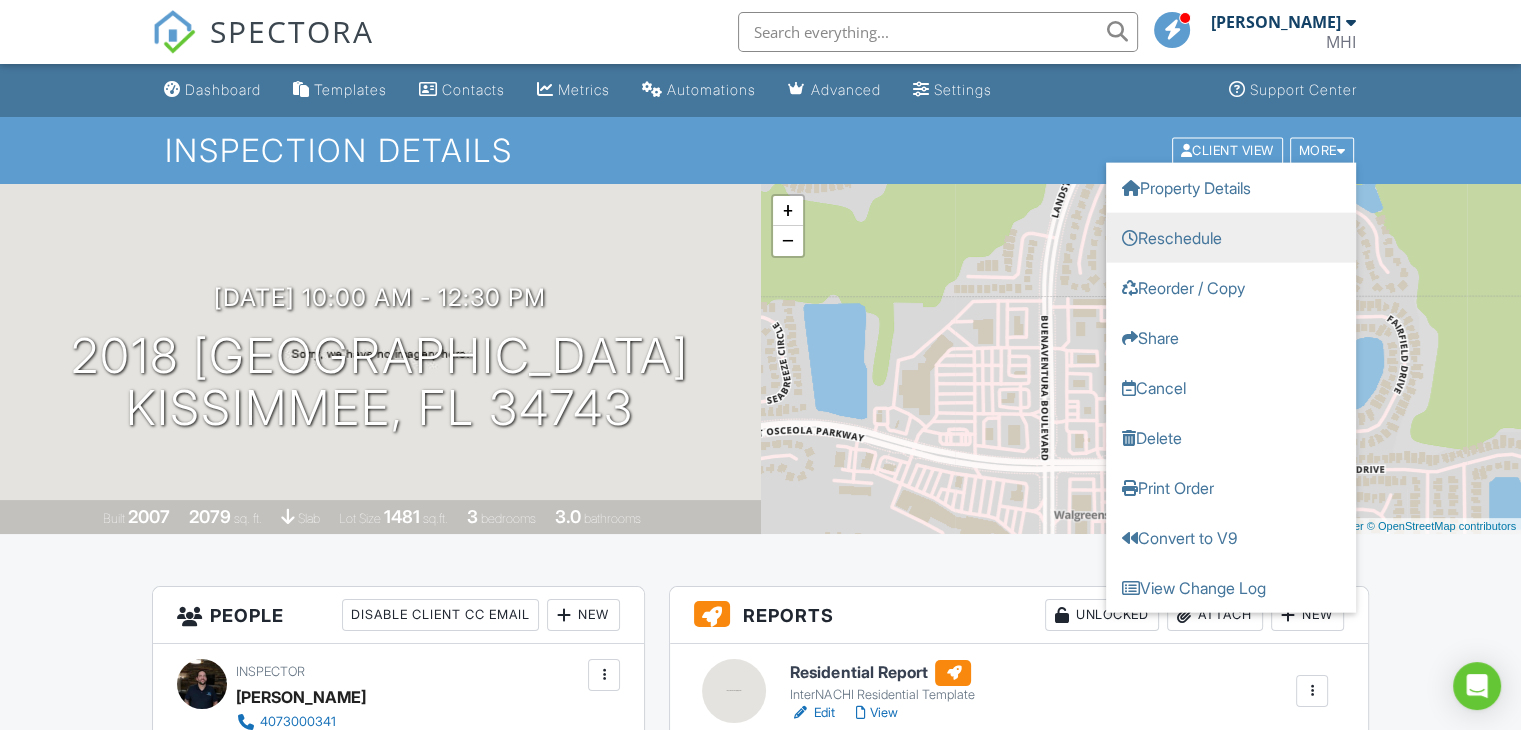 click on "Reschedule" at bounding box center [1231, 237] 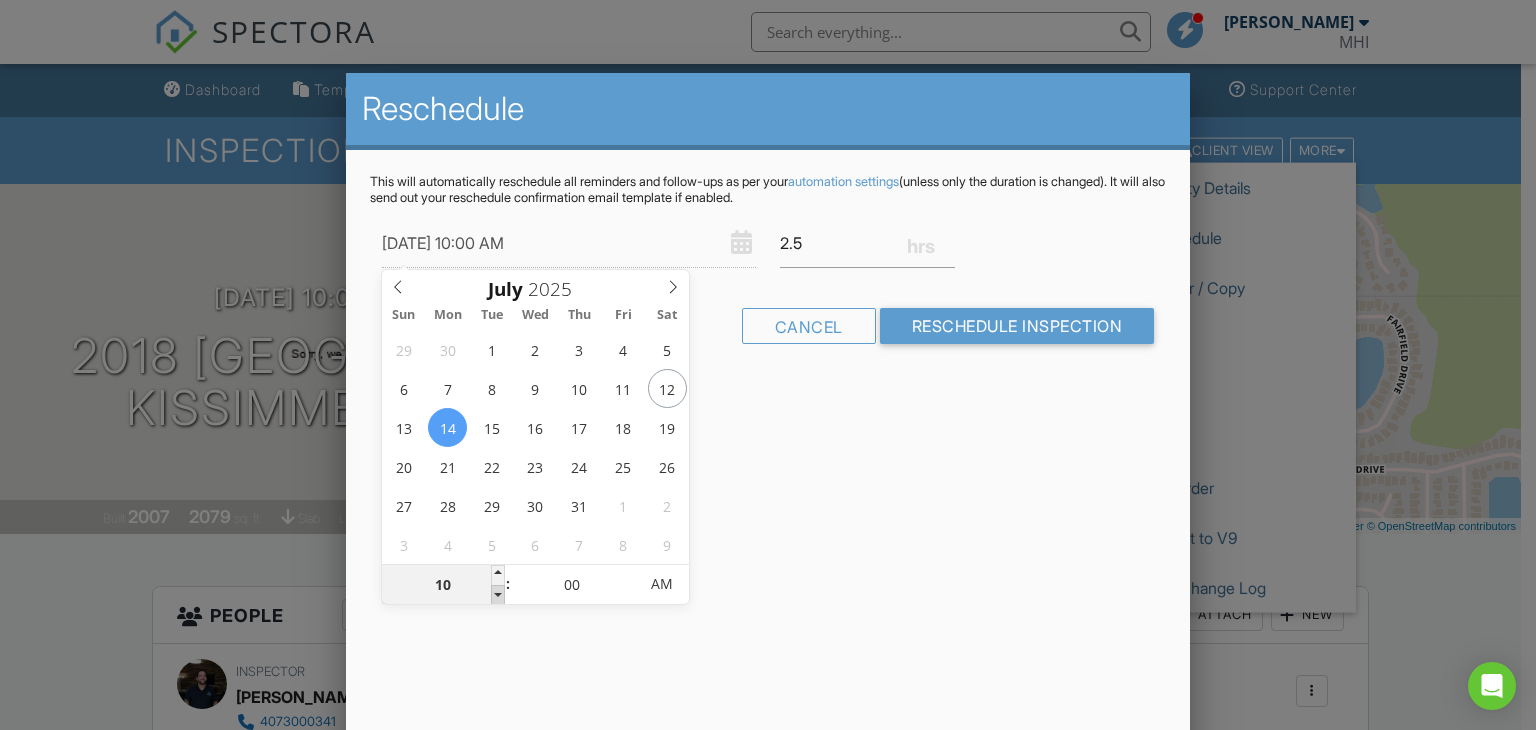 type on "07/14/2025 9:00 AM" 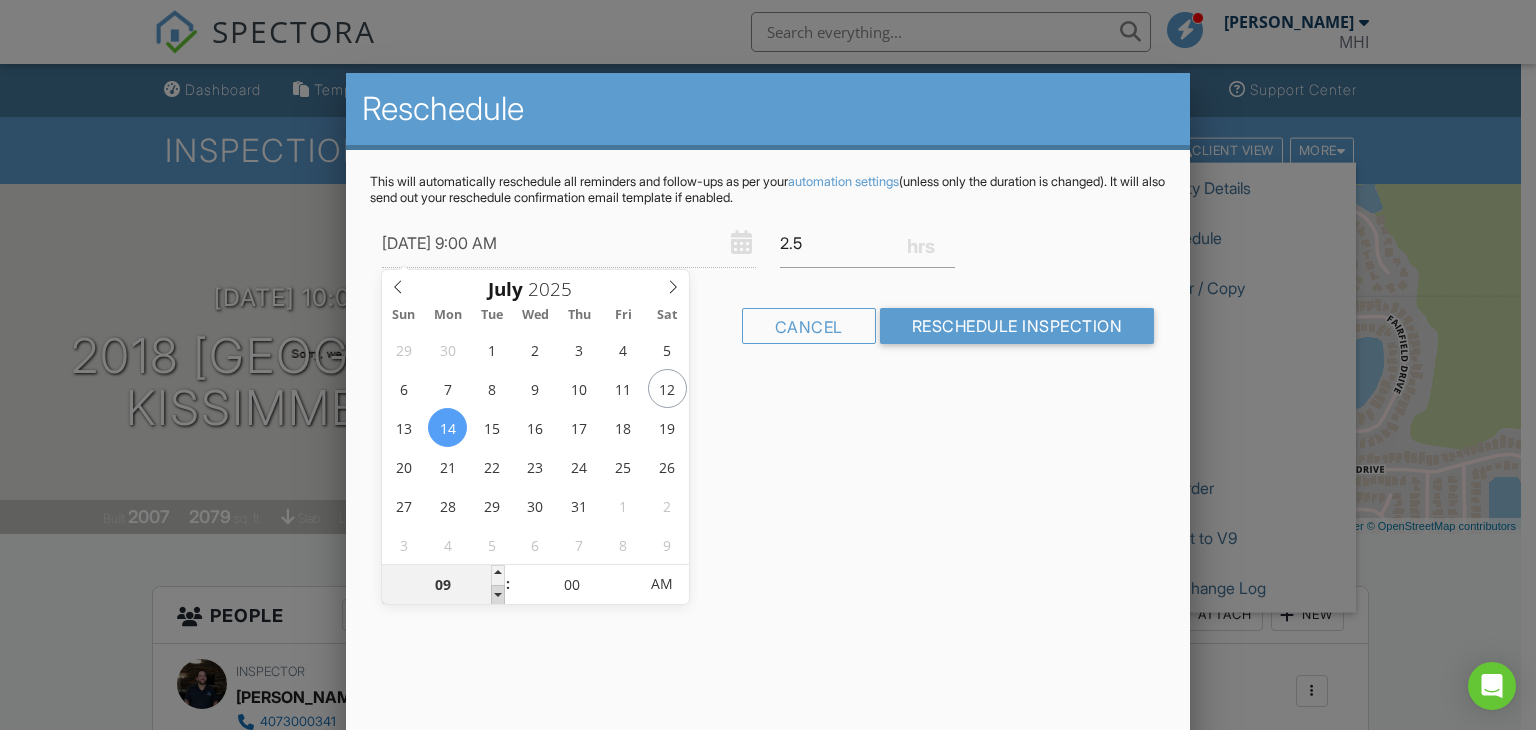 click at bounding box center (498, 595) 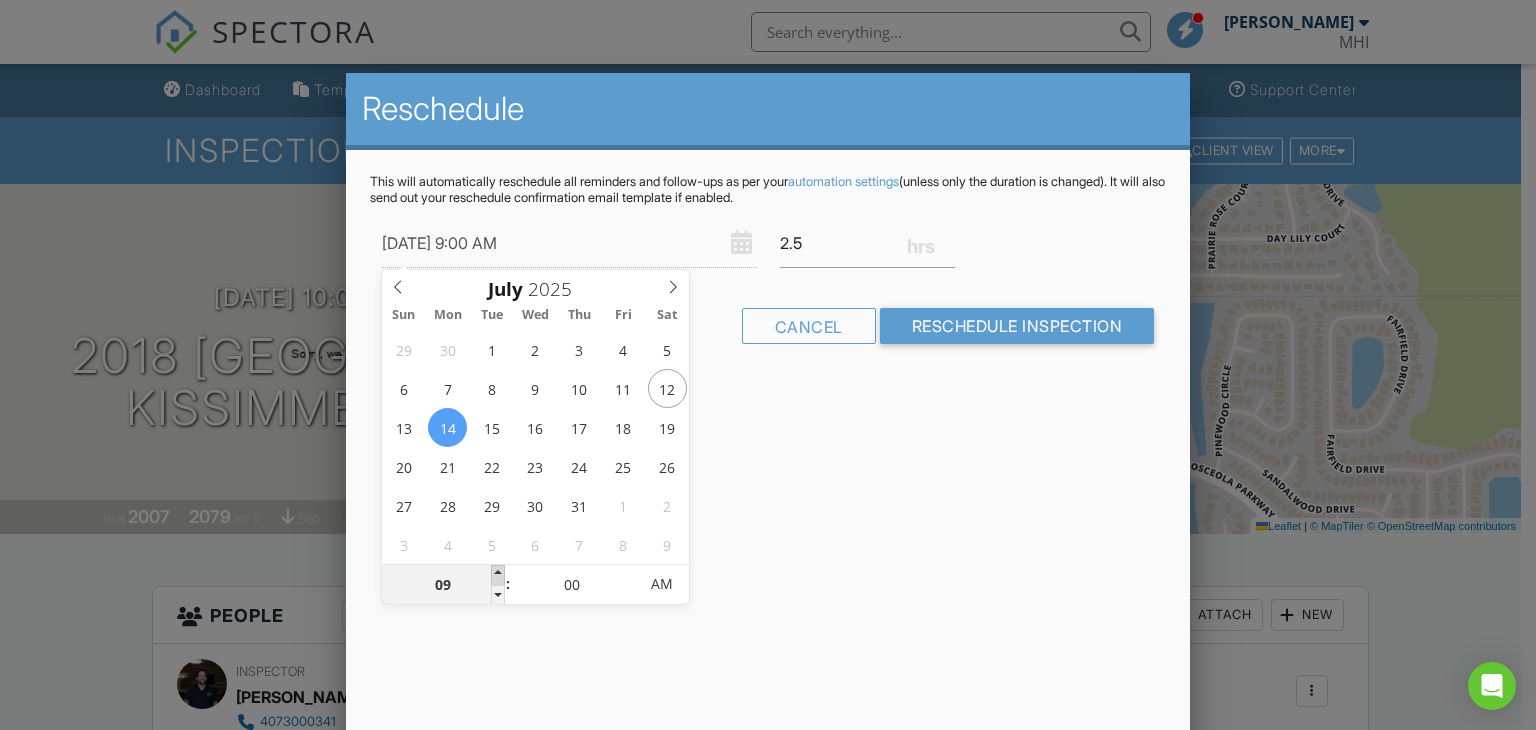 type on "07/14/2025 10:00 AM" 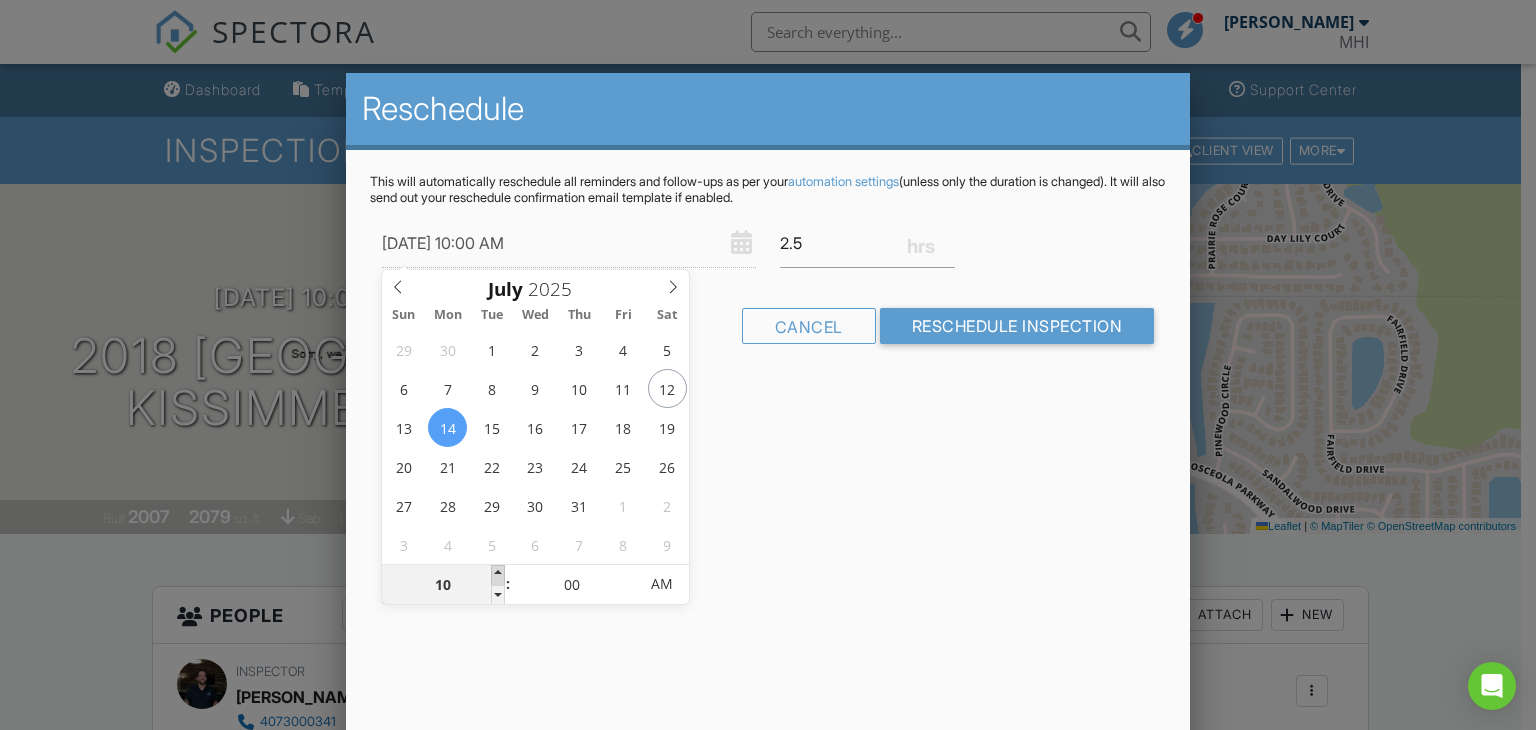 click at bounding box center (498, 575) 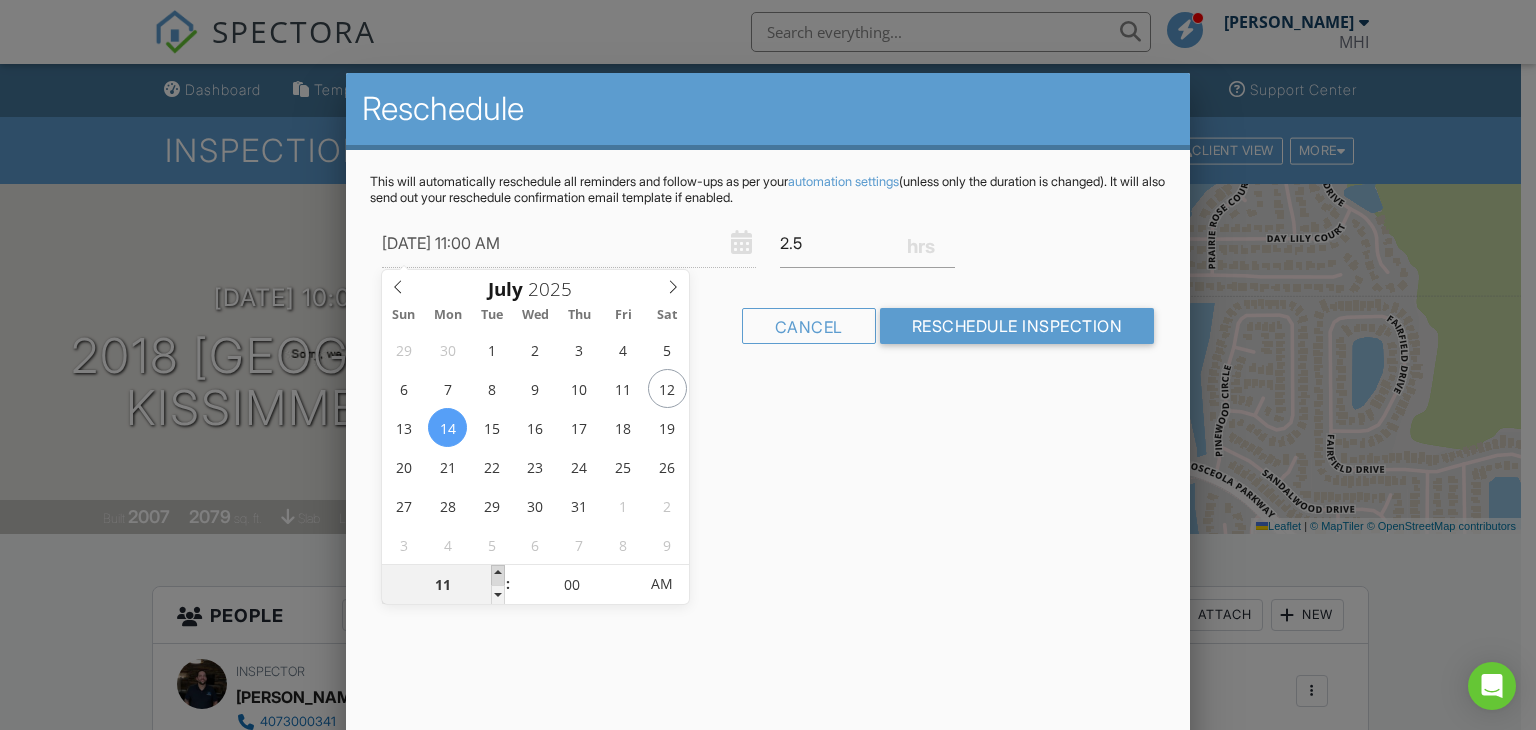 click at bounding box center [498, 575] 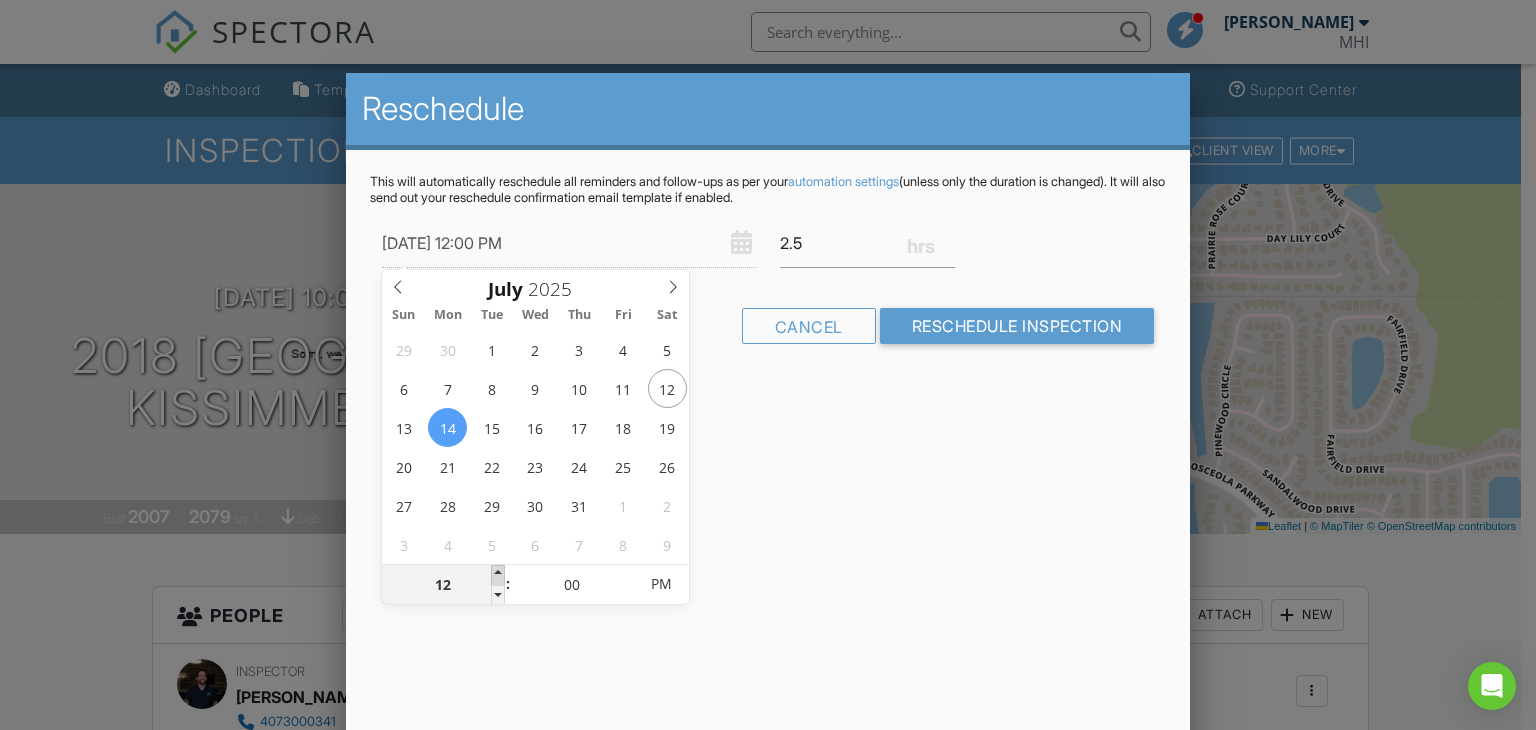 click at bounding box center (498, 575) 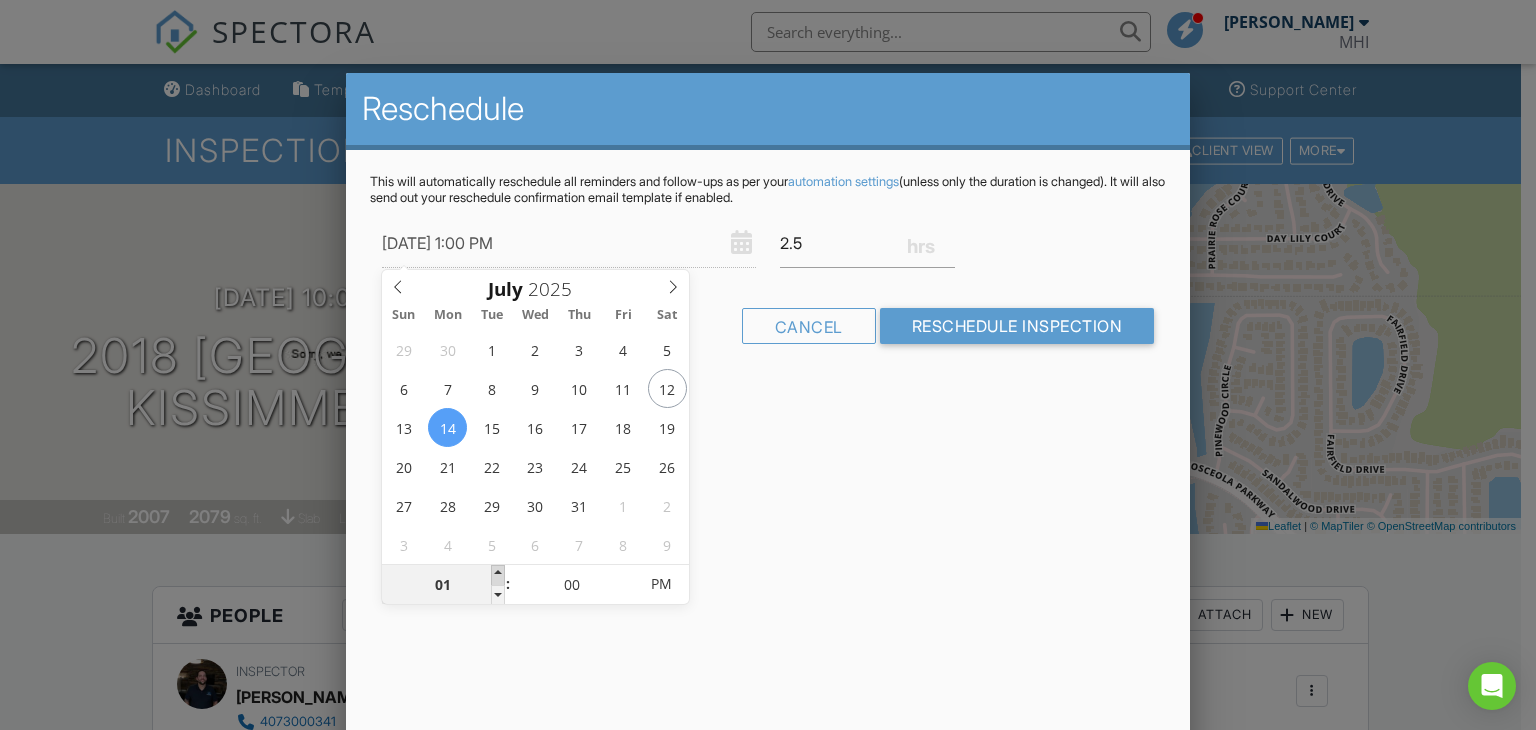 click at bounding box center [498, 575] 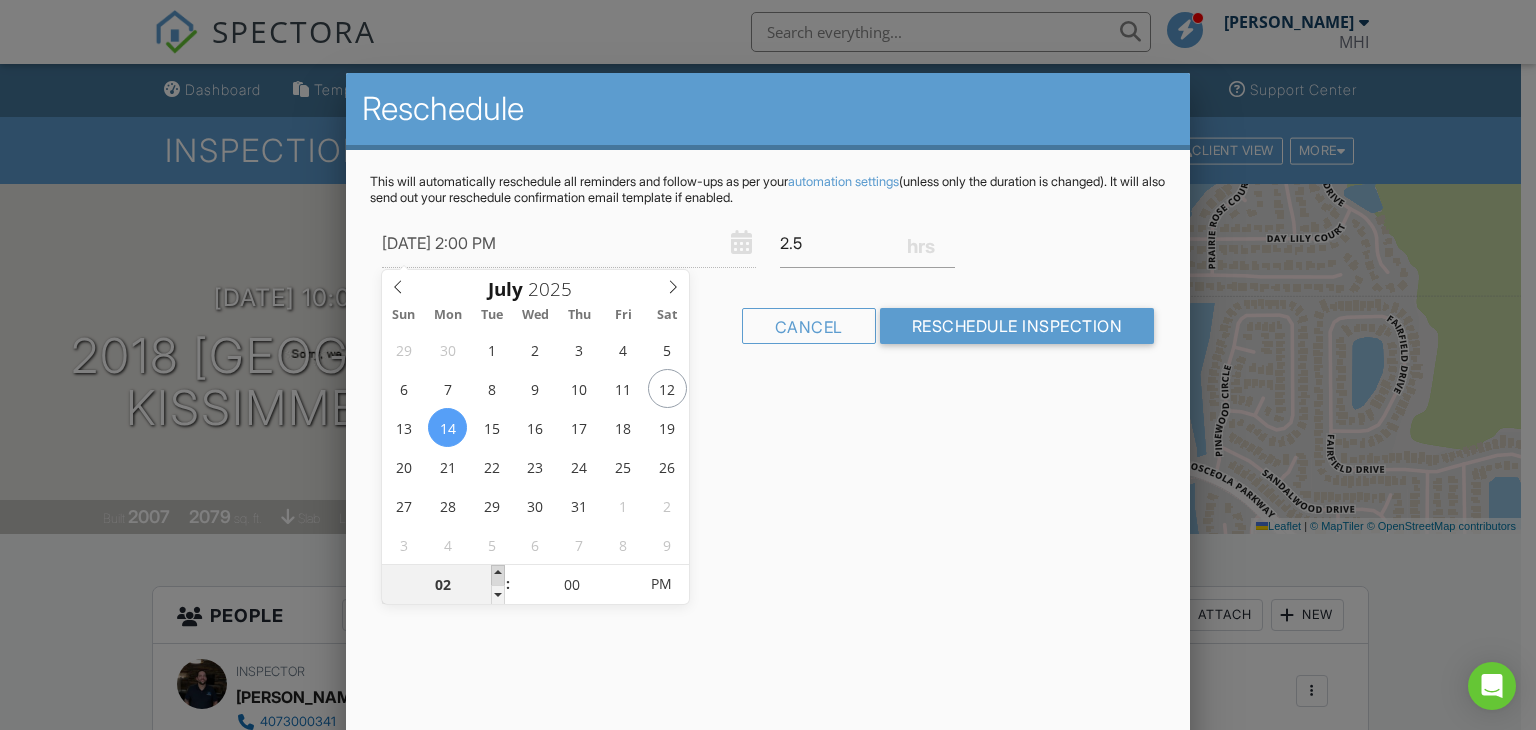 click at bounding box center [498, 575] 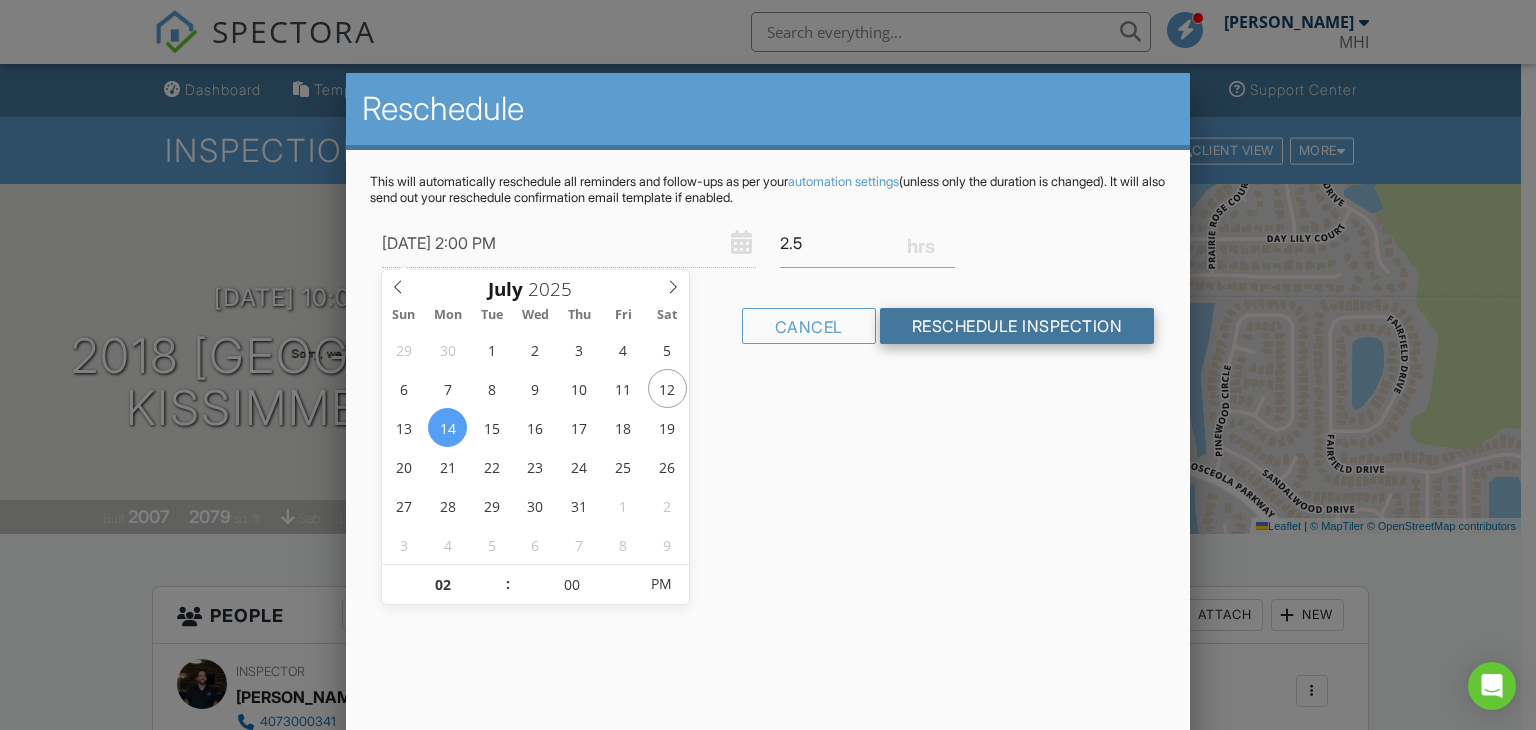 click on "Reschedule Inspection" at bounding box center (1017, 326) 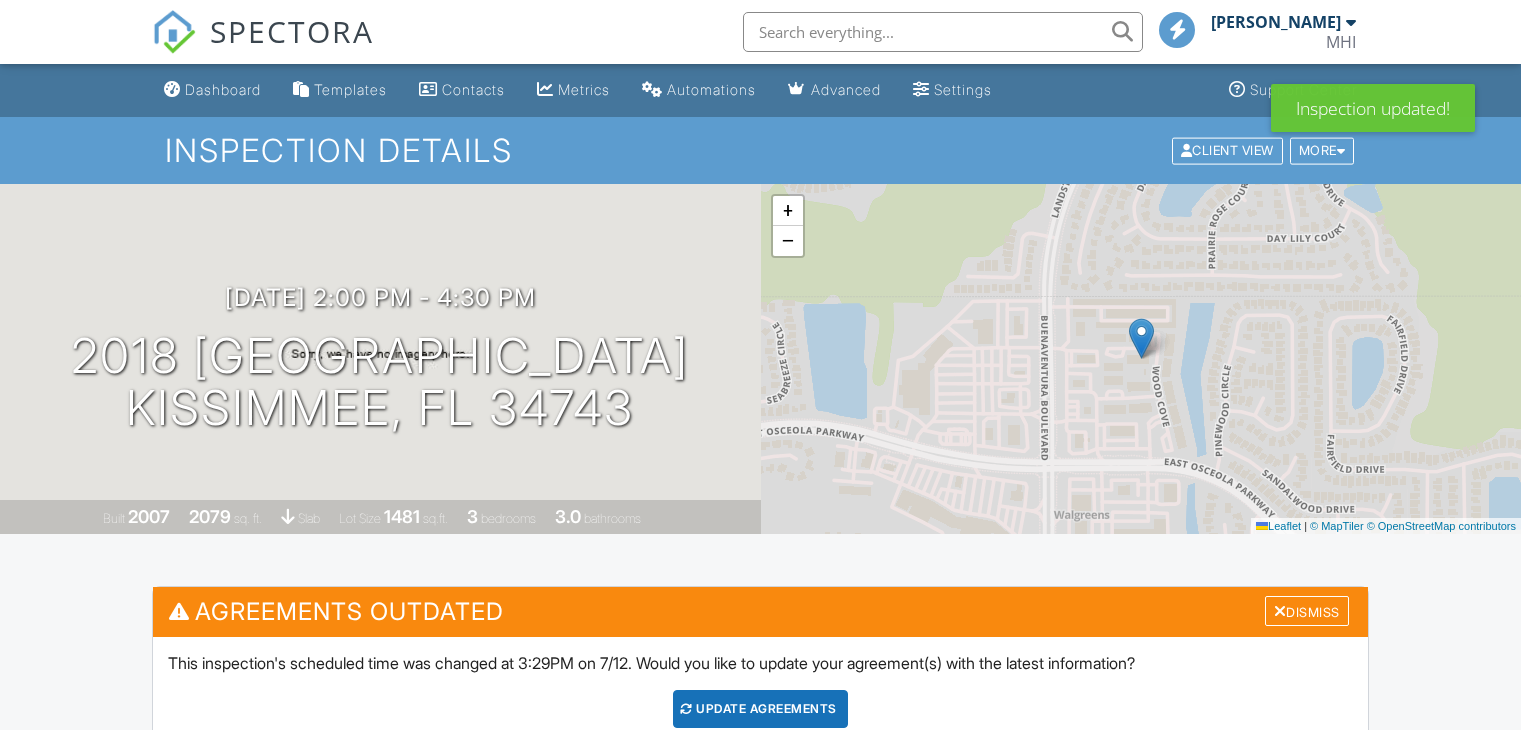 scroll, scrollTop: 0, scrollLeft: 0, axis: both 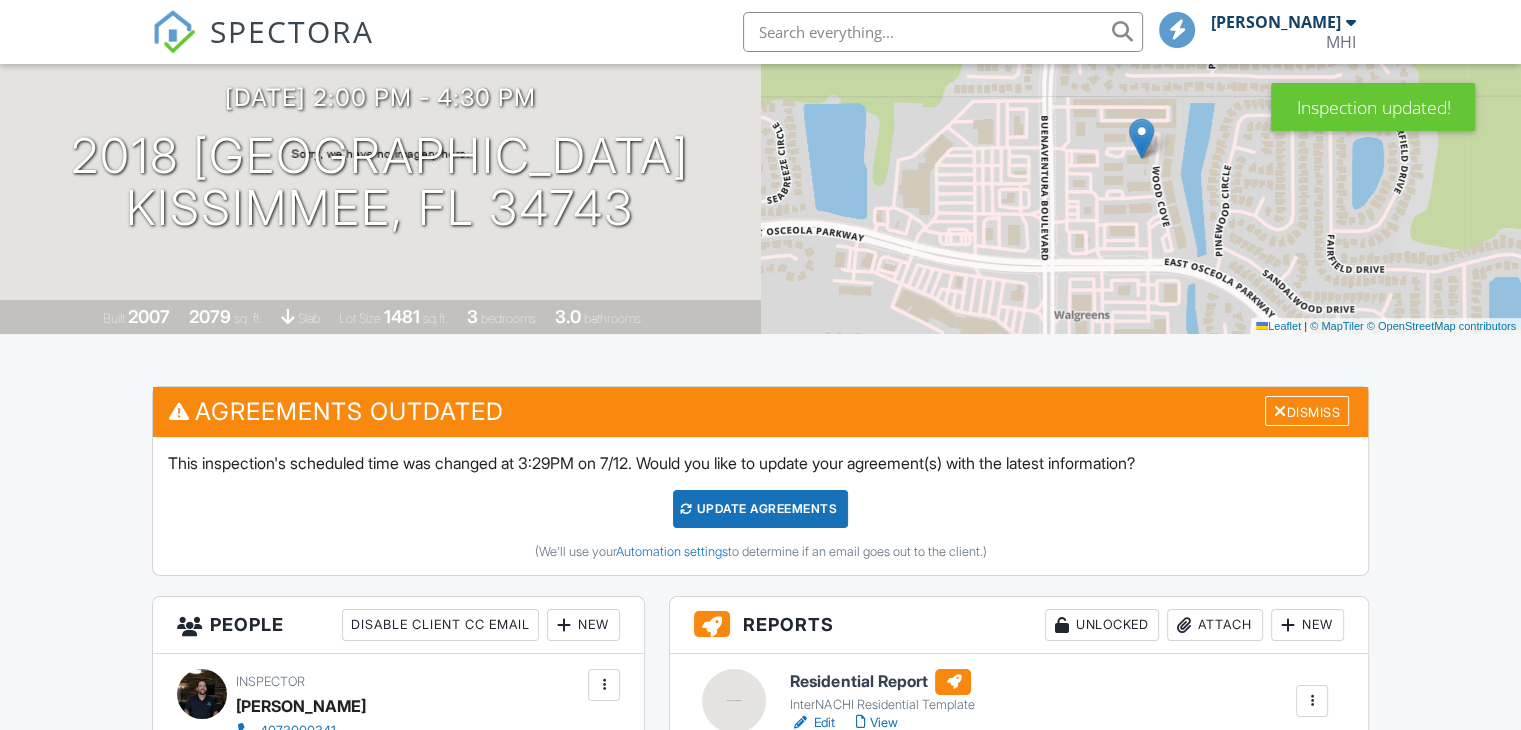 click on "Update Agreements" at bounding box center (760, 509) 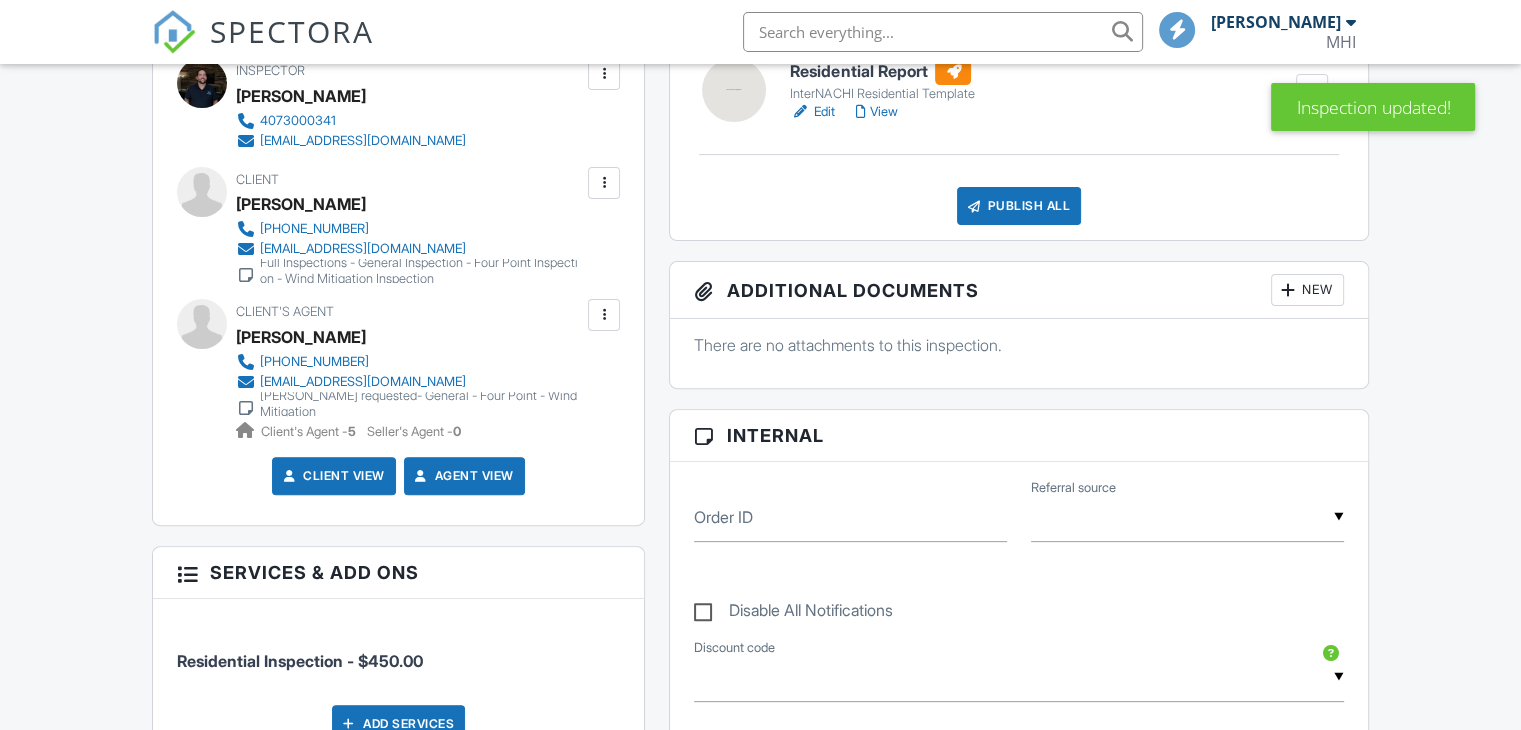 scroll, scrollTop: 1000, scrollLeft: 0, axis: vertical 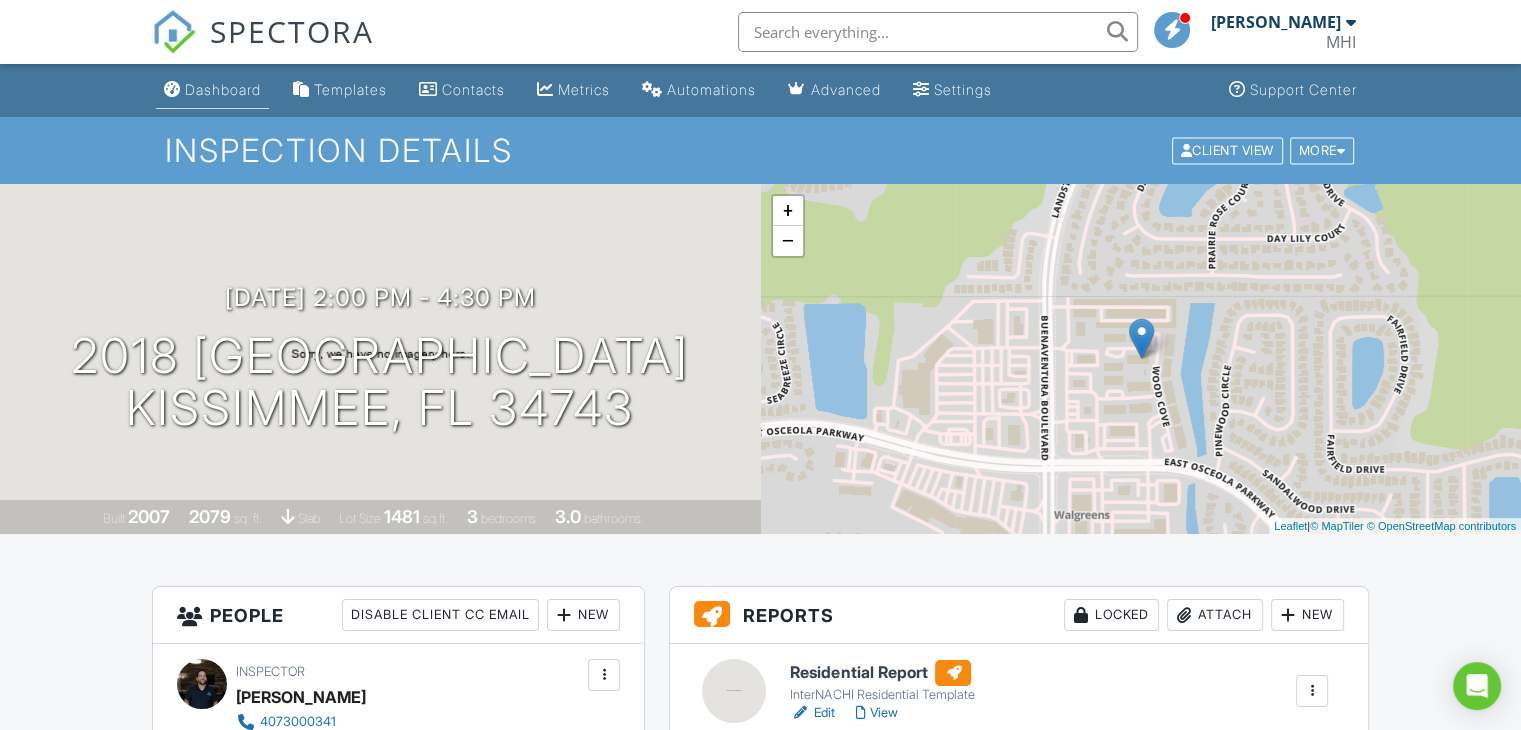 click on "Dashboard" at bounding box center [212, 90] 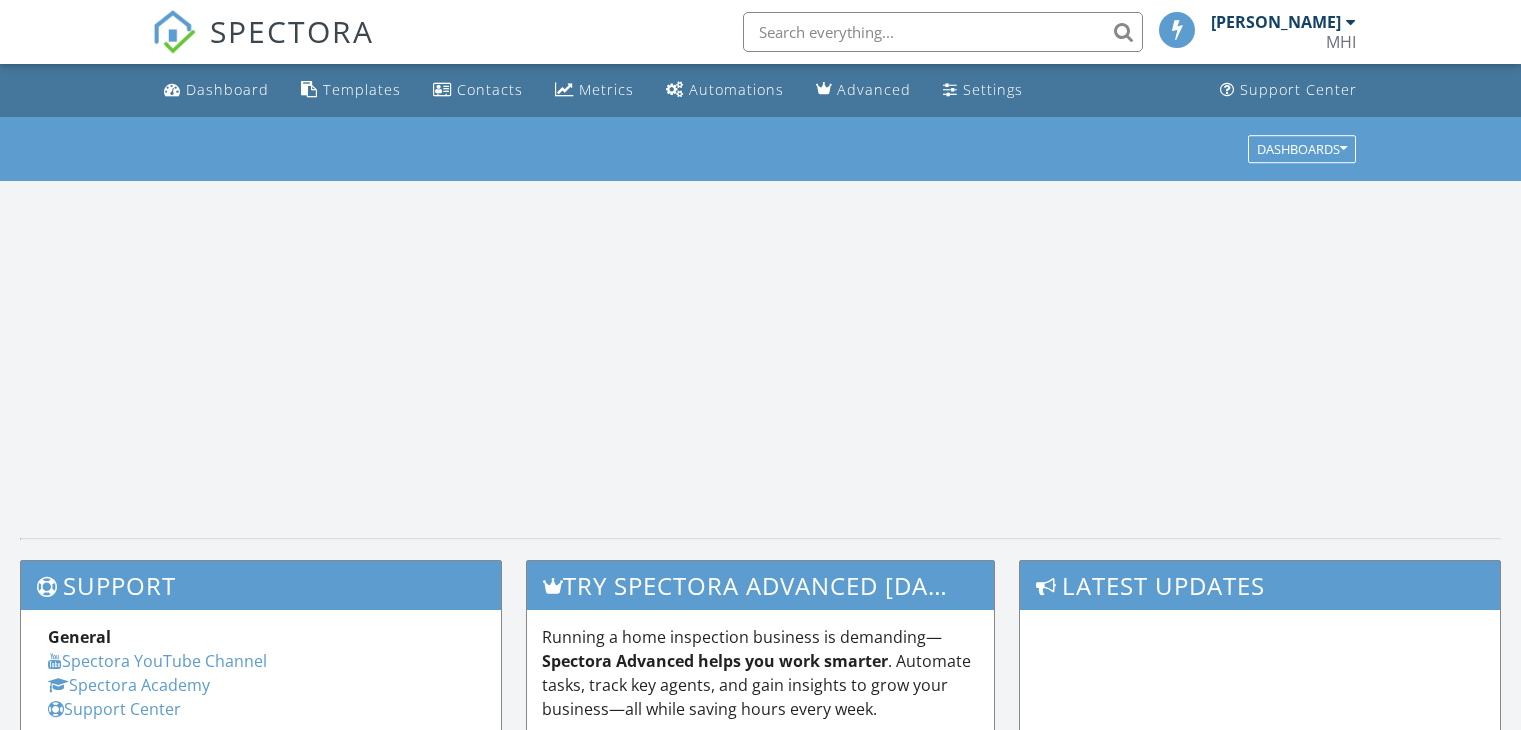 scroll, scrollTop: 0, scrollLeft: 0, axis: both 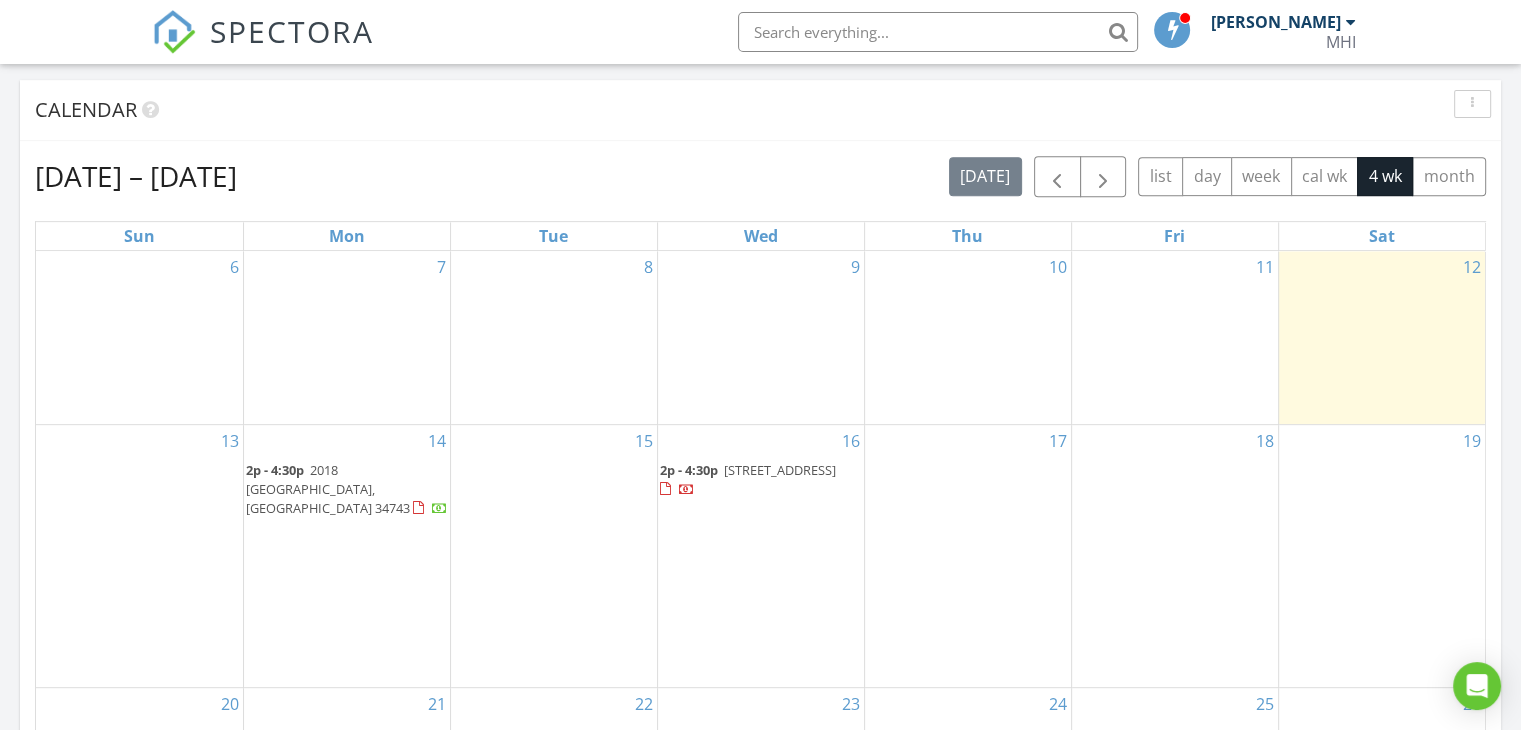 click on "2p - 4:30p
[STREET_ADDRESS]" at bounding box center [761, 480] 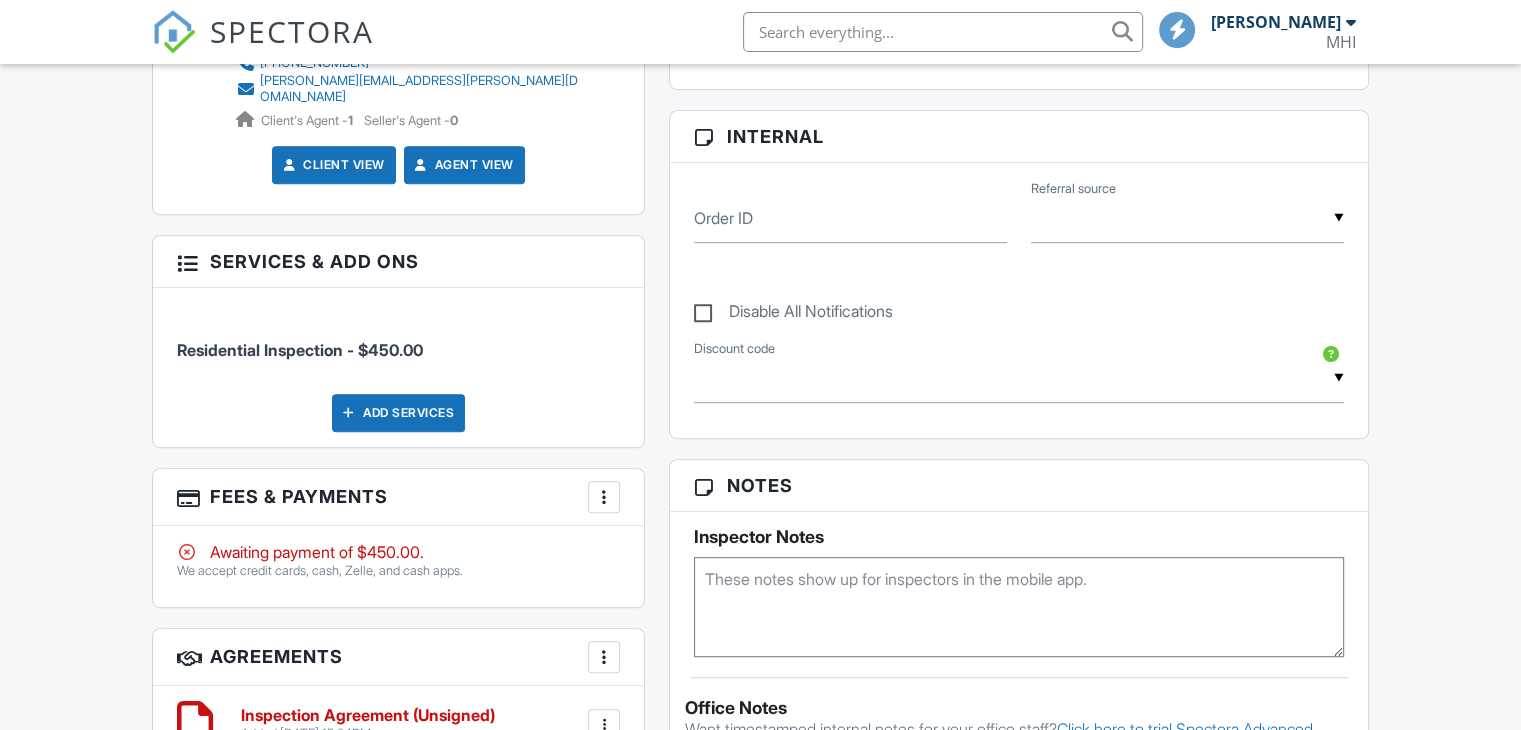 scroll, scrollTop: 1300, scrollLeft: 0, axis: vertical 